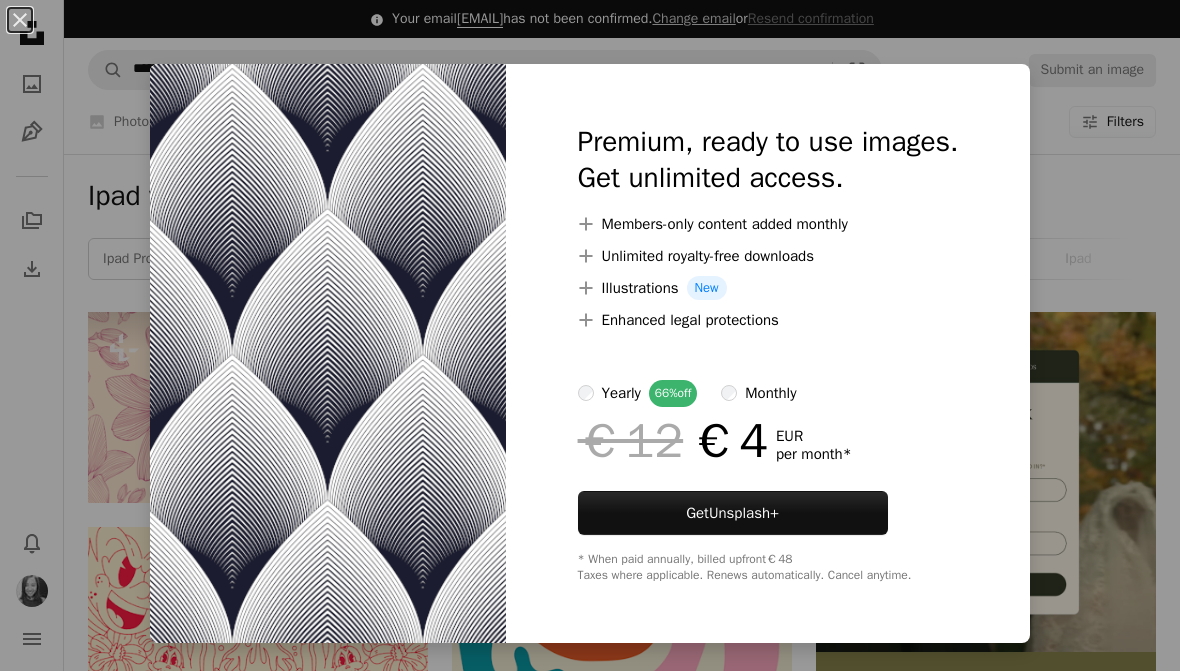 scroll, scrollTop: 3044, scrollLeft: 0, axis: vertical 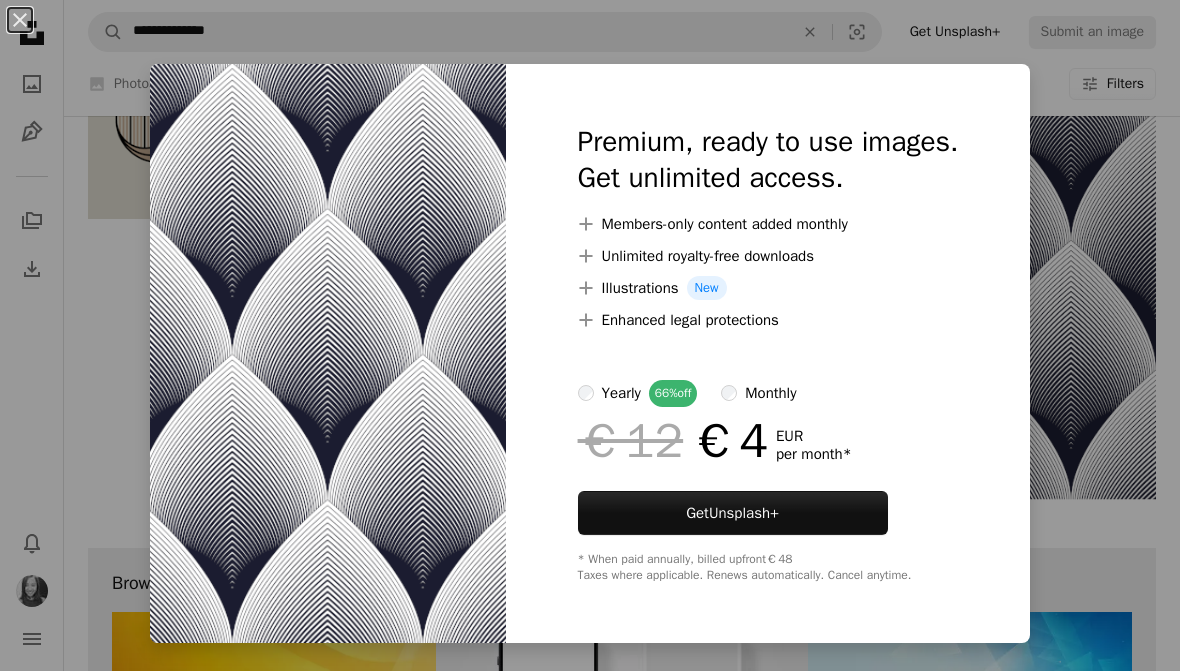 click on "An X shape Premium, ready to use images. Get unlimited access. A plus sign Members-only content added monthly A plus sign Unlimited royalty-free downloads A plus sign Illustrations  New A plus sign Enhanced legal protections yearly 66%  off monthly €12   €4 EUR per month * Get  Unsplash+ * When paid annually, billed upfront  €48 Taxes where applicable. Renews automatically. Cancel anytime." at bounding box center [590, 335] 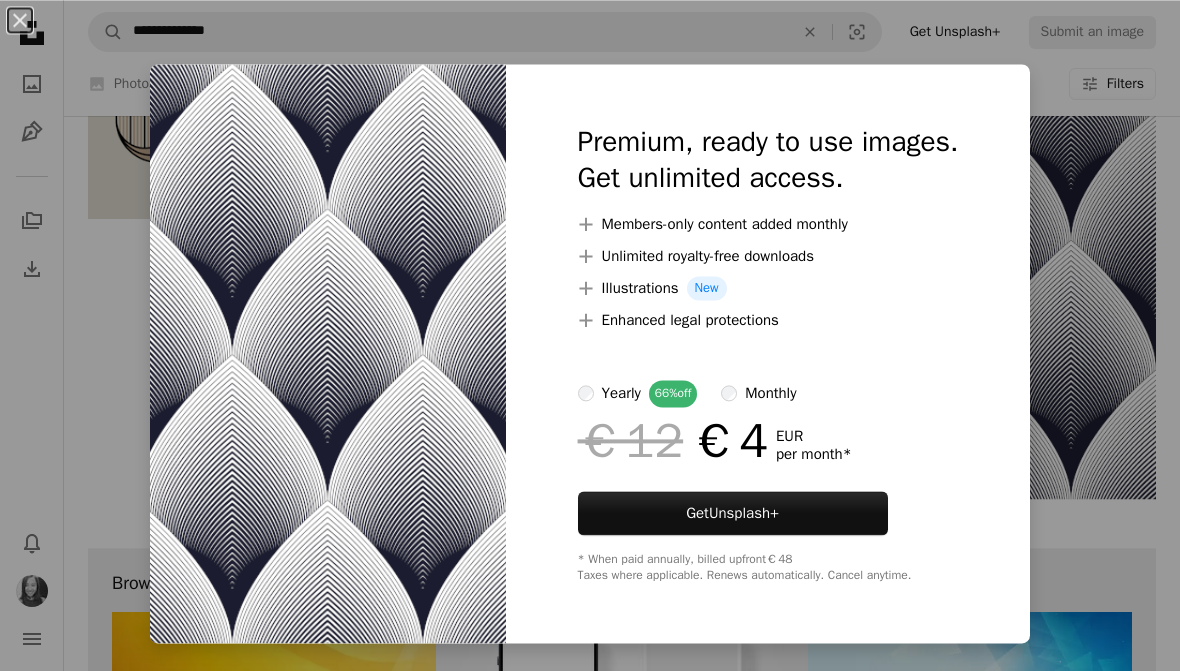 scroll, scrollTop: 3004, scrollLeft: 0, axis: vertical 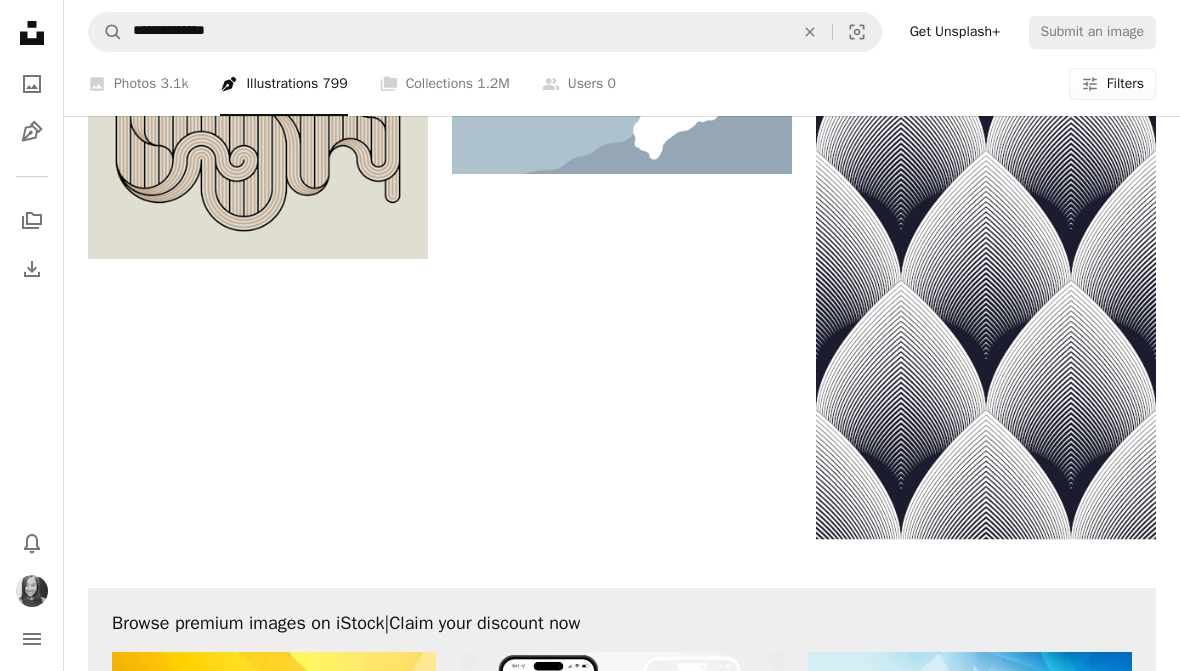 click at bounding box center [986, 280] 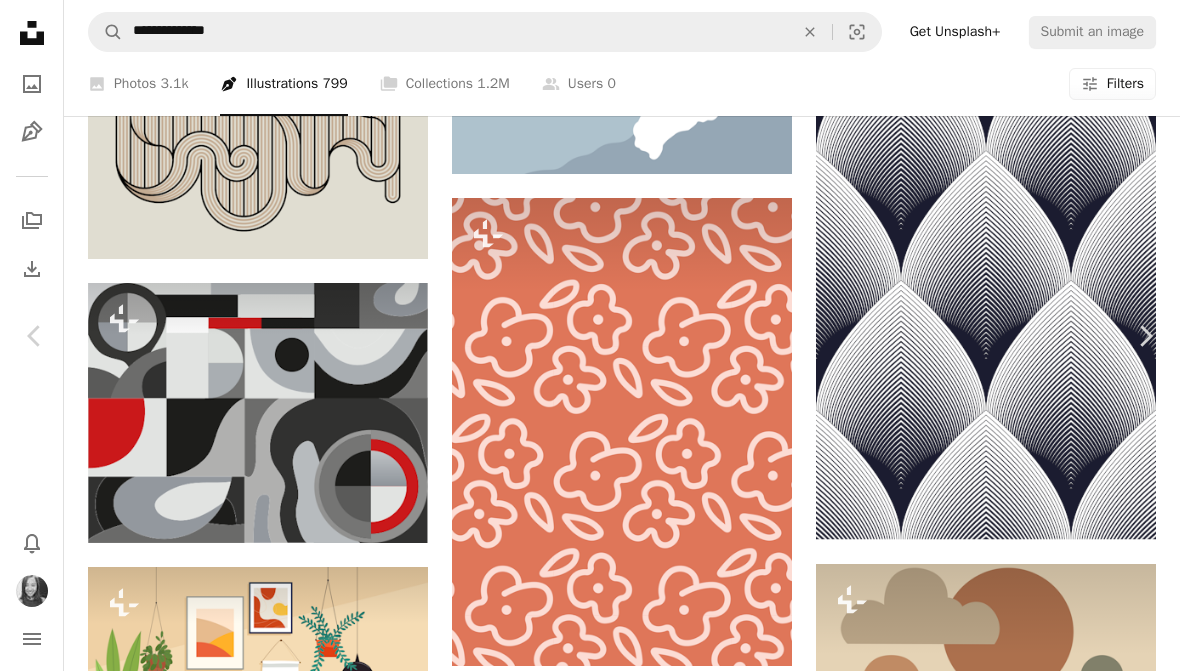 click on "Zoom in" at bounding box center (582, 4754) 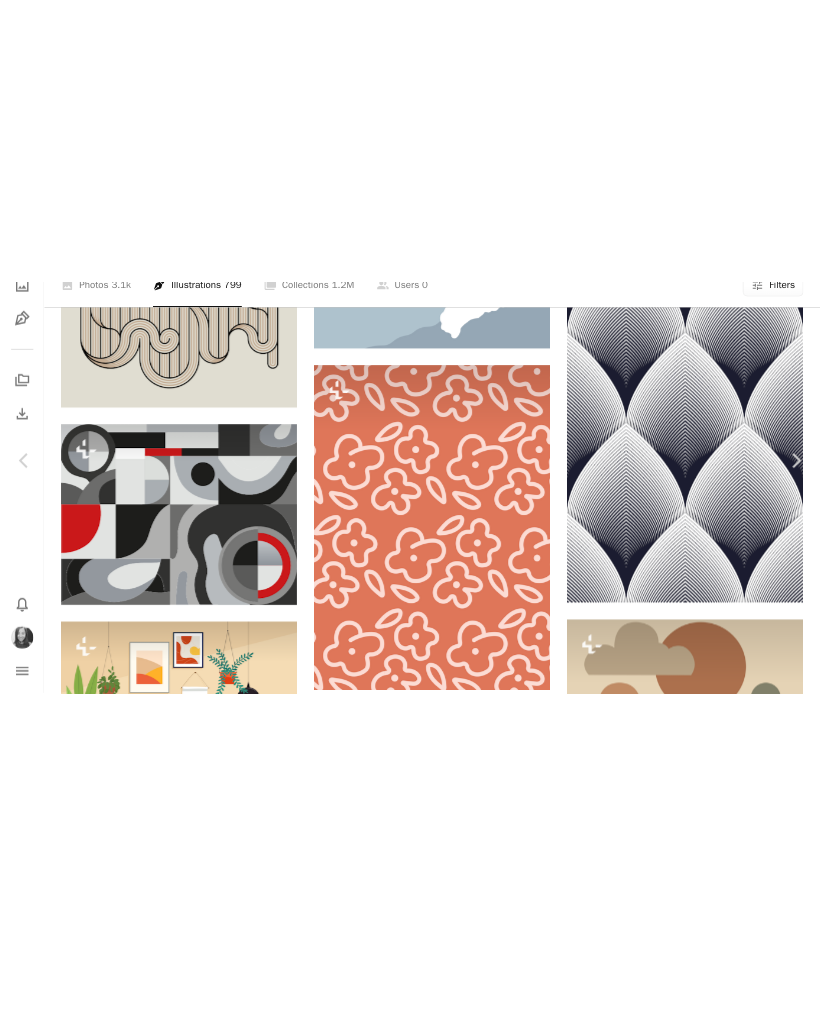 scroll, scrollTop: 3083, scrollLeft: 0, axis: vertical 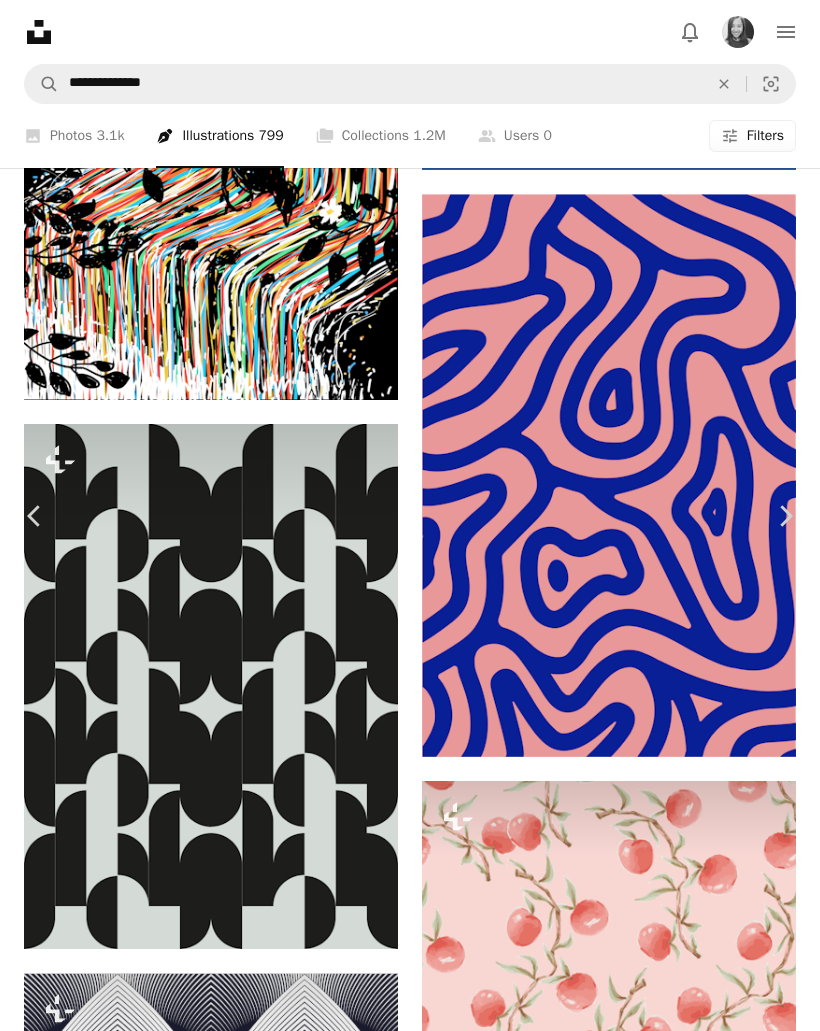 click at bounding box center [402, 8152] 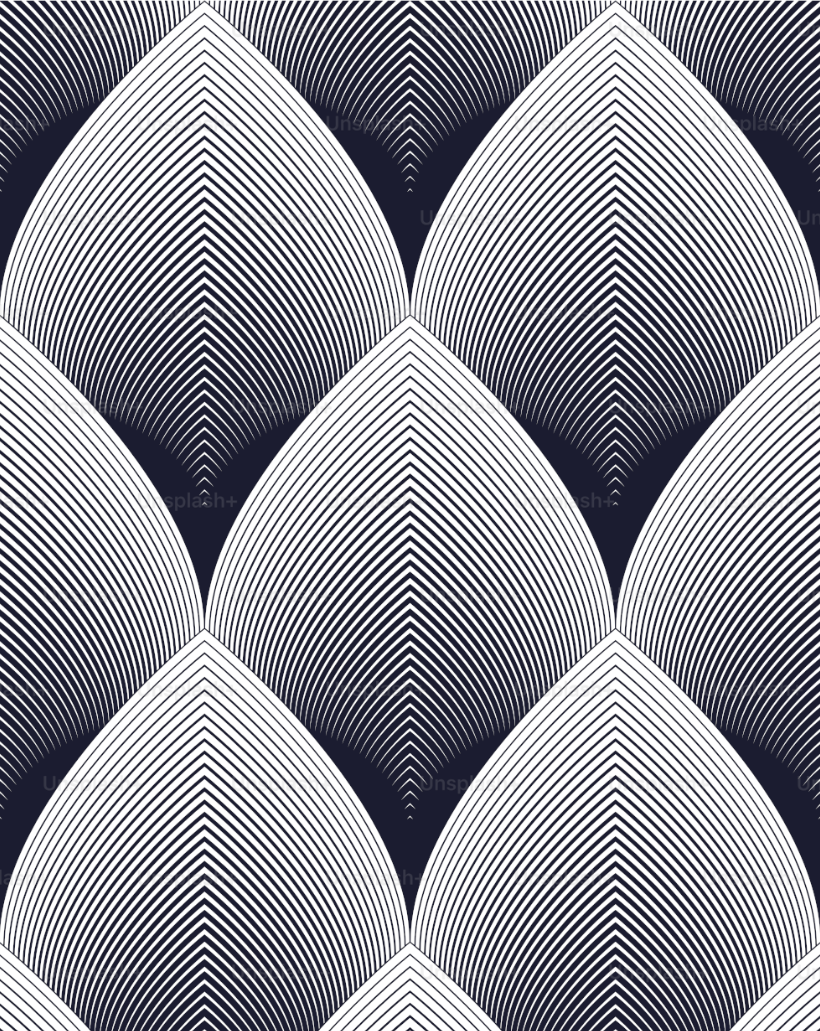 scroll, scrollTop: 113, scrollLeft: 0, axis: vertical 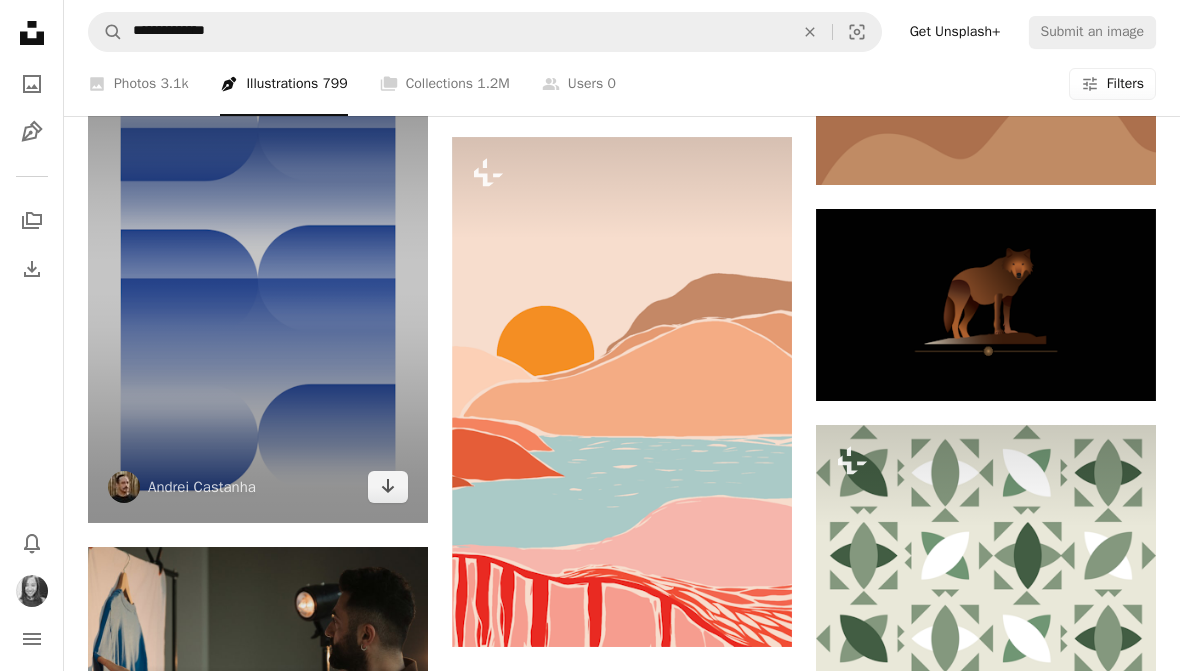 click on "Arrow pointing down" at bounding box center (388, 487) 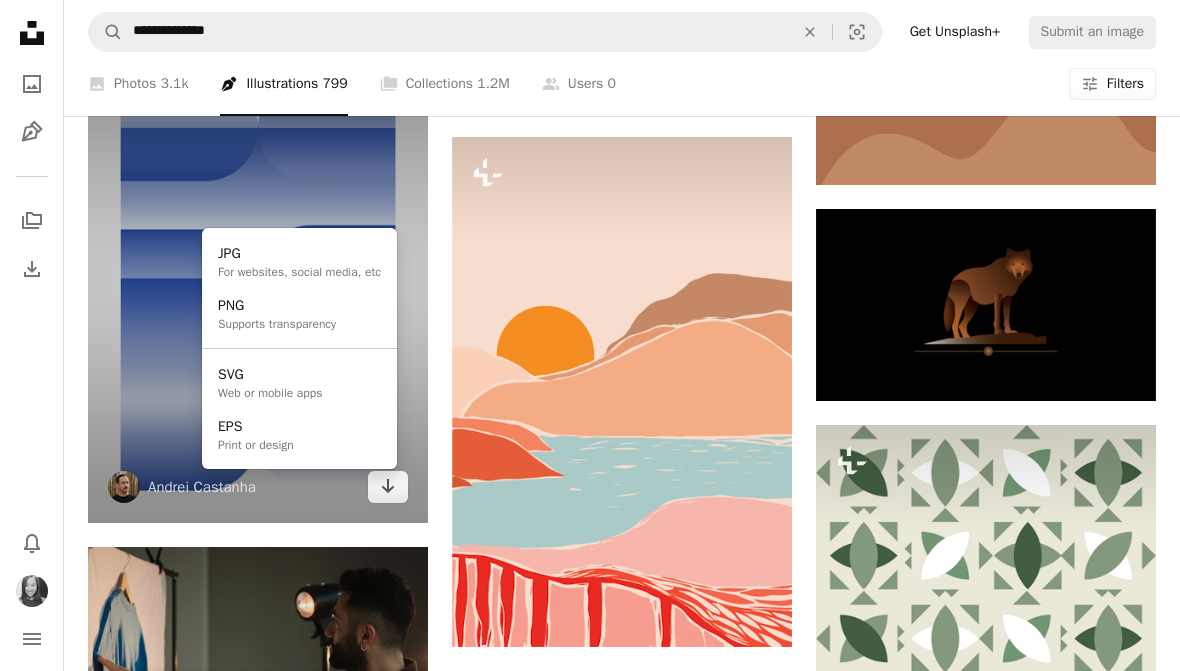click on "JPG" at bounding box center [299, 254] 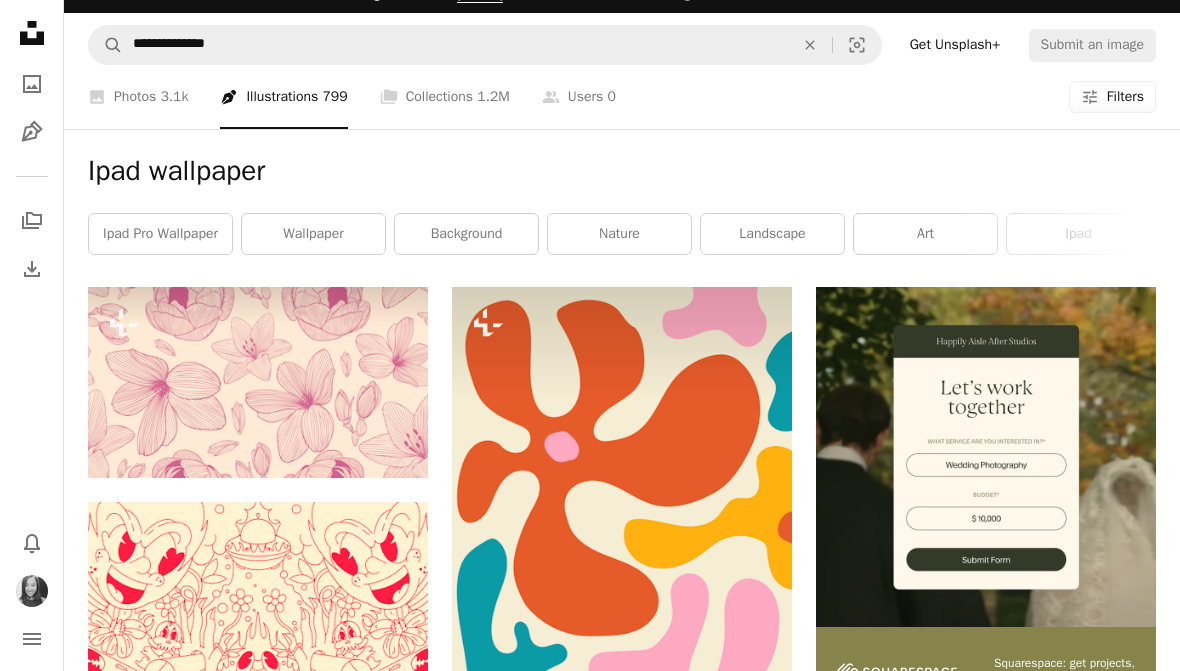 scroll, scrollTop: 0, scrollLeft: 0, axis: both 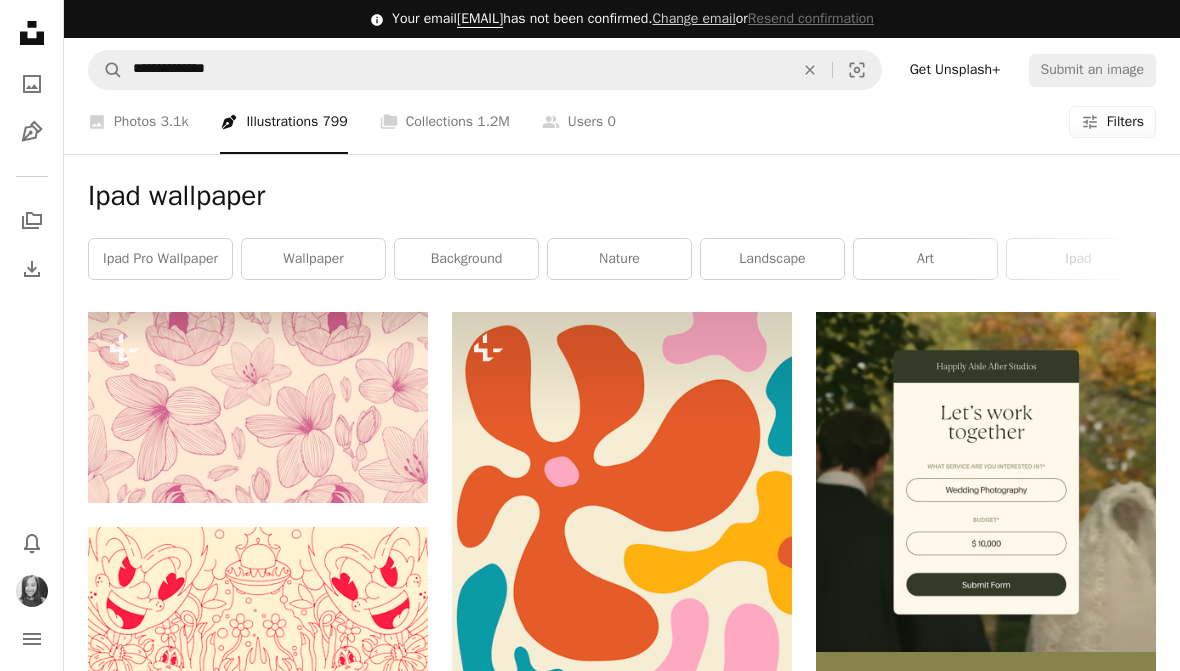 click on "wallpaper" at bounding box center [313, 259] 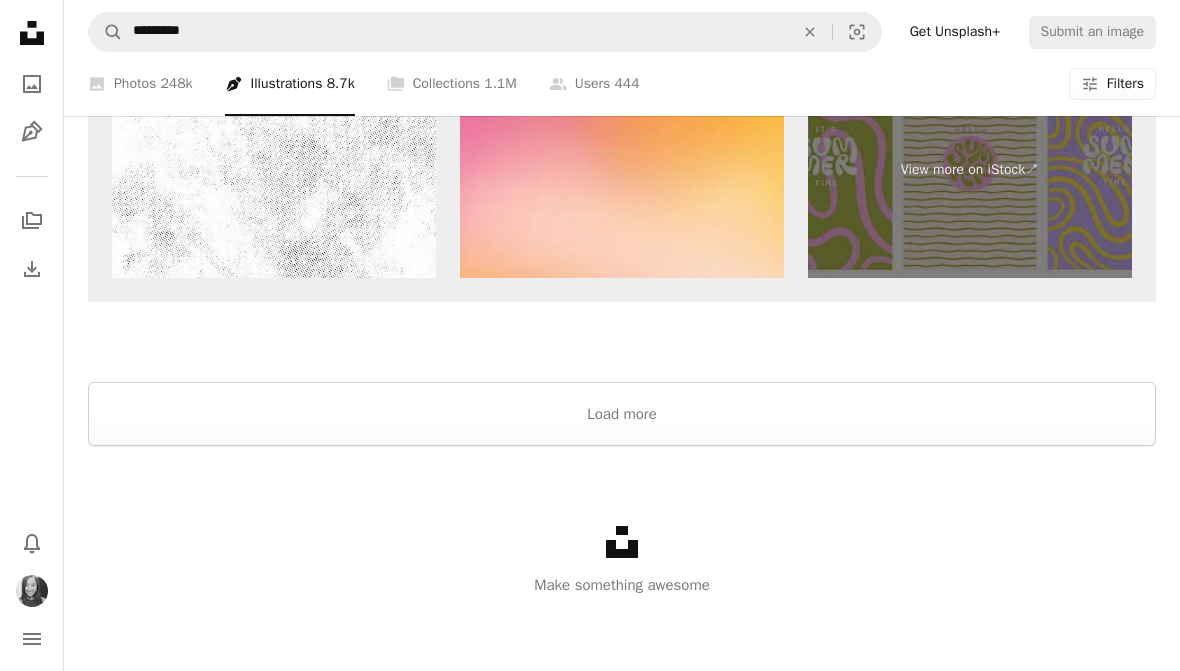 click on "Load more" at bounding box center (622, 414) 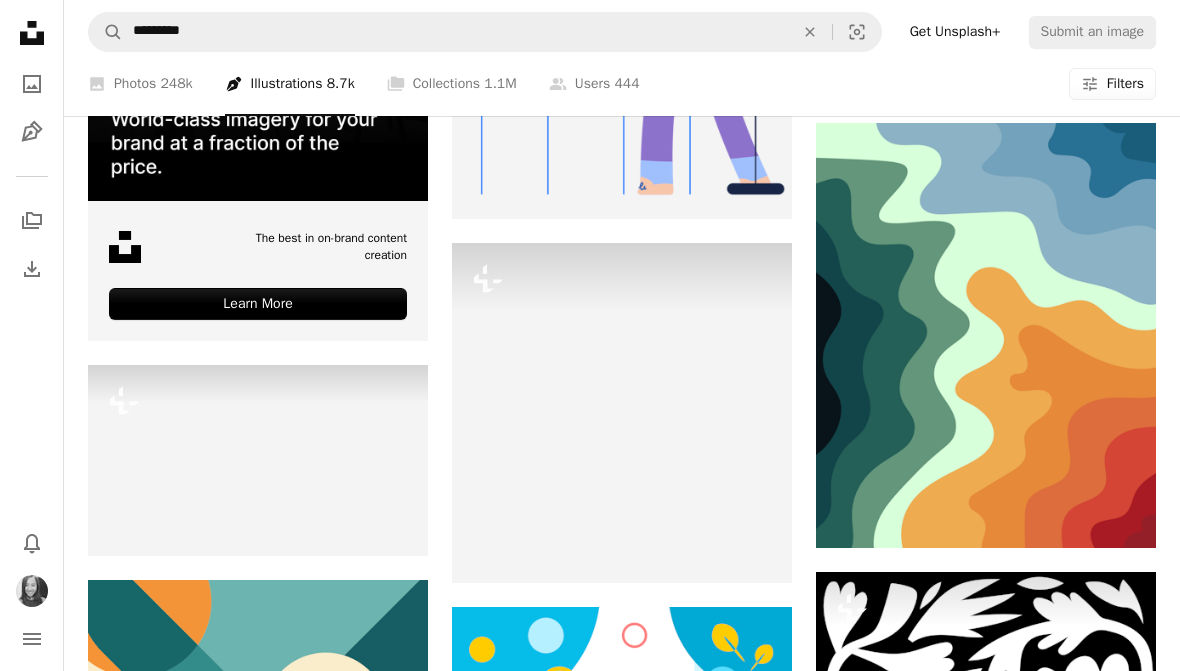 scroll, scrollTop: 4339, scrollLeft: 0, axis: vertical 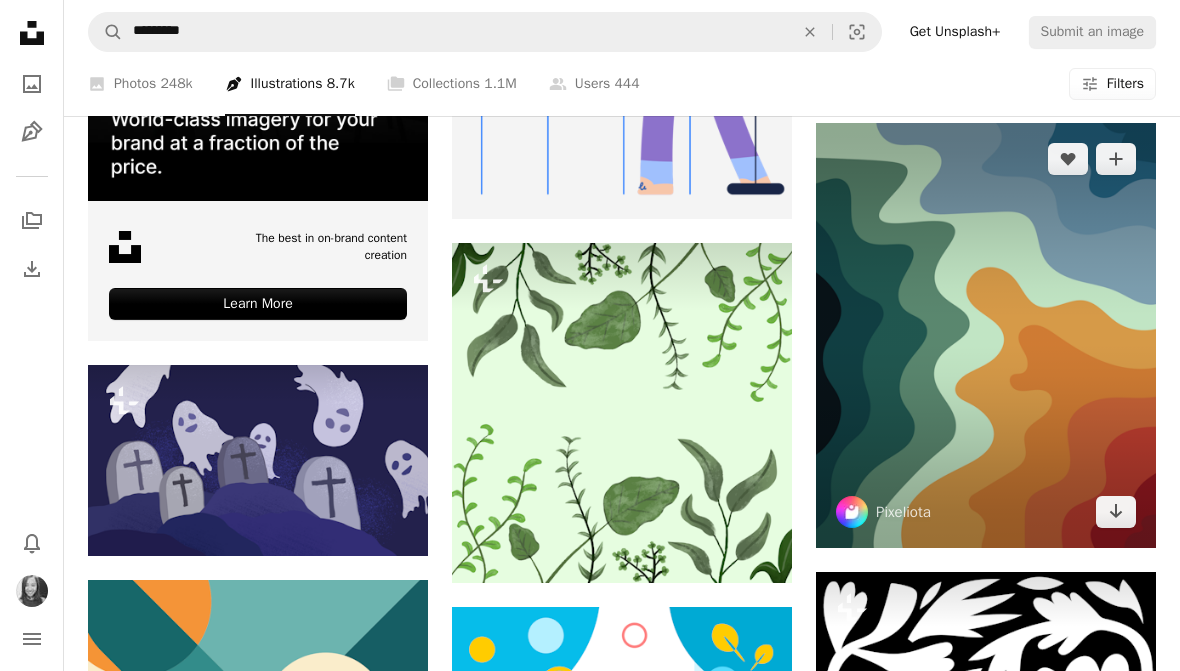 click on "Arrow pointing down" 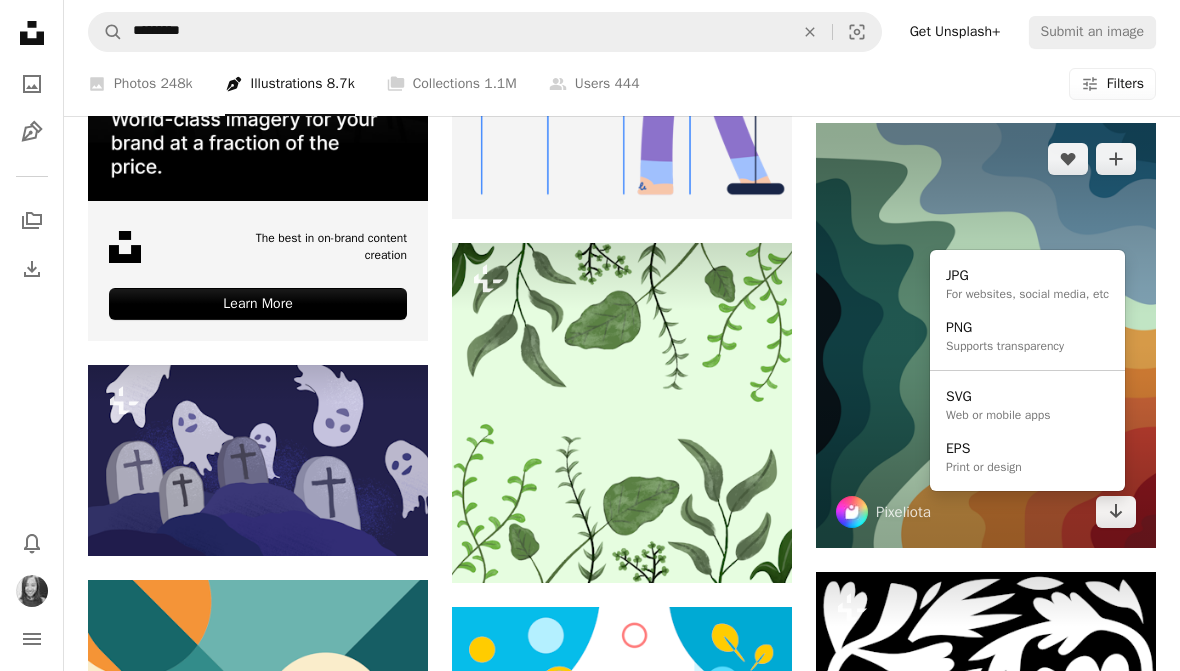 click on "JPG" at bounding box center (1027, 276) 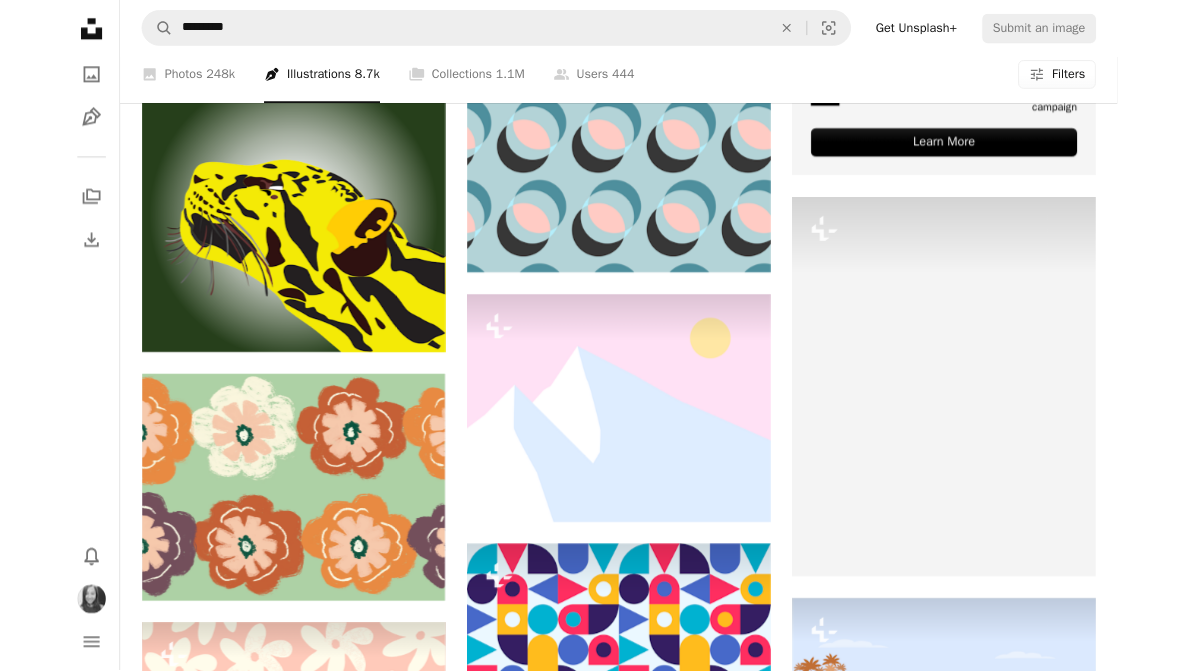 scroll, scrollTop: 7444, scrollLeft: 0, axis: vertical 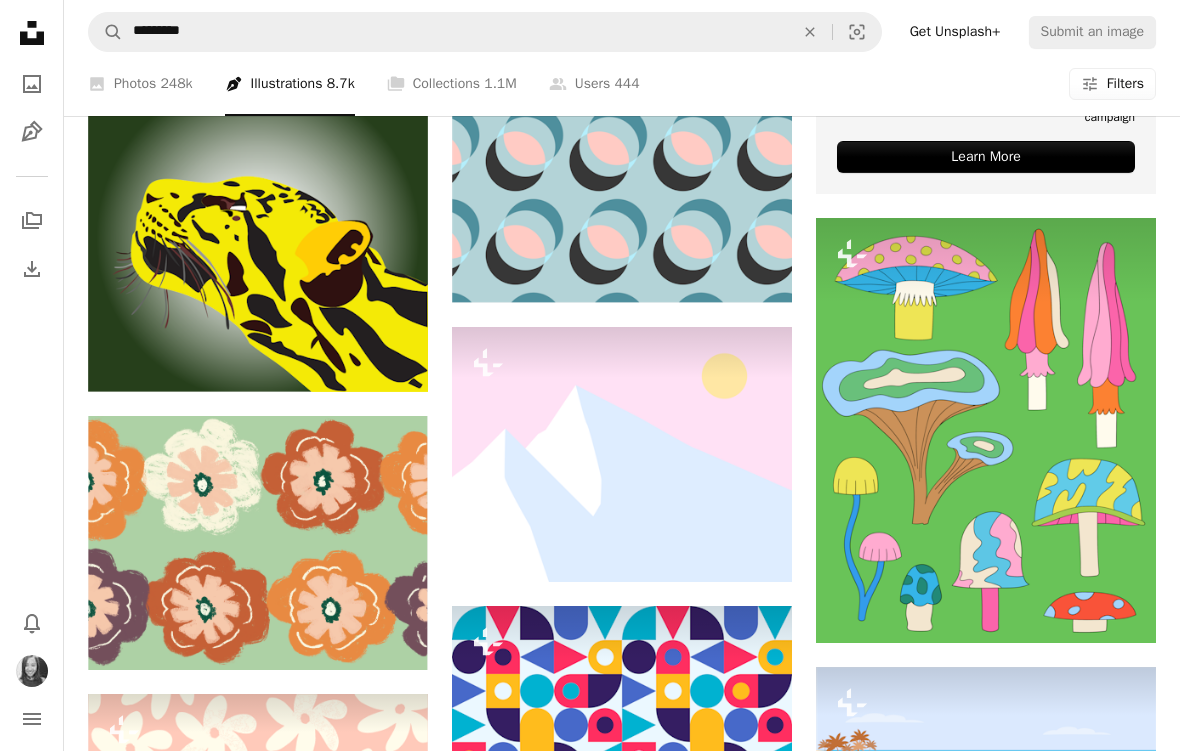 click on "A plus sign" 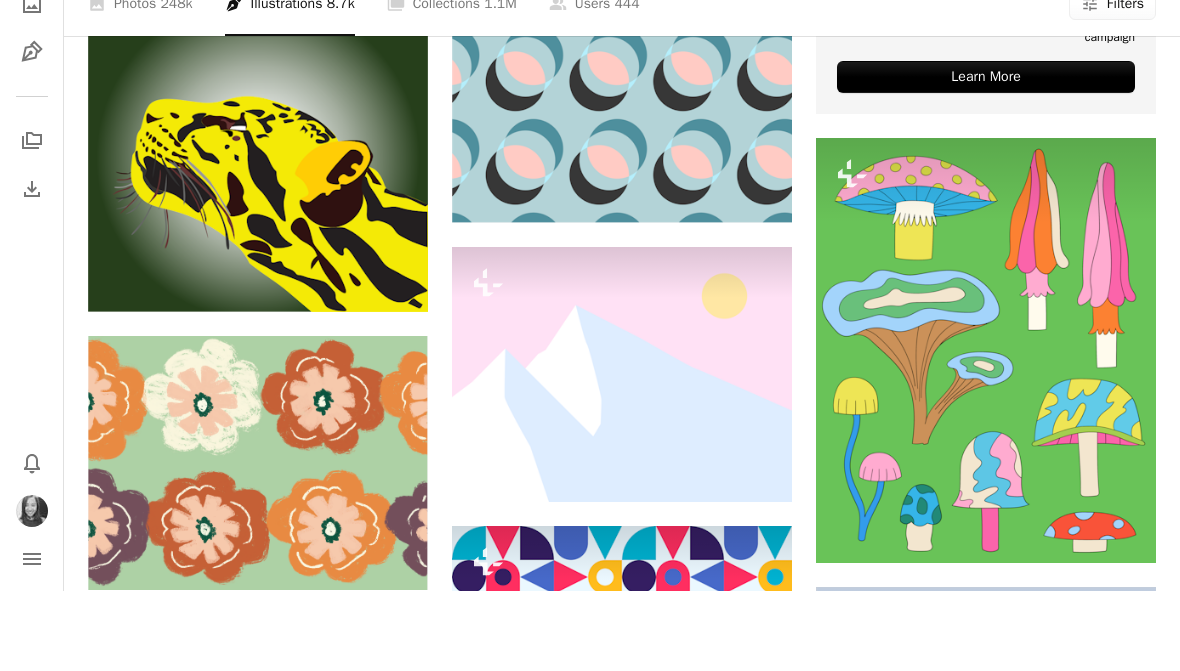 scroll, scrollTop: 7524, scrollLeft: 0, axis: vertical 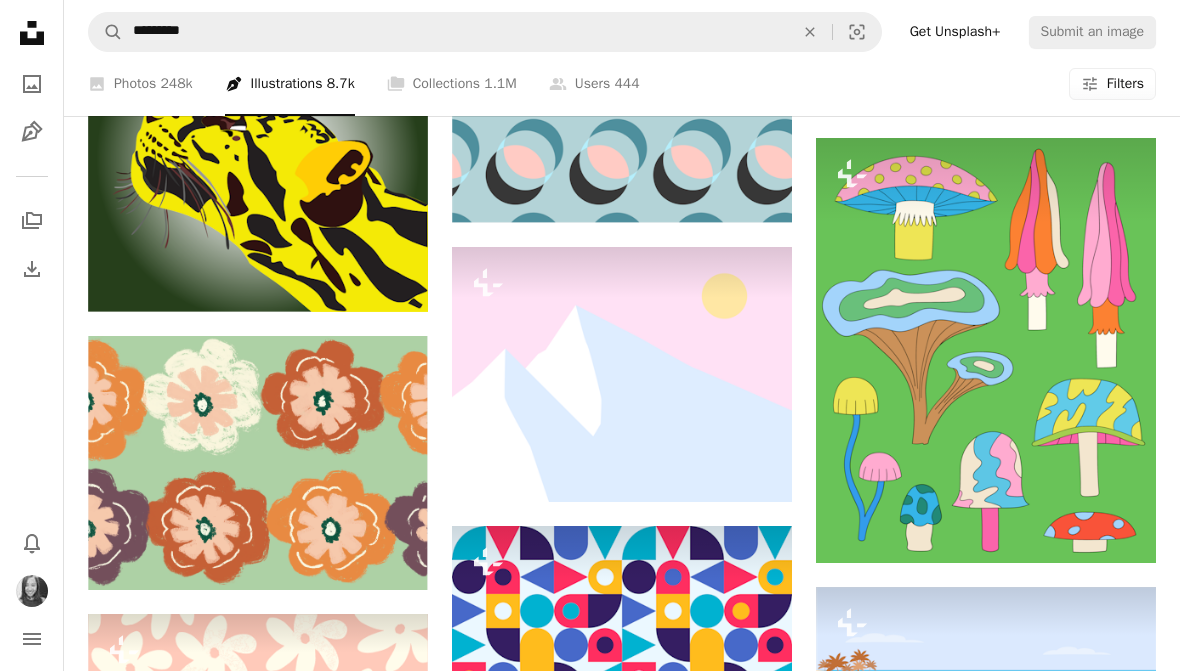 click on "A lock My first collection" at bounding box center (745, 4459) 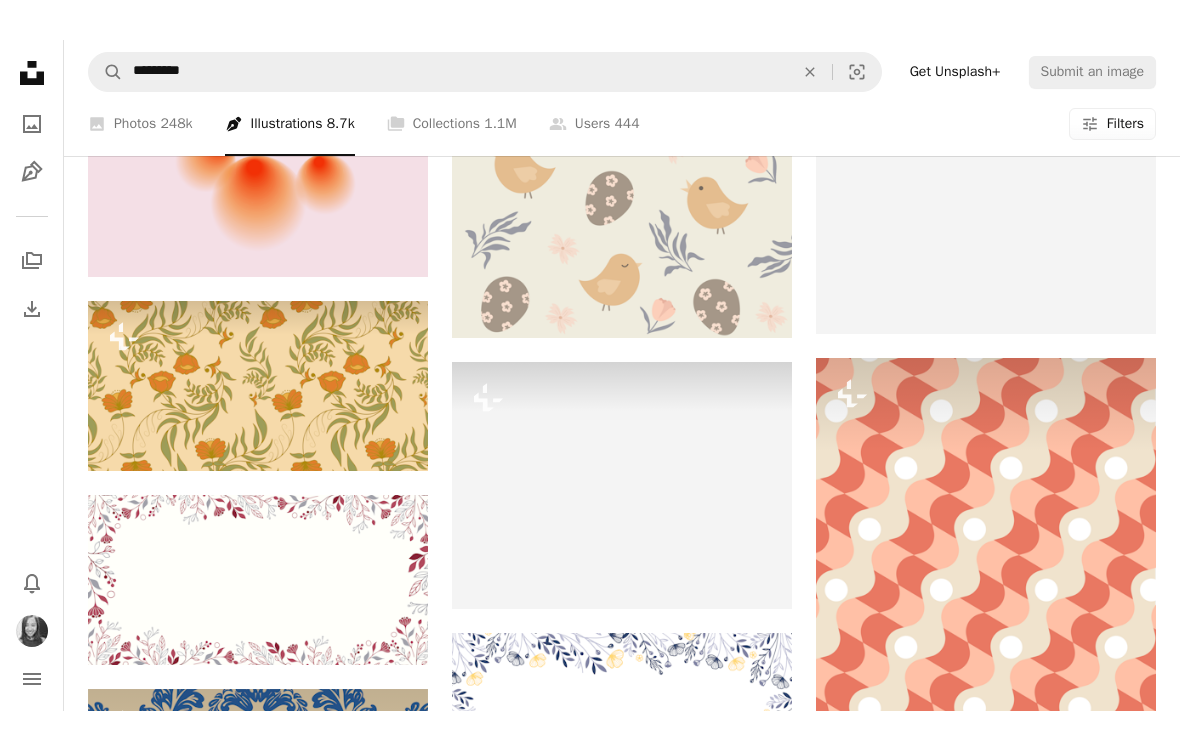 scroll, scrollTop: 17373, scrollLeft: 0, axis: vertical 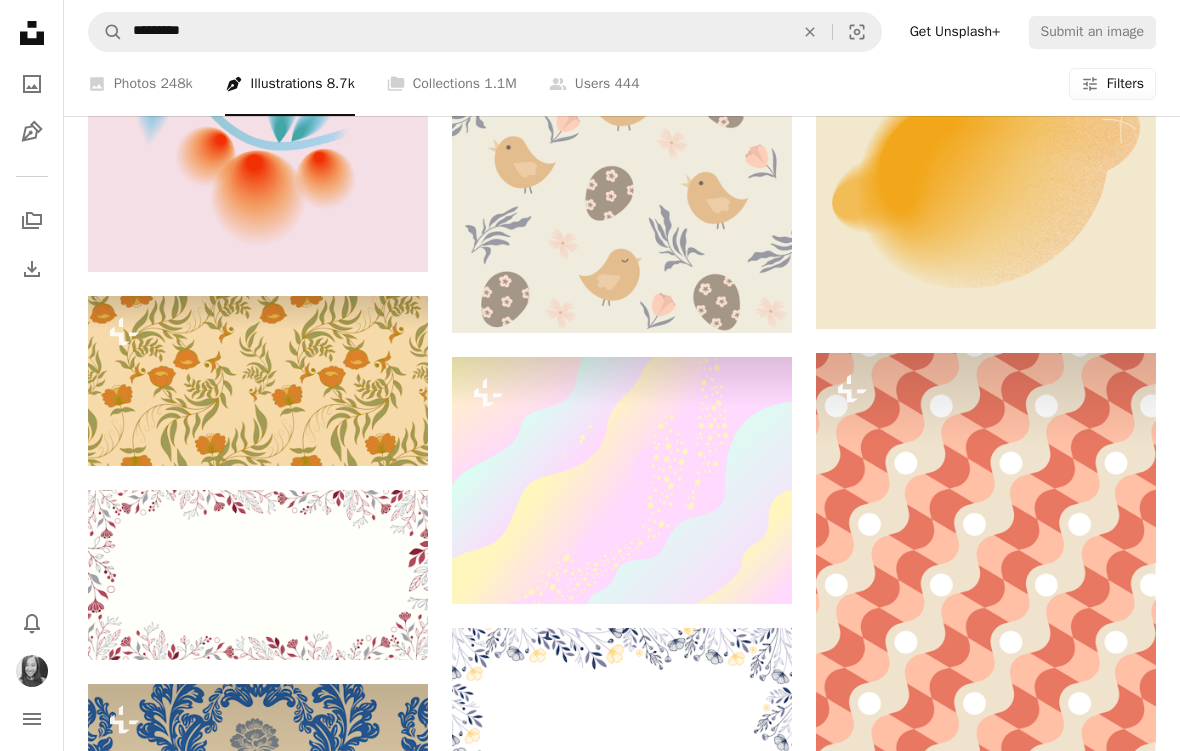 click on "A plus sign" 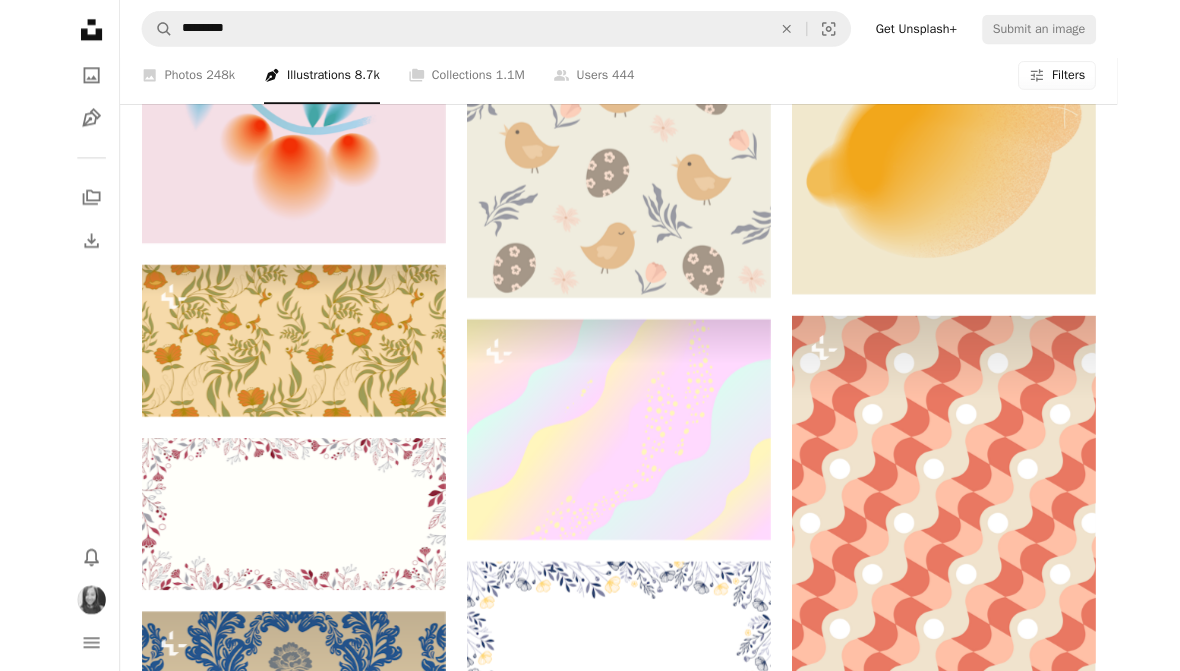 scroll, scrollTop: 17453, scrollLeft: 0, axis: vertical 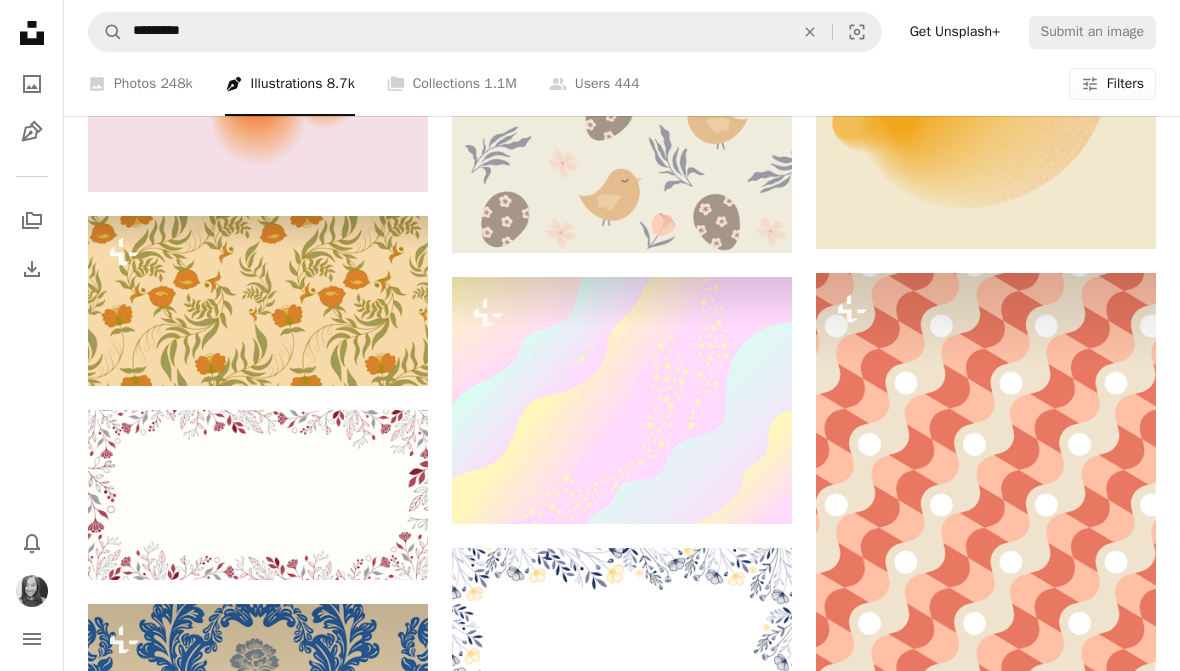 click on "3 photos" at bounding box center (756, 5640) 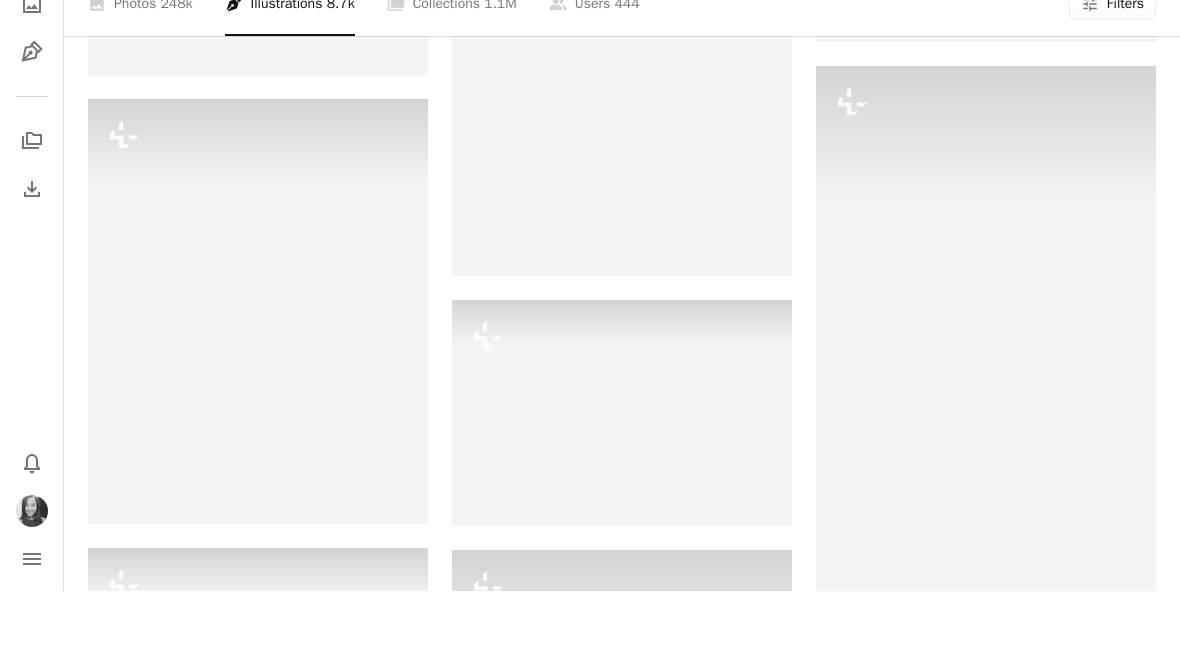 scroll, scrollTop: 18780, scrollLeft: 0, axis: vertical 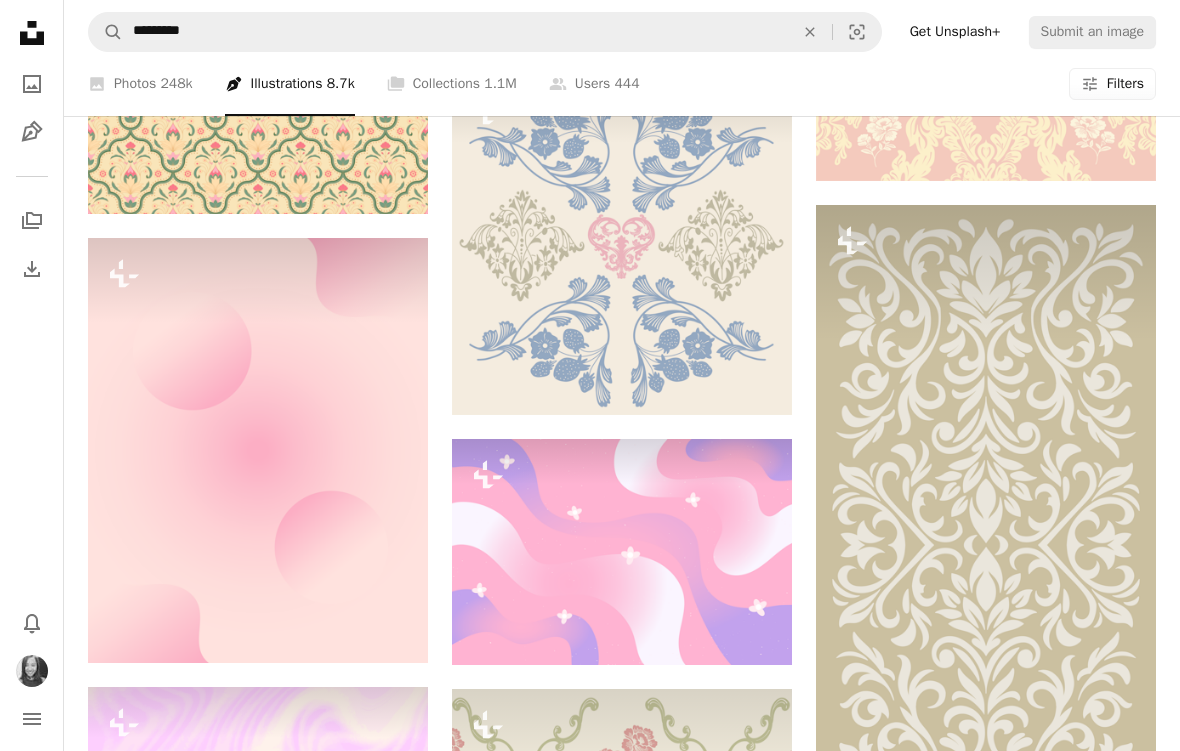 click on "A plus sign" at bounding box center [388, 275] 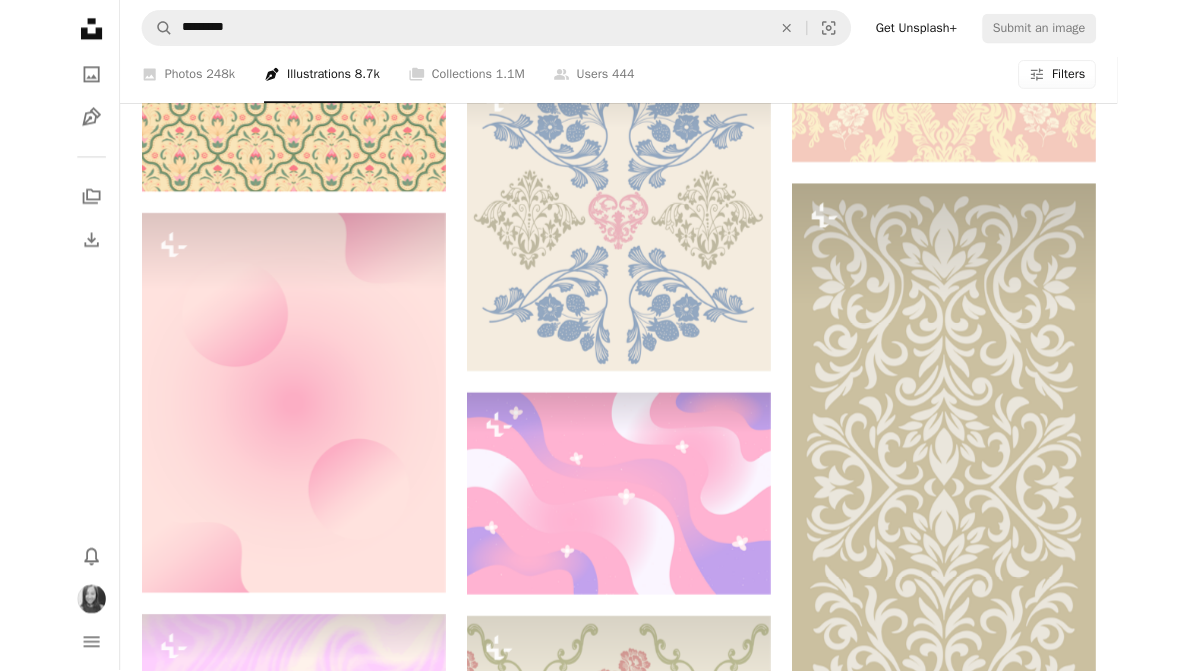 scroll, scrollTop: 18721, scrollLeft: 0, axis: vertical 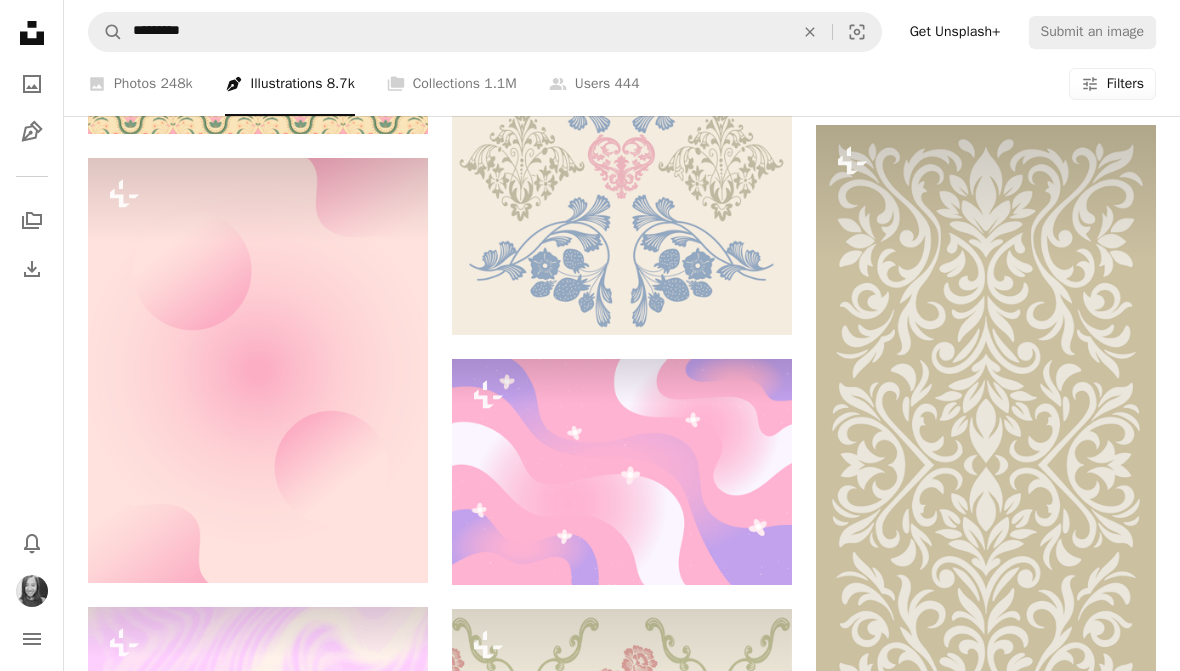 click on "4 photos" at bounding box center [756, 4372] 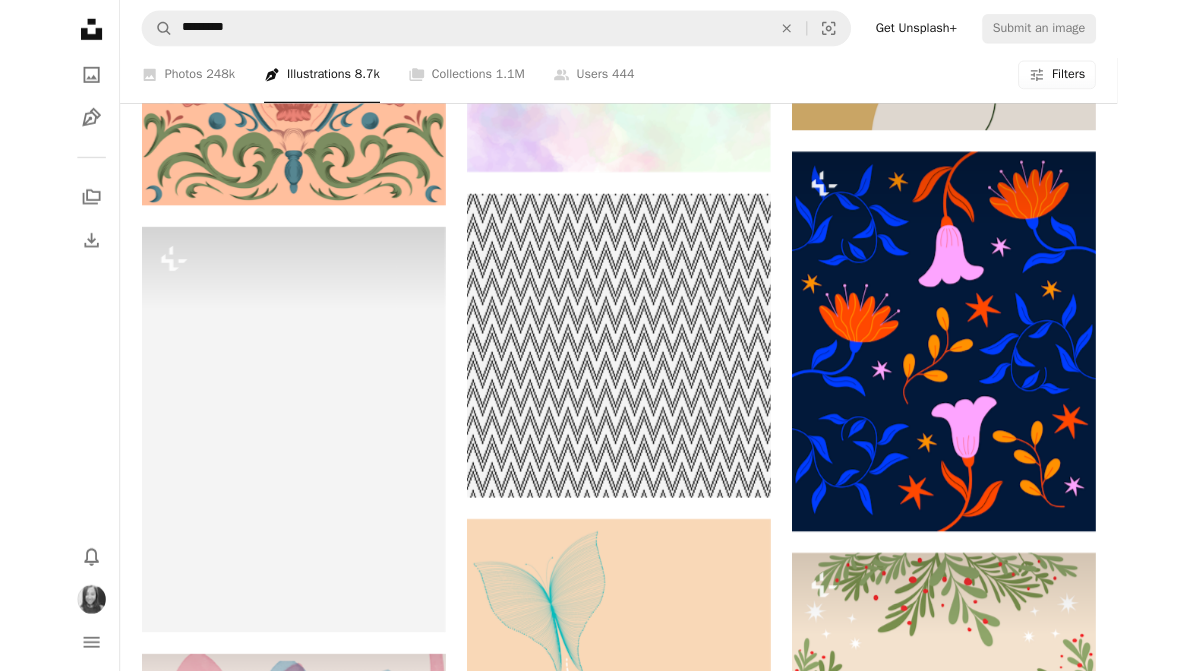 scroll, scrollTop: 25421, scrollLeft: 0, axis: vertical 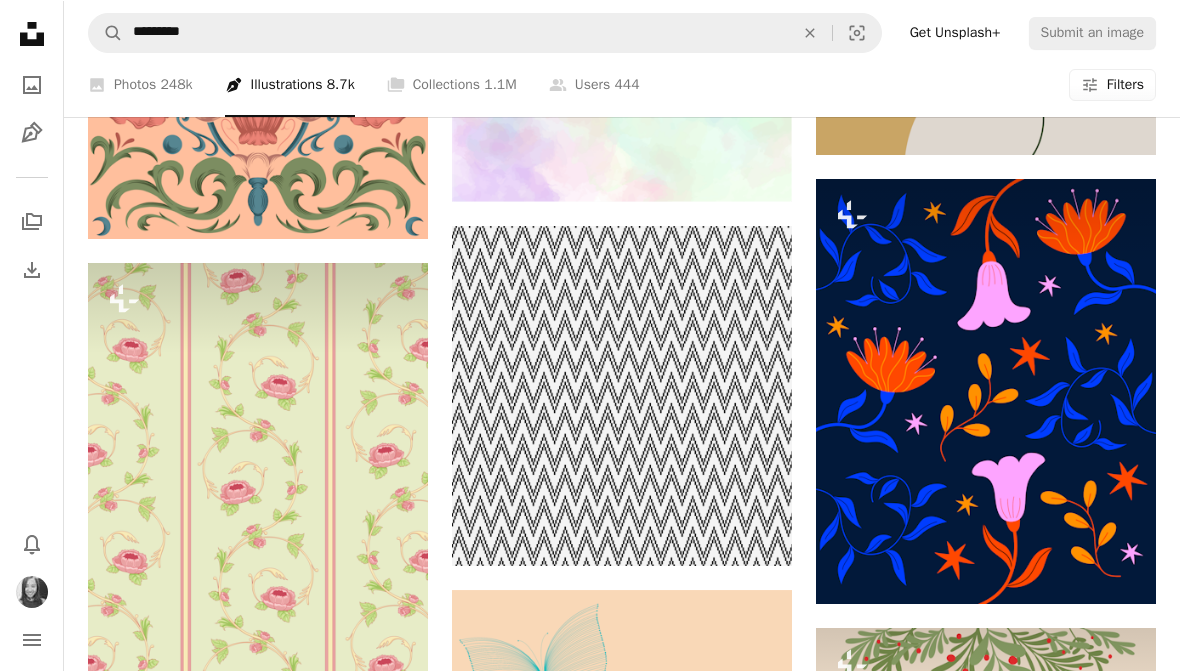click 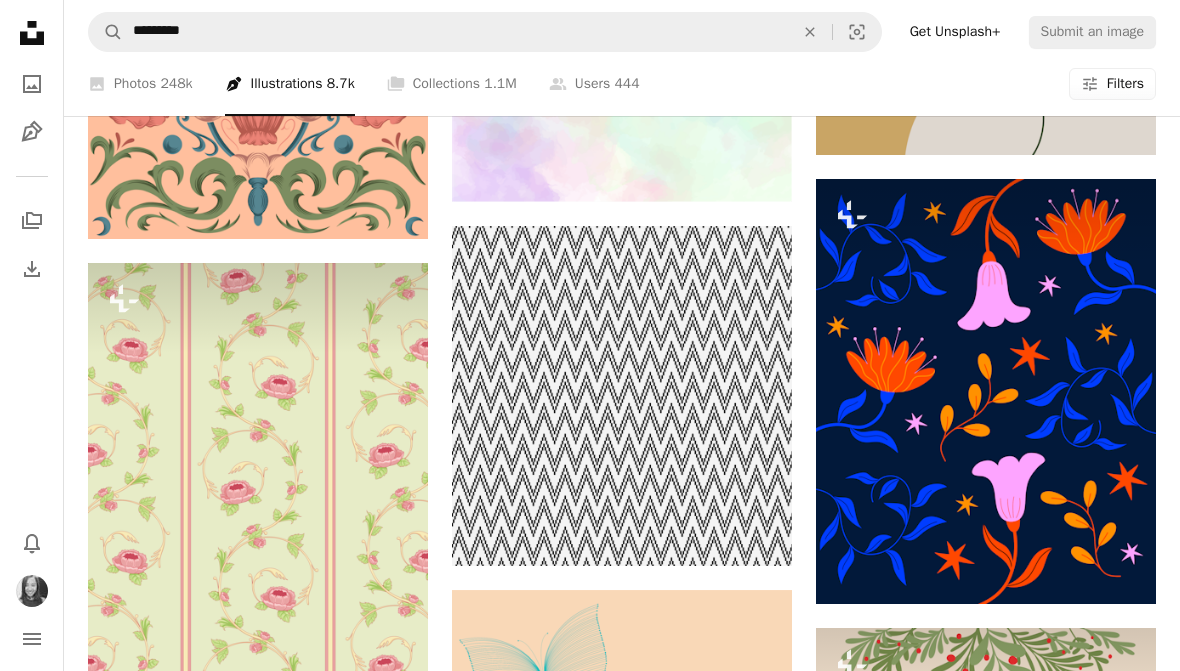 click on "A lock My first collection" at bounding box center [745, 5403] 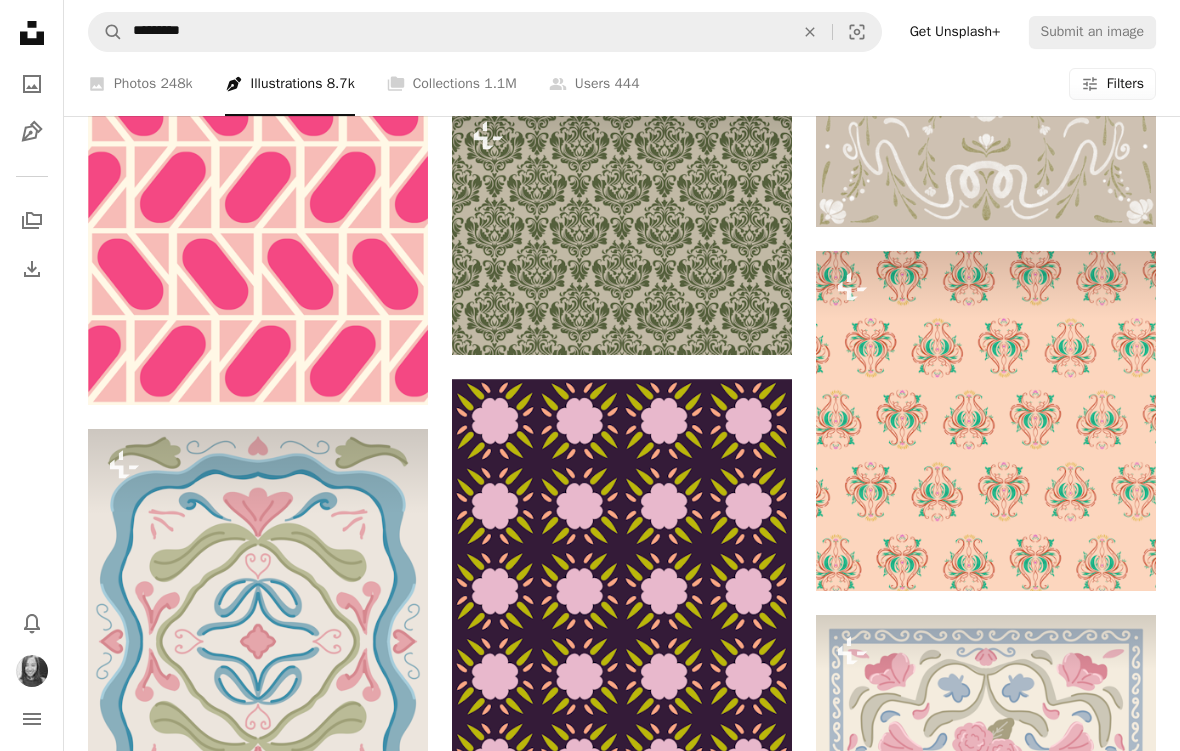scroll, scrollTop: 35306, scrollLeft: 0, axis: vertical 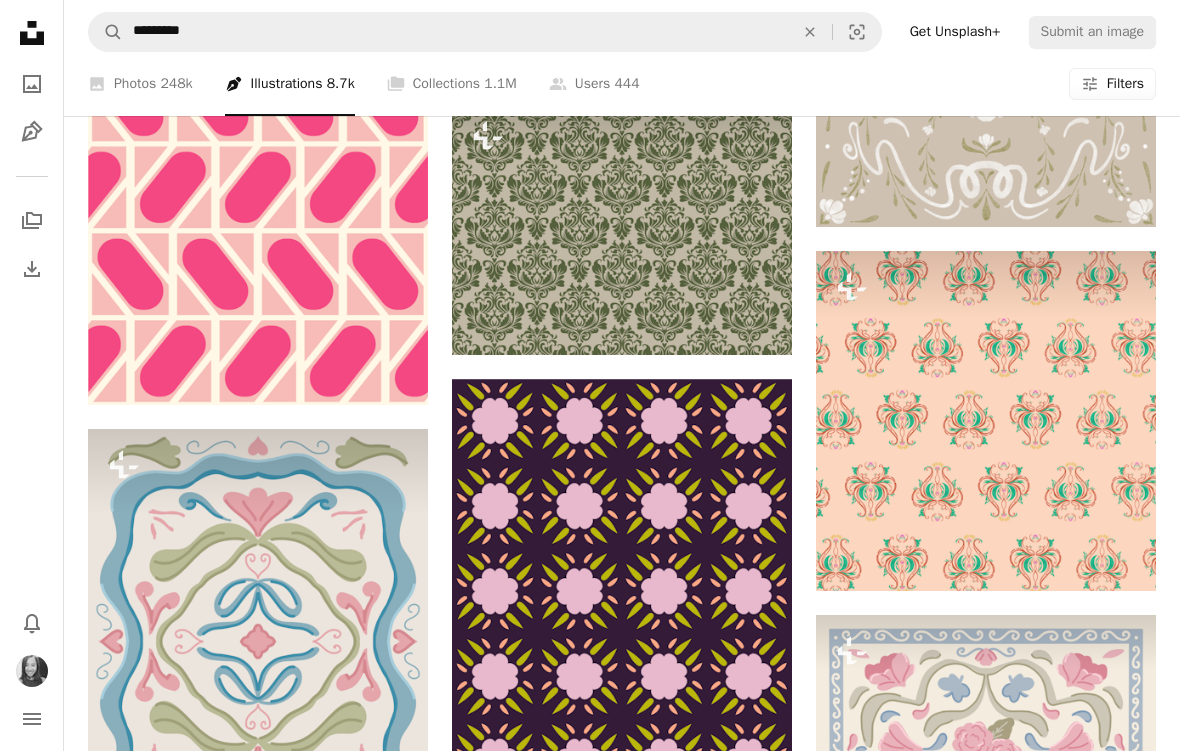 click on "A stack of folders Collections   1.1M" at bounding box center [452, 84] 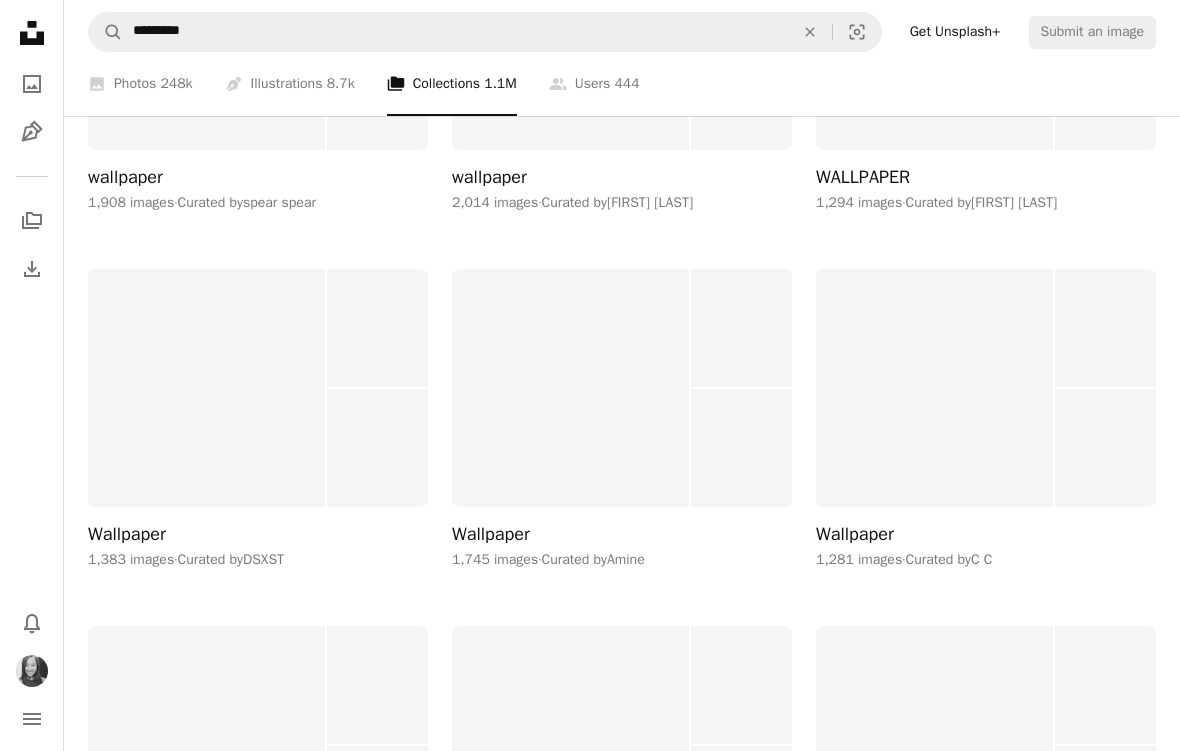 scroll, scrollTop: 400, scrollLeft: 0, axis: vertical 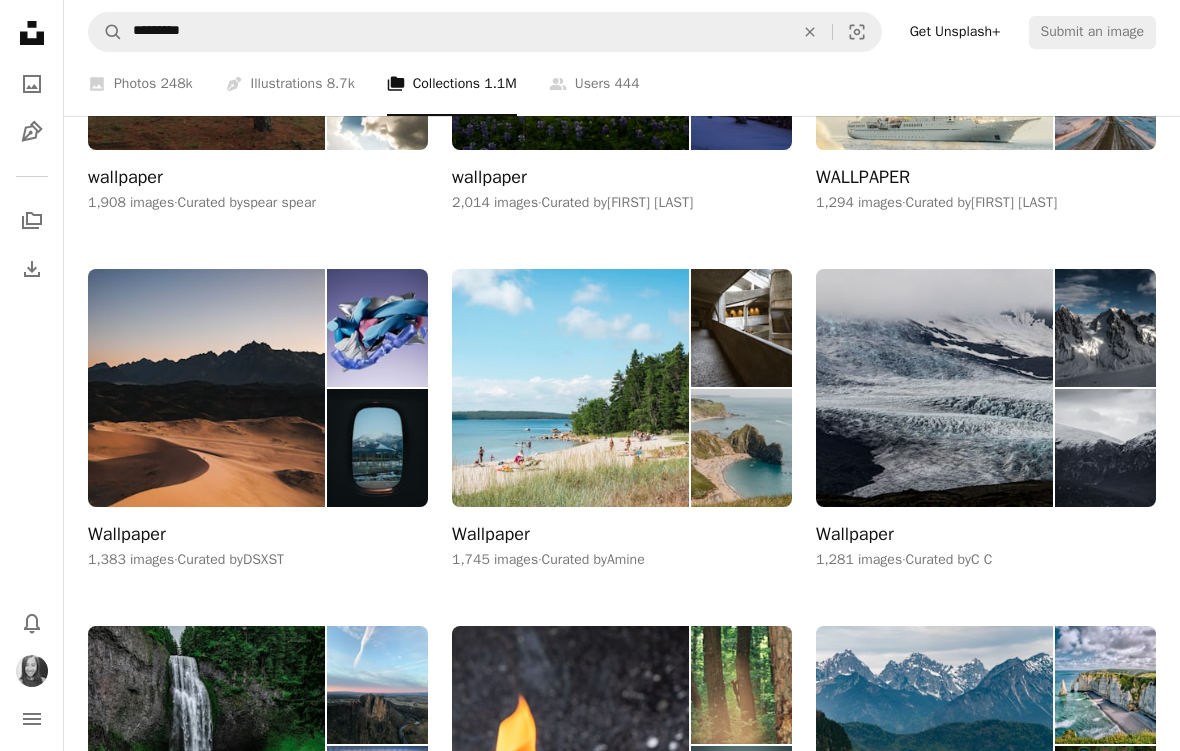 click at bounding box center (1105, 328) 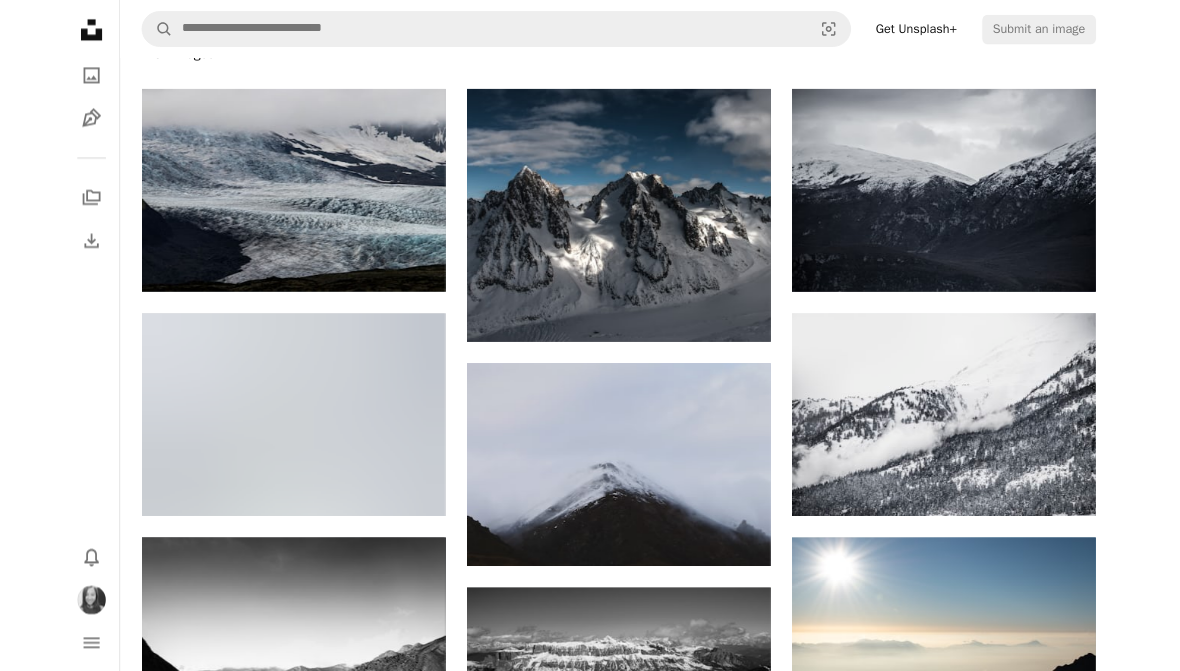 scroll, scrollTop: 366, scrollLeft: 0, axis: vertical 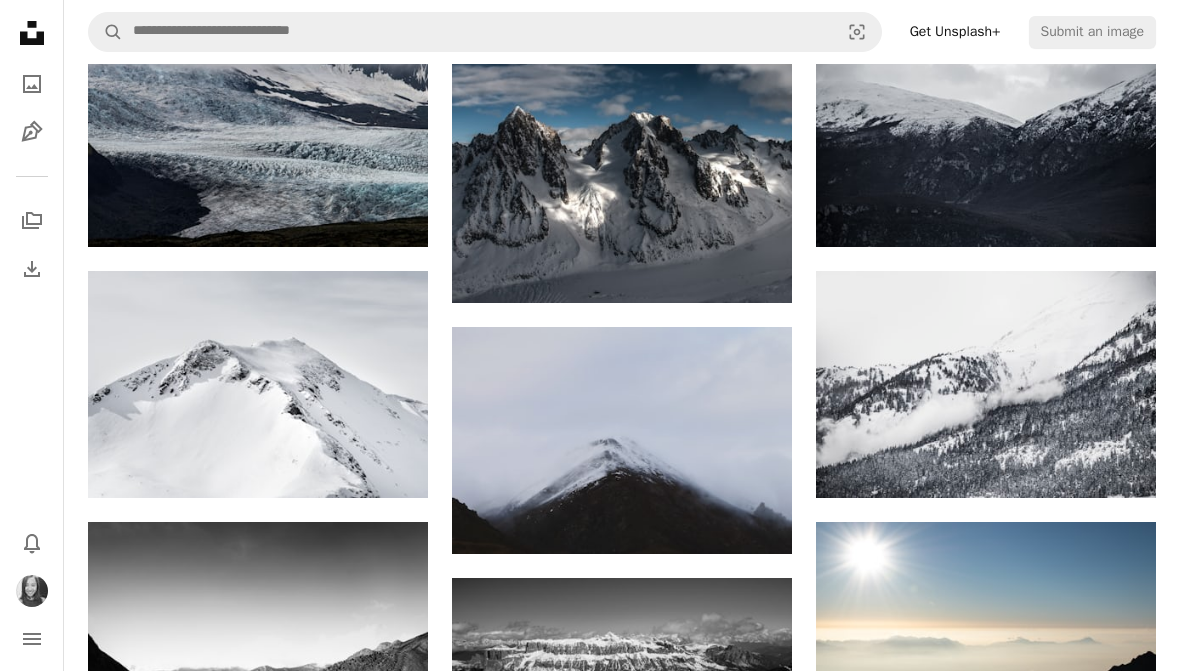 click on "Arrow pointing down" 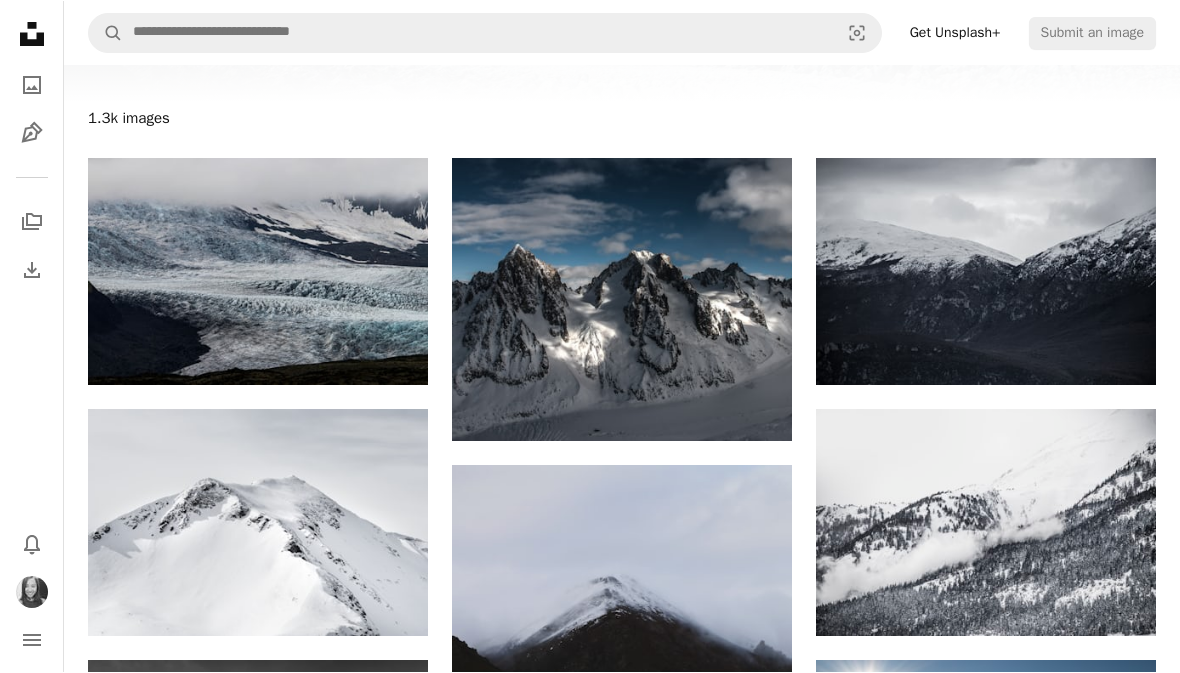 scroll, scrollTop: 212, scrollLeft: 0, axis: vertical 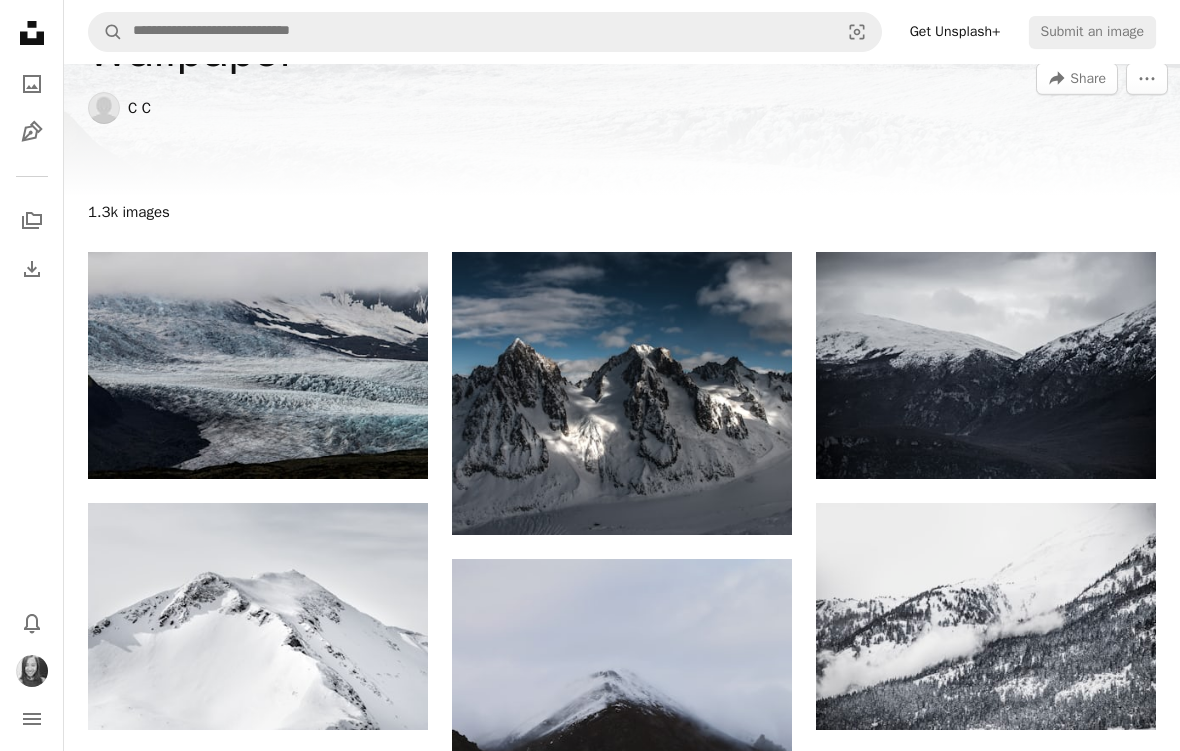 click on "A plus sign" at bounding box center [752, 288] 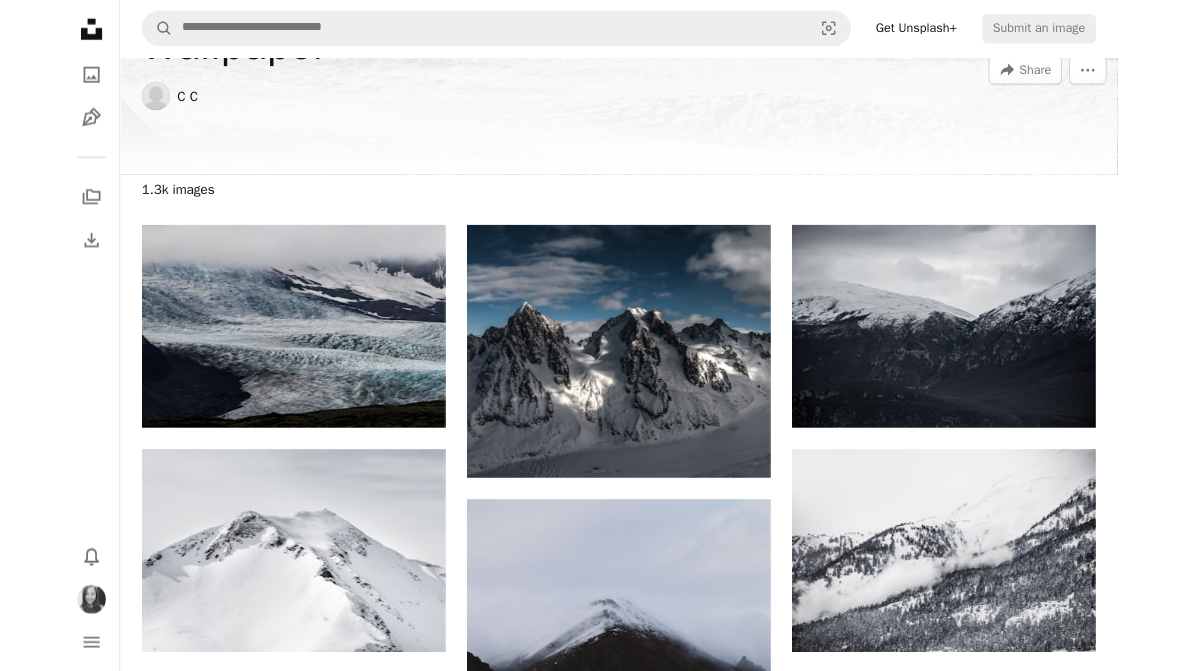 scroll, scrollTop: 214, scrollLeft: 0, axis: vertical 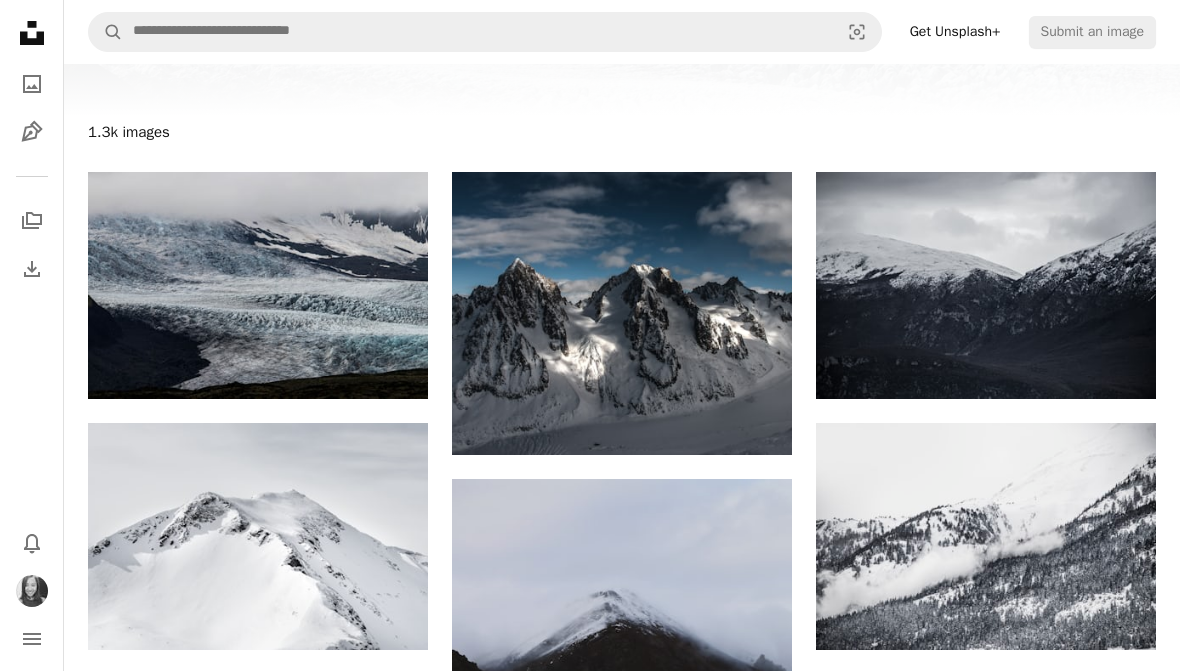click on "A lock My first collection" at bounding box center (745, 3787) 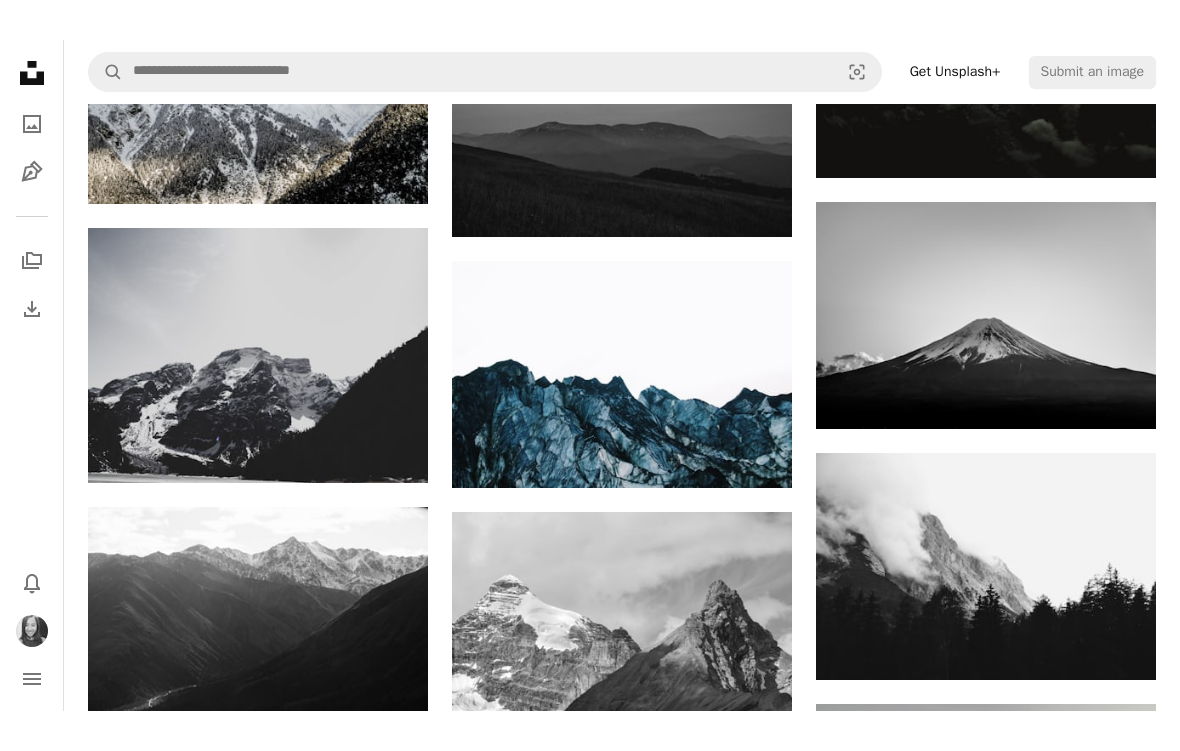 scroll, scrollTop: 2763, scrollLeft: 0, axis: vertical 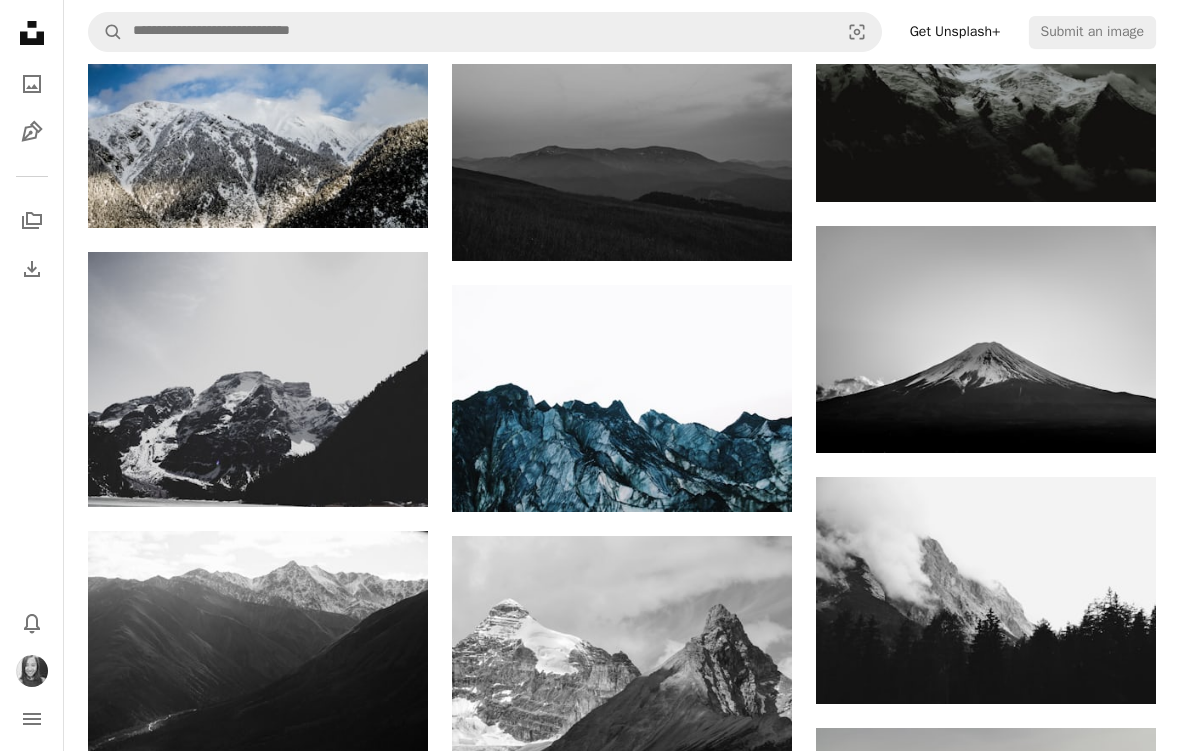 click on "A plus sign" at bounding box center [752, 321] 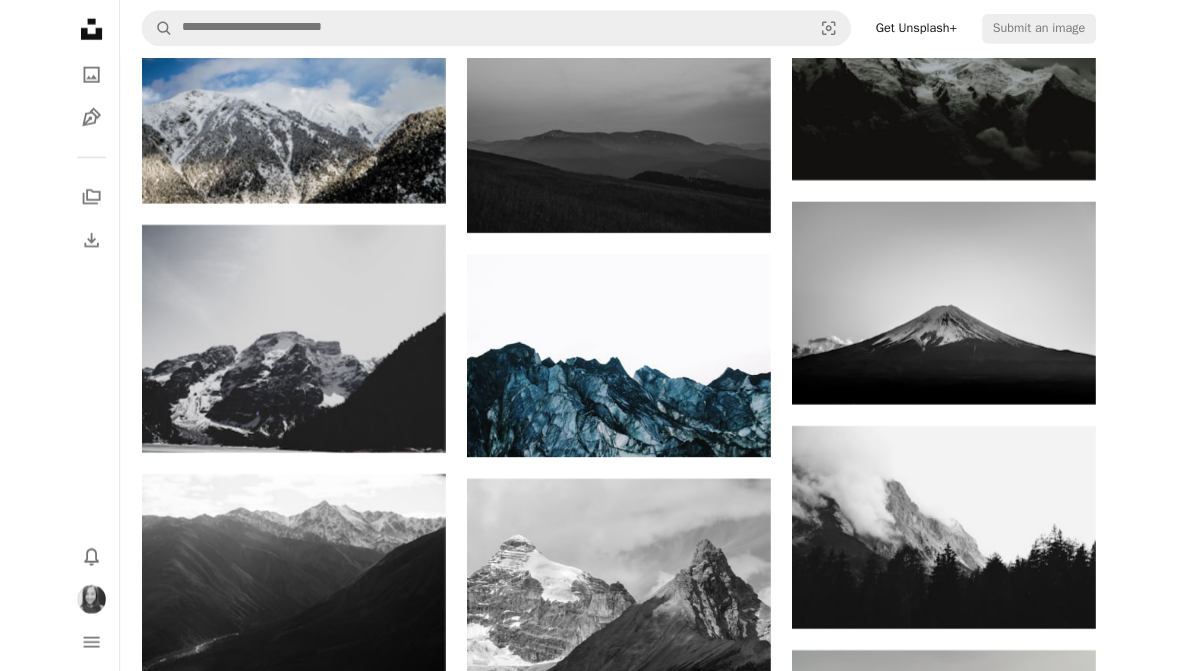 scroll, scrollTop: 2777, scrollLeft: 0, axis: vertical 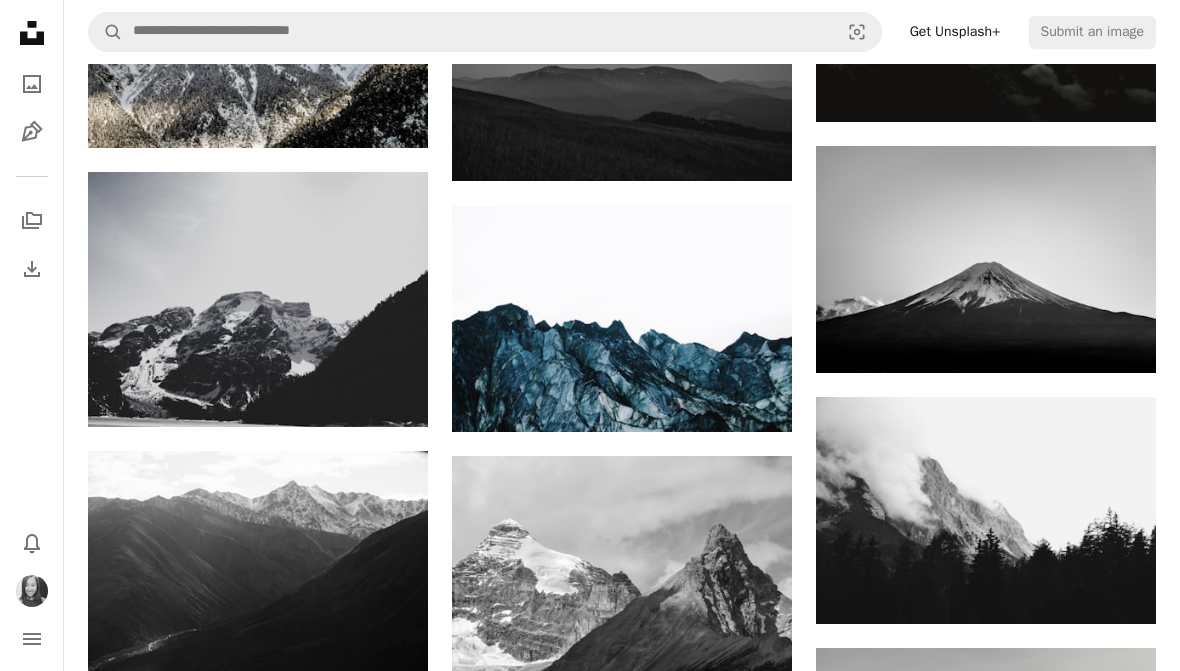 click on "A lock My first collection" at bounding box center [745, 3961] 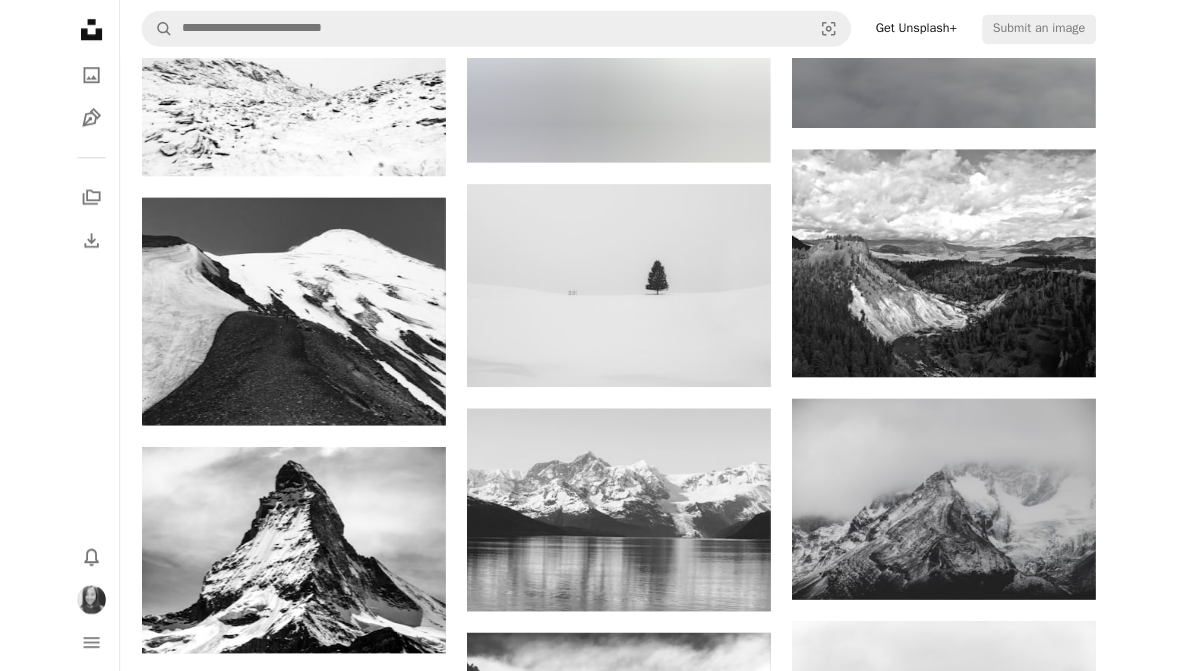 scroll, scrollTop: 3617, scrollLeft: 0, axis: vertical 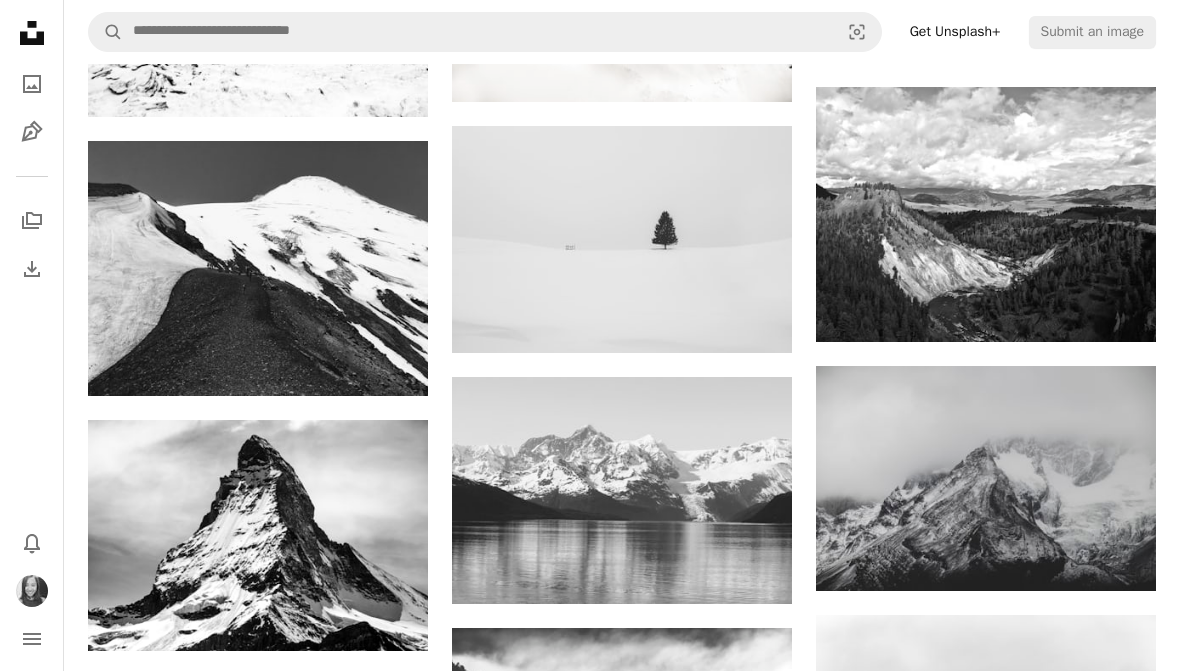 click on "A plus sign" at bounding box center [1116, 123] 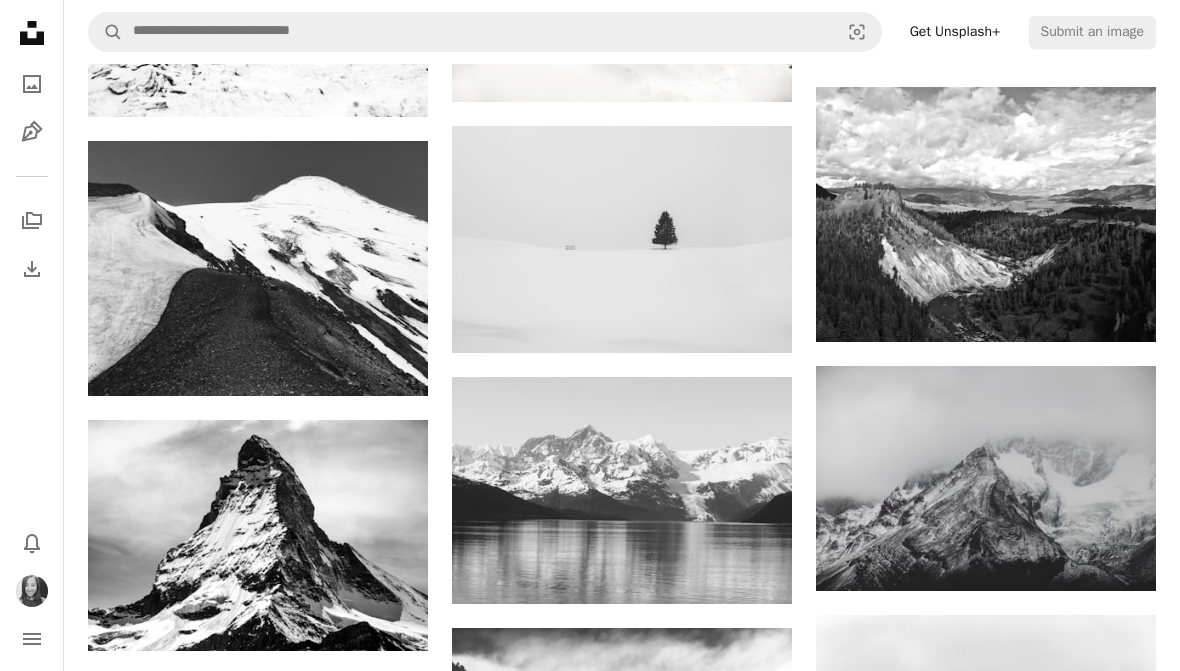 click on "A lock My first collection" at bounding box center [745, 3891] 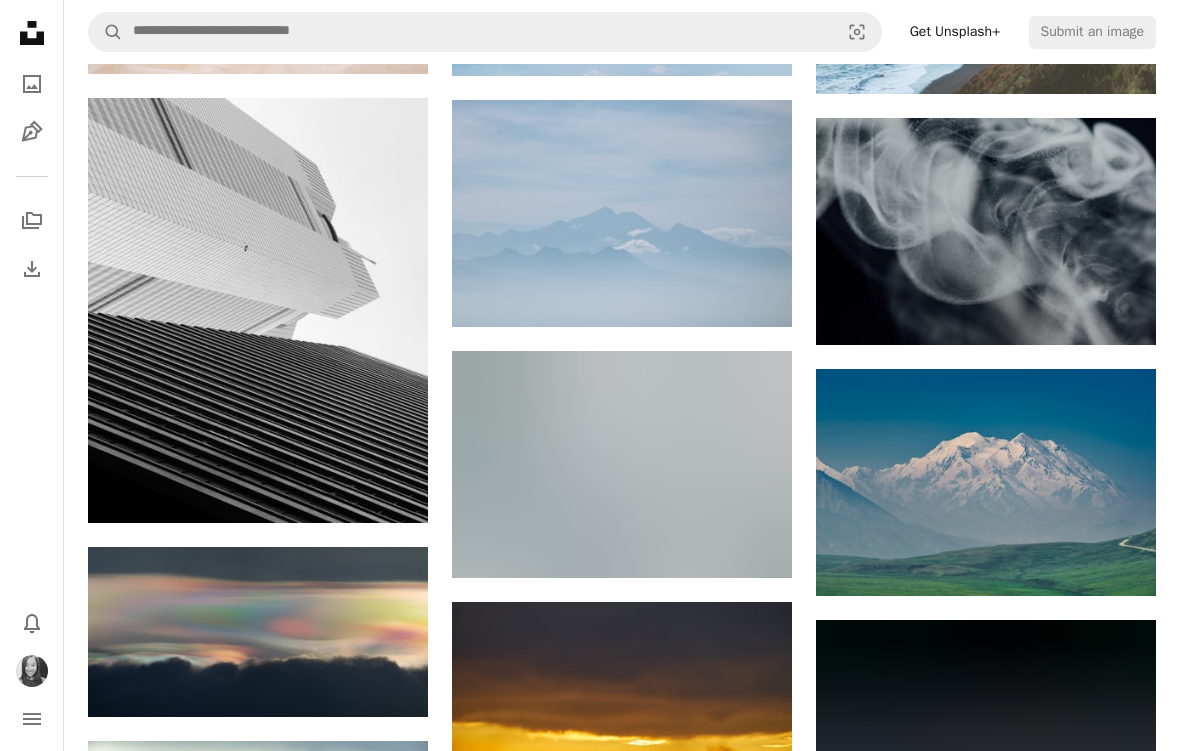 scroll, scrollTop: 5622, scrollLeft: 0, axis: vertical 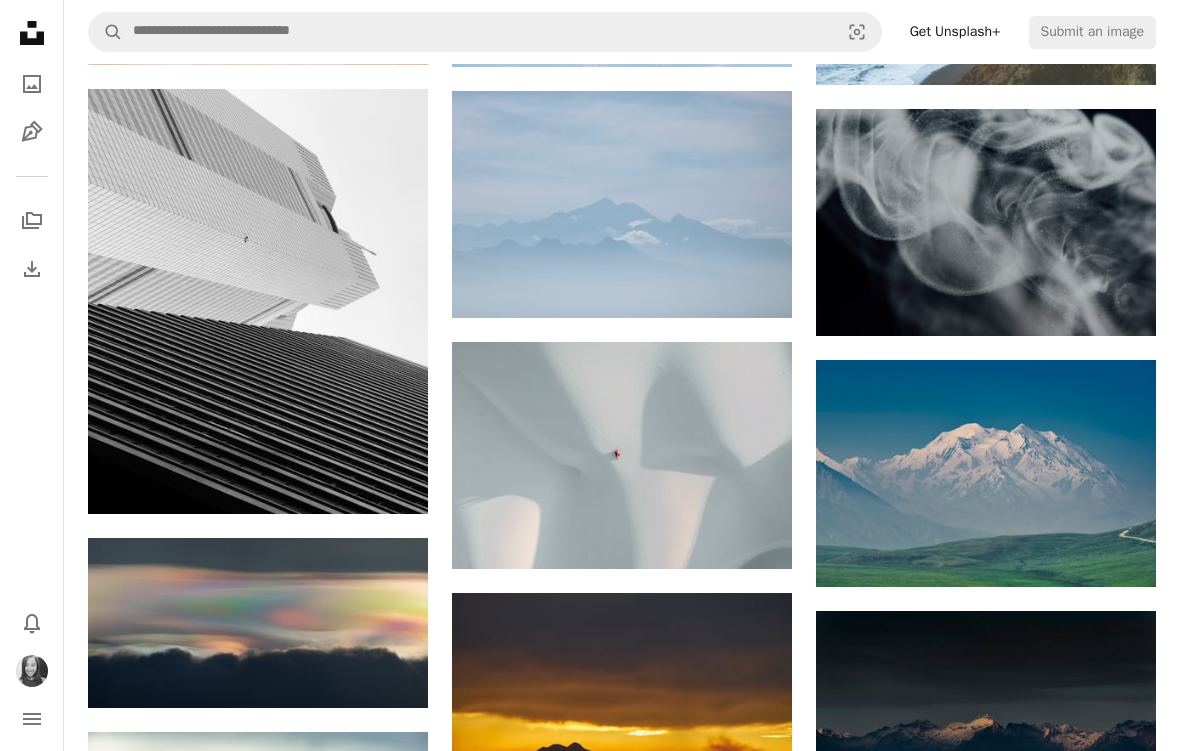 click on "A plus sign" 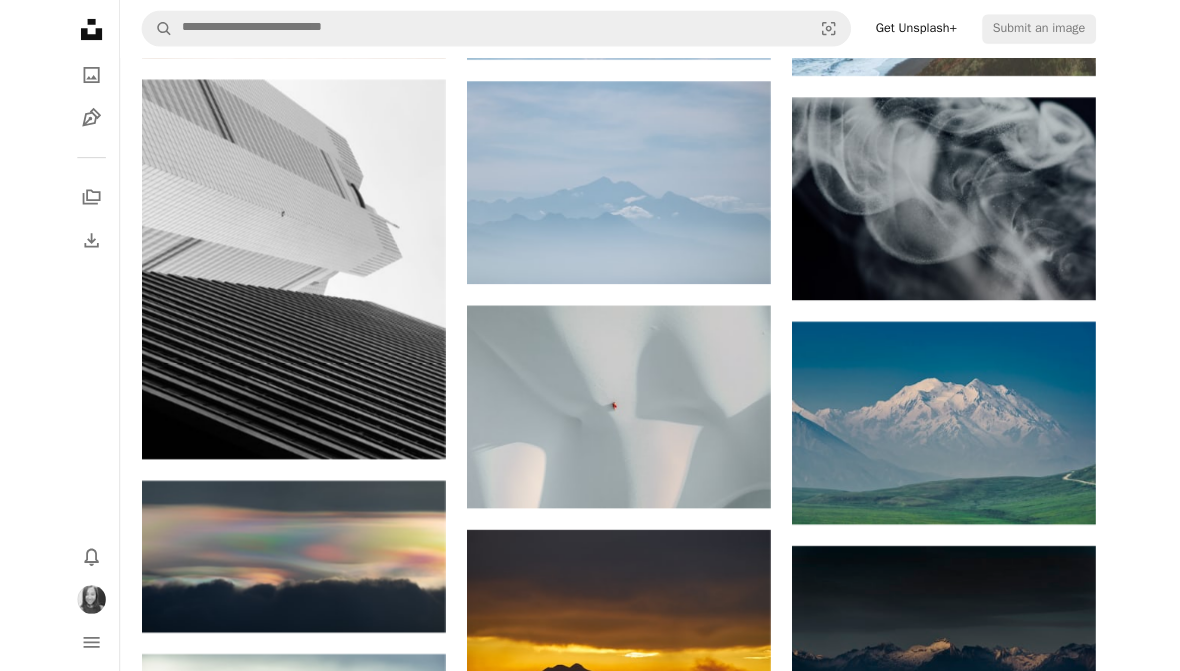 scroll, scrollTop: 5703, scrollLeft: 0, axis: vertical 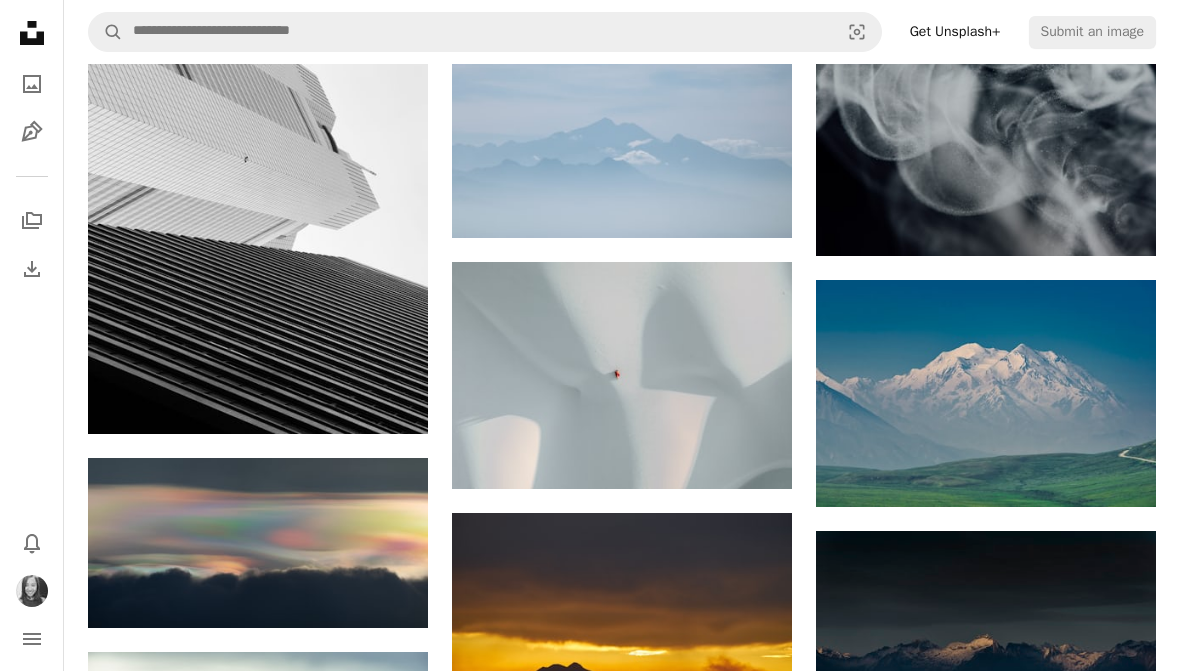 click on "A checkmark A plus sign 11 photos A lock My first collection" at bounding box center [756, 3525] 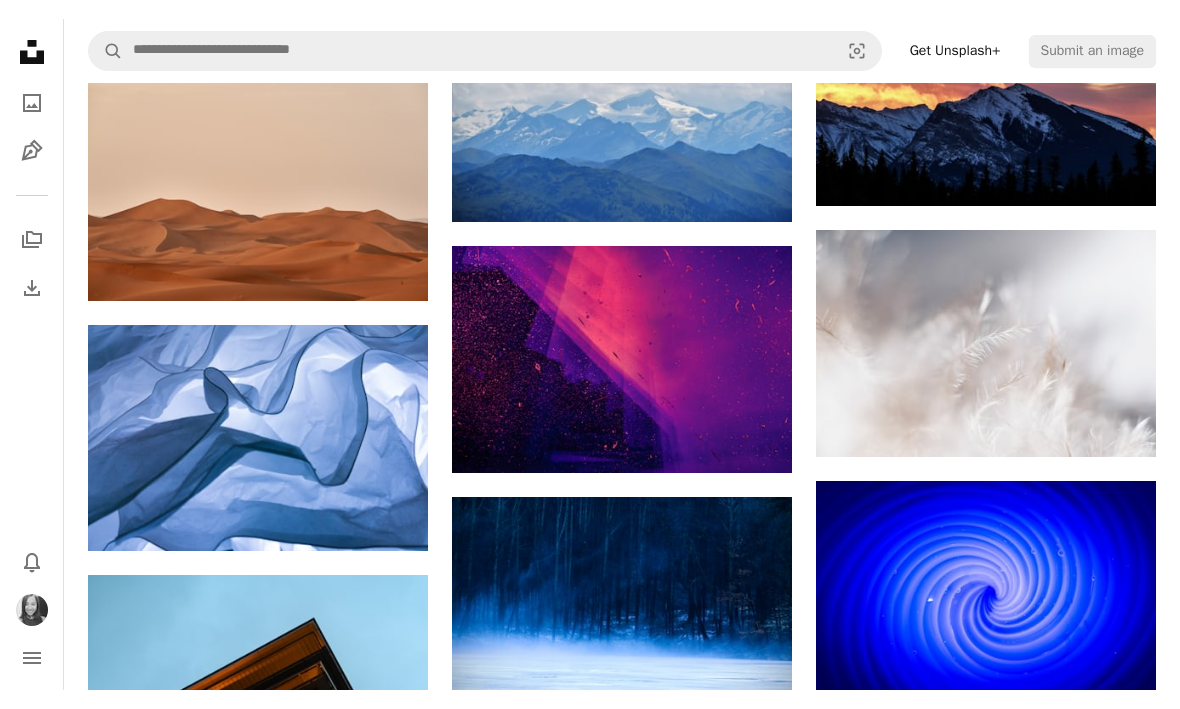 scroll, scrollTop: 8487, scrollLeft: 0, axis: vertical 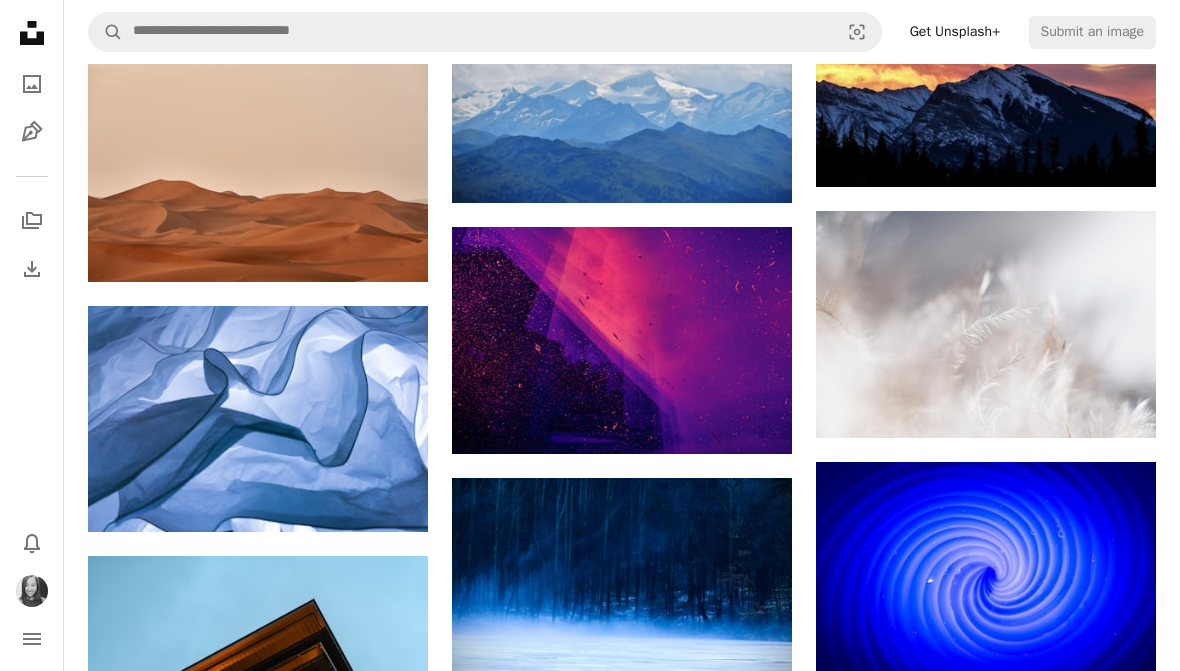 click 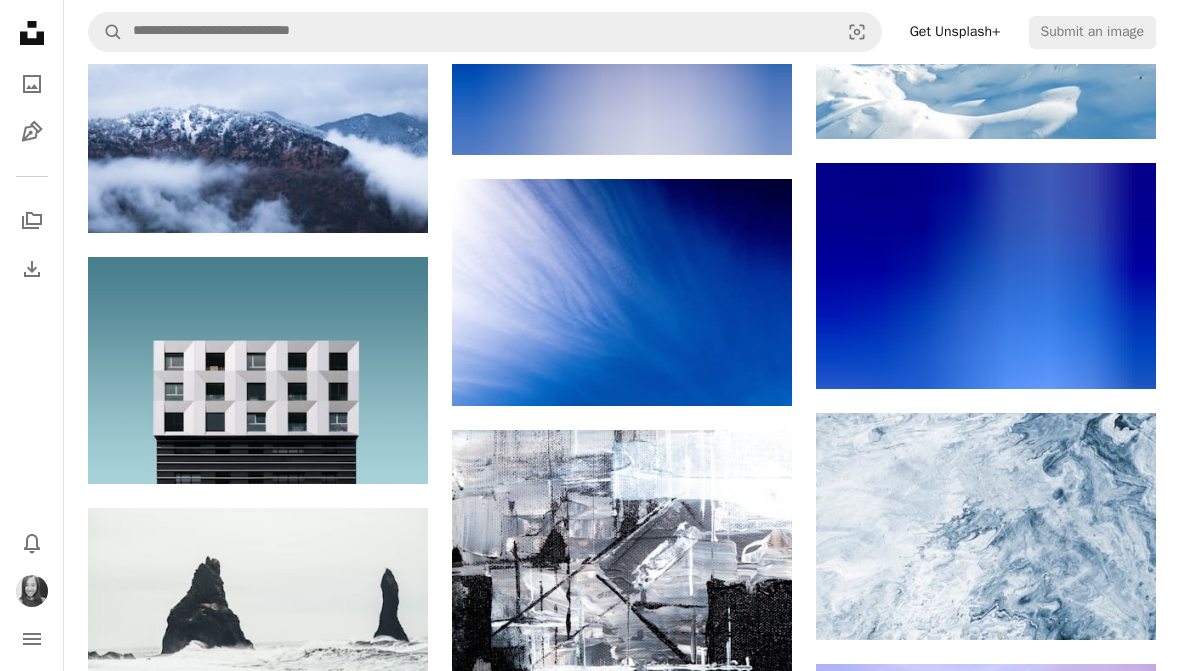 scroll, scrollTop: 9287, scrollLeft: 0, axis: vertical 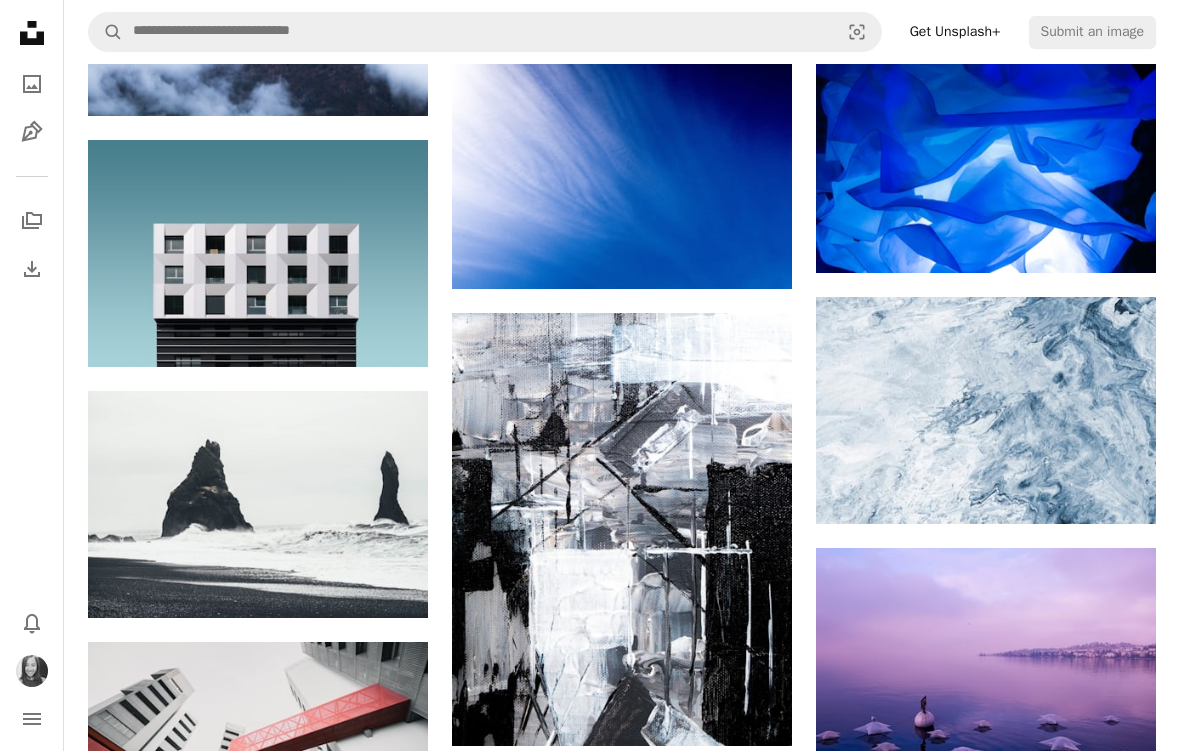 click on "A plus sign" 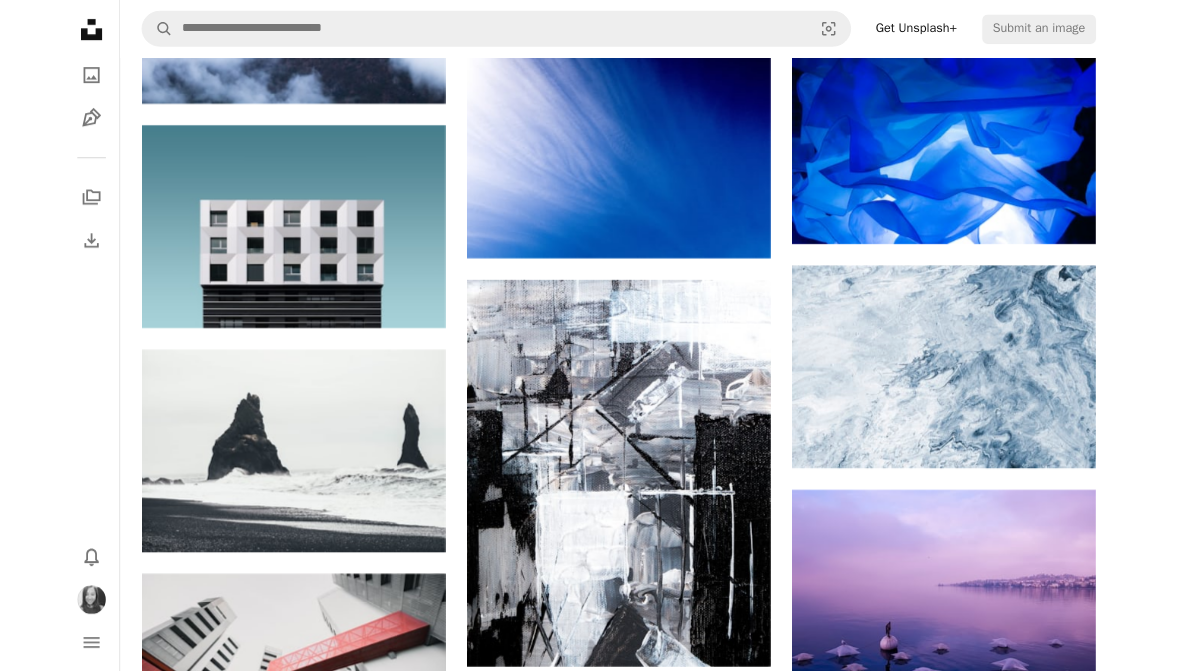 scroll, scrollTop: 9485, scrollLeft: 0, axis: vertical 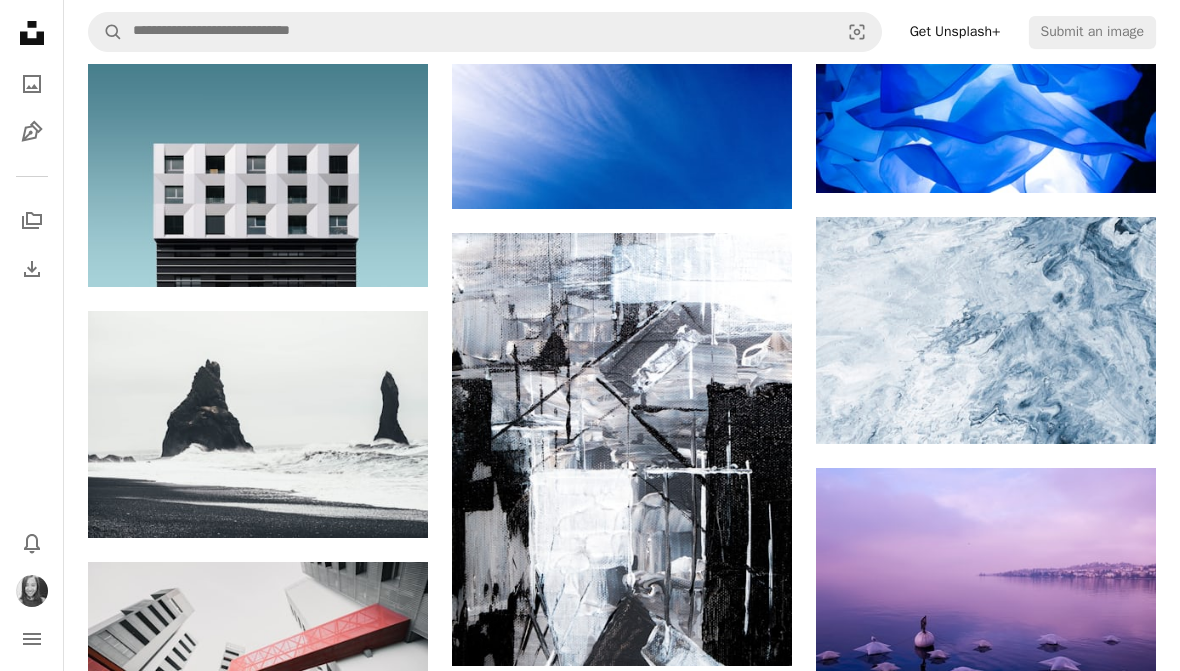 click on "A lock My first collection" at bounding box center (745, 3961) 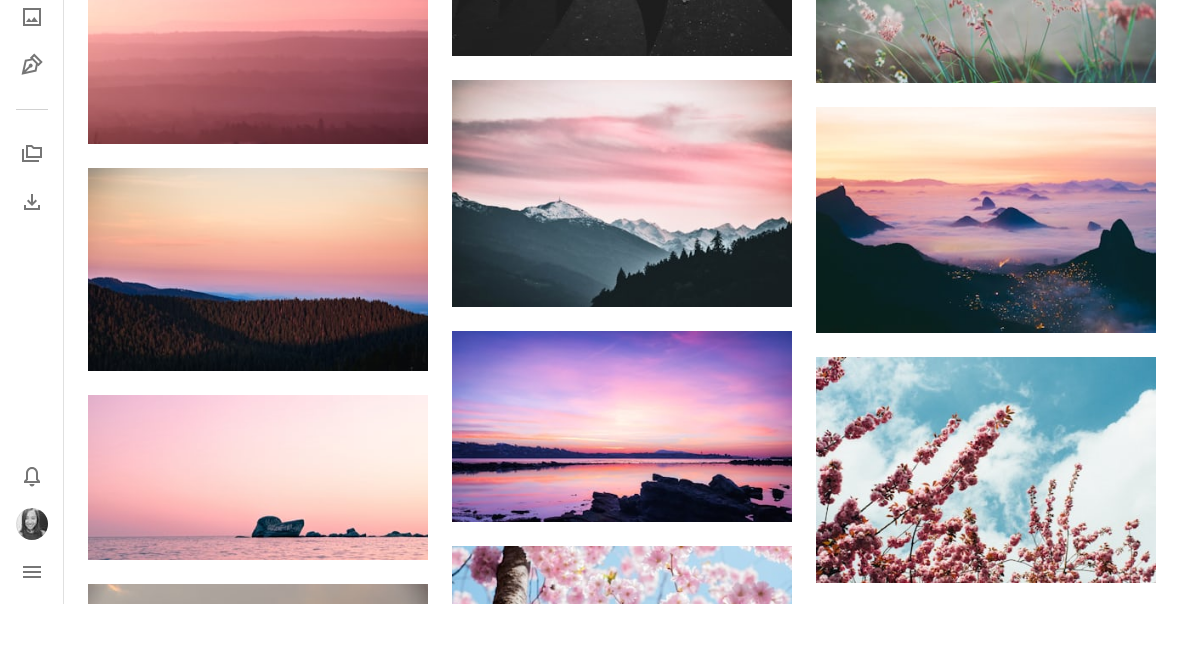 scroll, scrollTop: 10847, scrollLeft: 0, axis: vertical 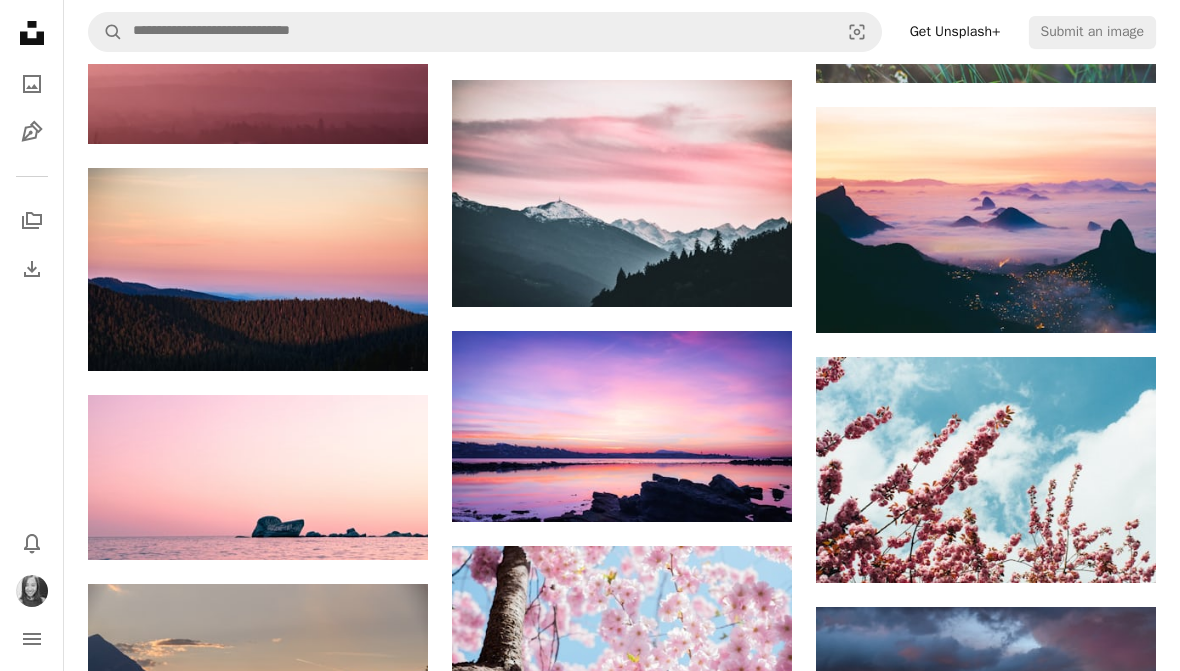 click on "A plus sign" 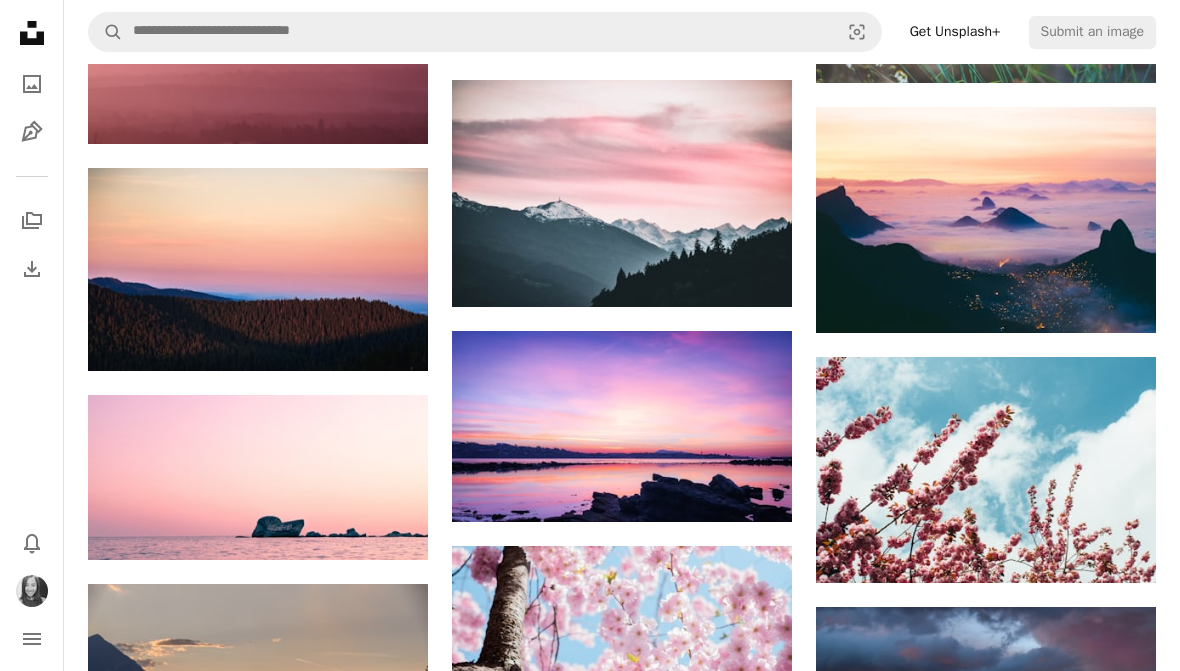 click on "A lock My first collection" at bounding box center [745, 3885] 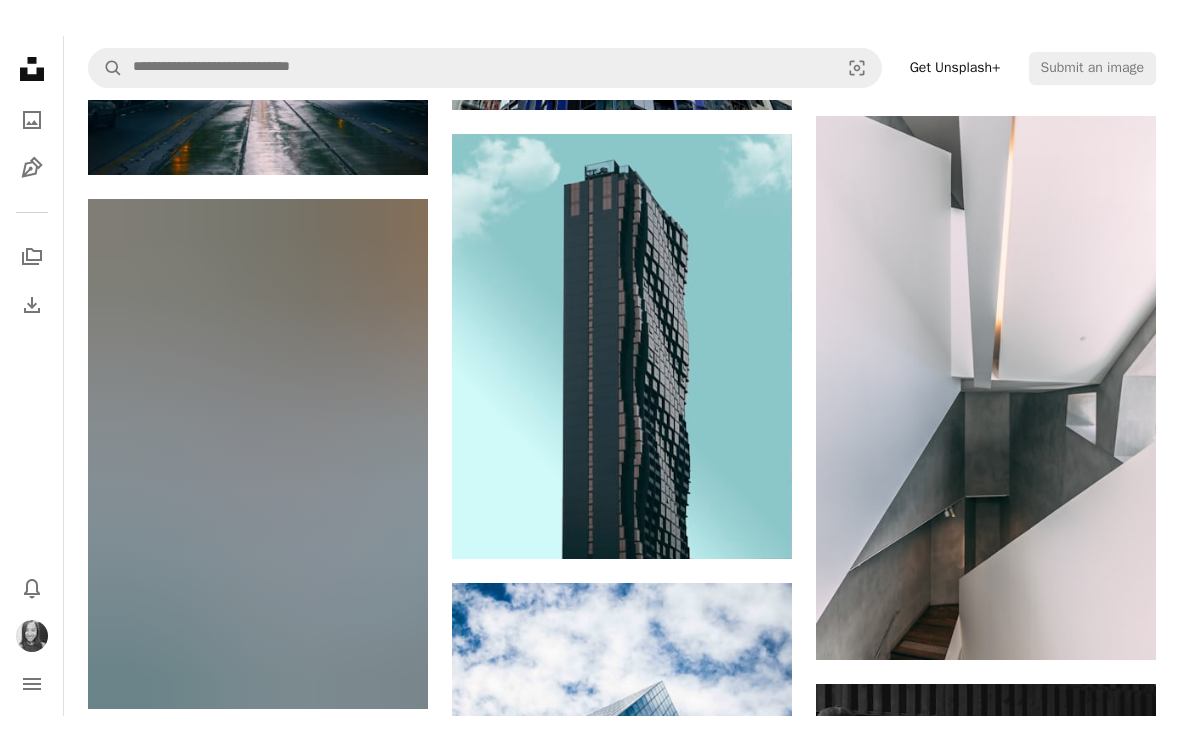 scroll, scrollTop: 13190, scrollLeft: 0, axis: vertical 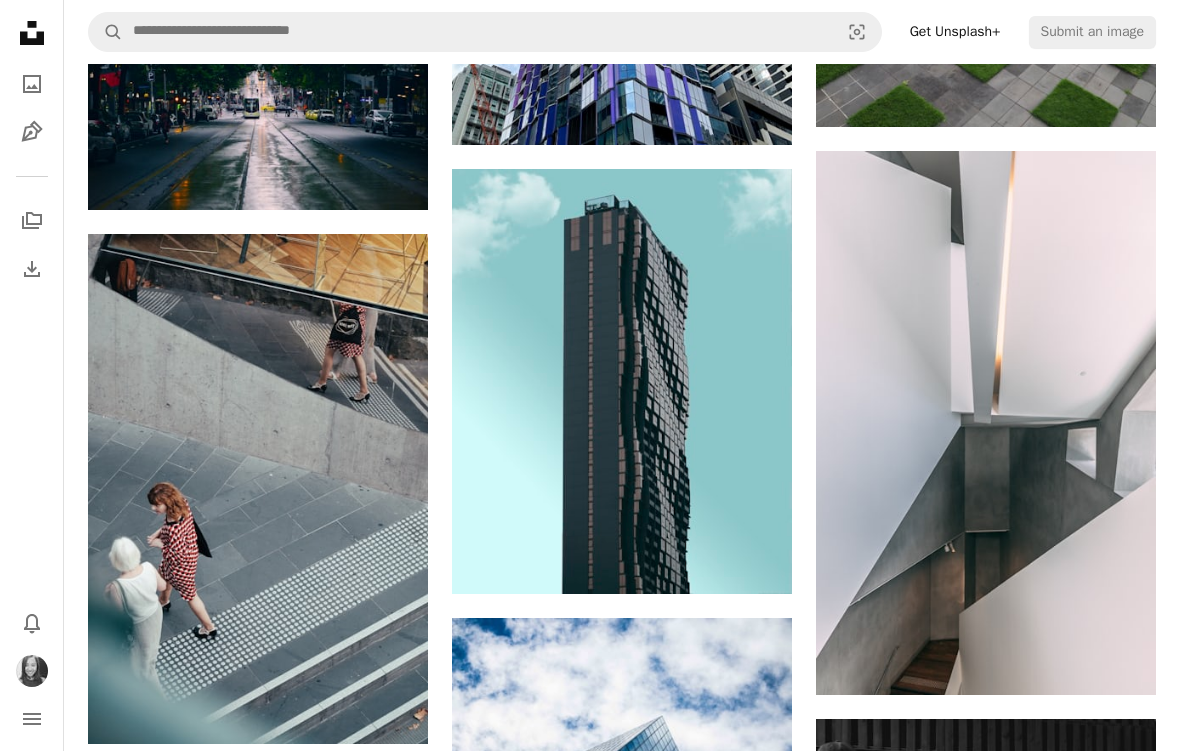 click on "A plus sign" 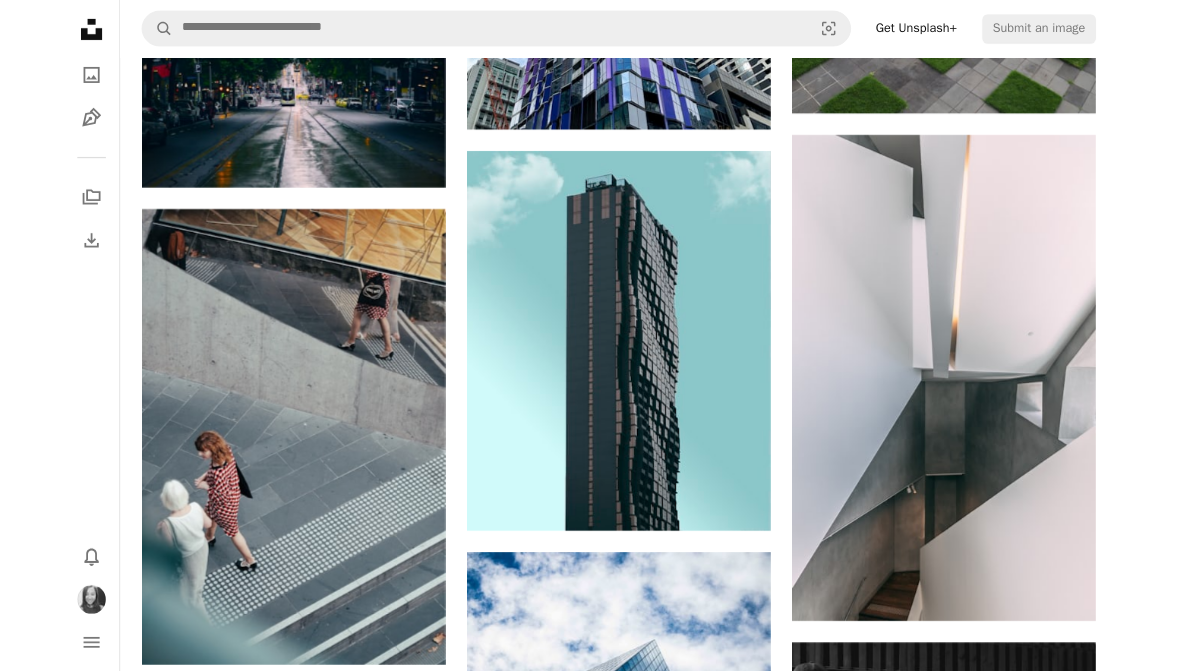 scroll, scrollTop: 13270, scrollLeft: 0, axis: vertical 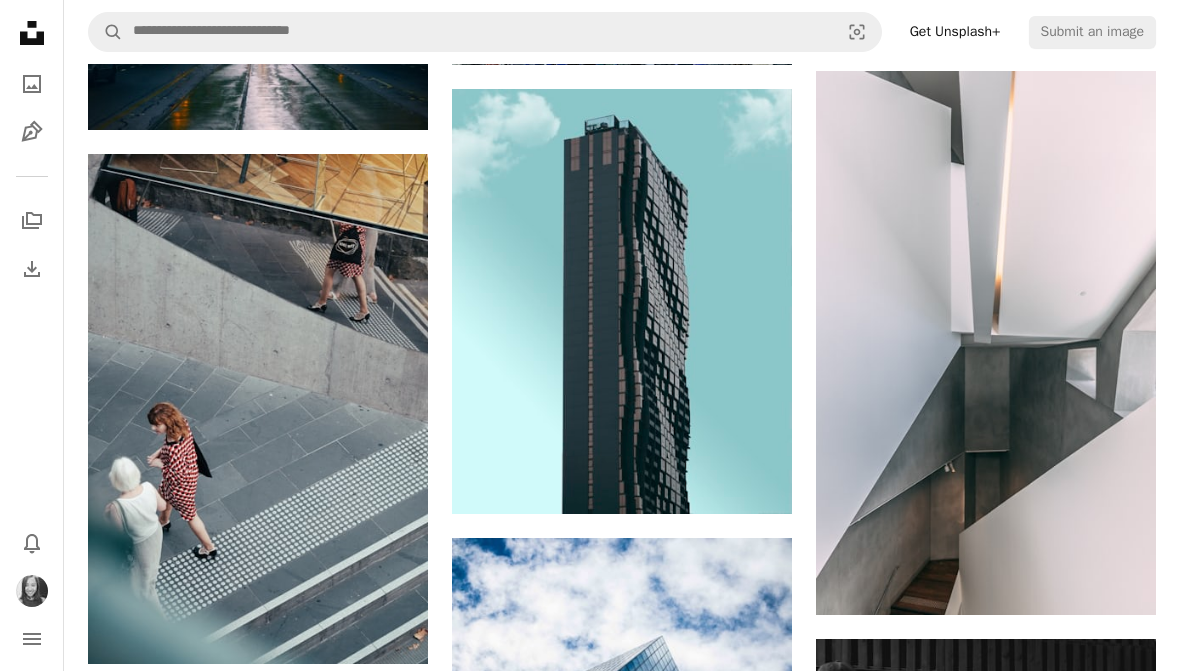 click on "A checkmark A plus sign 15 photos A lock My first collection" at bounding box center [756, 4396] 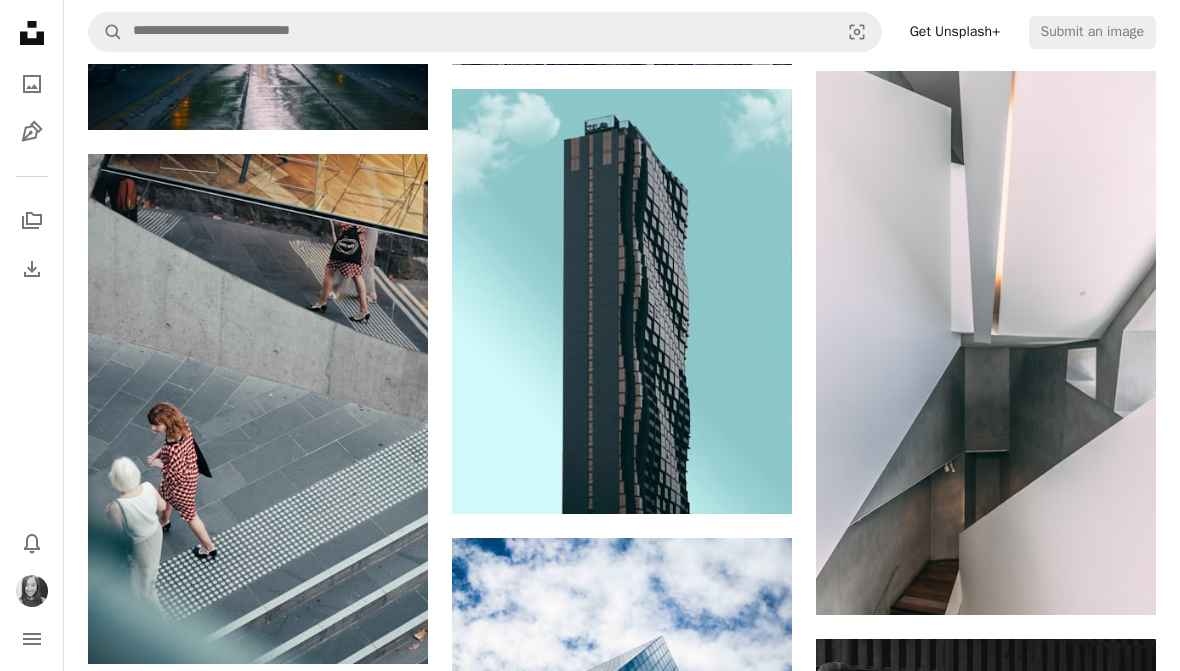 click on "An X shape Add to Collection Confirm your account to create collection A checkmark A minus sign 16 photos A lock My first collection Create new collection Name 60 Description  (optional) 250 Make collection private A lock Cancel Create collection" at bounding box center [590, 4435] 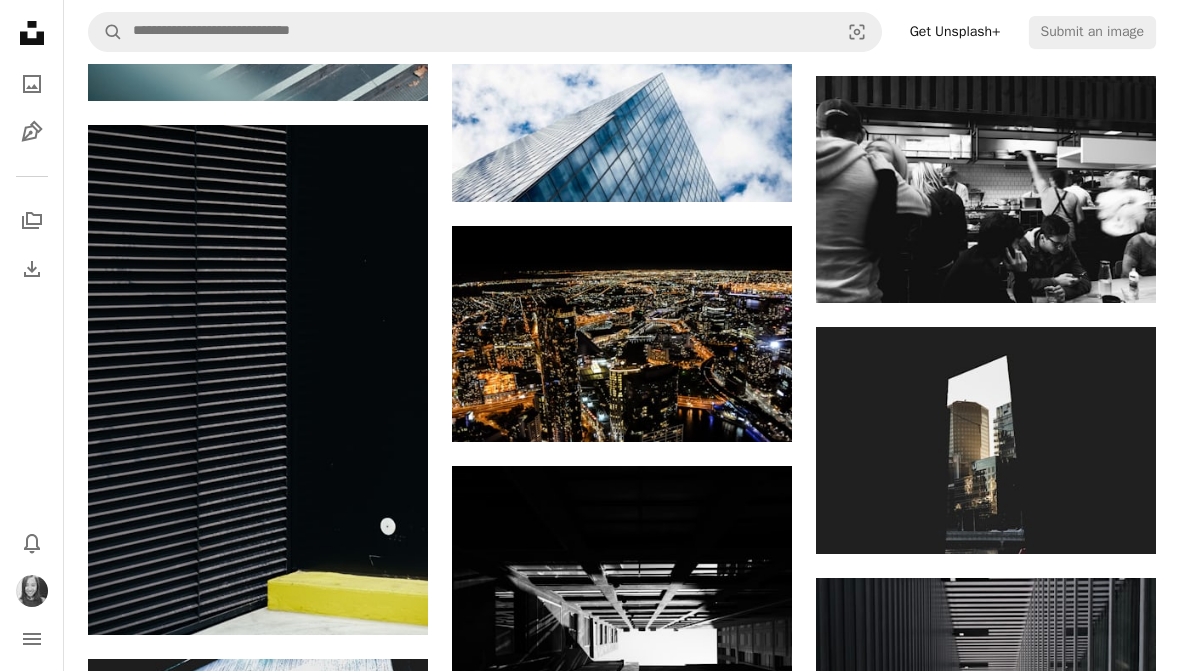 scroll, scrollTop: 13833, scrollLeft: 0, axis: vertical 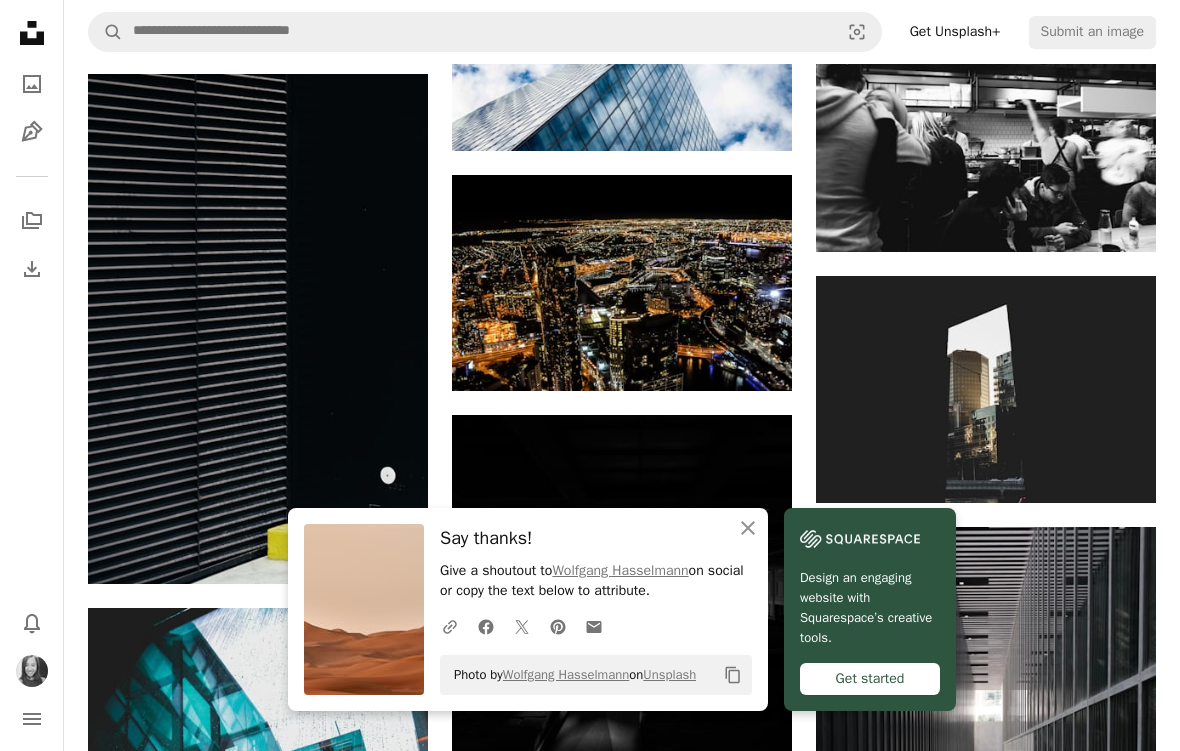 click on "A plus sign" 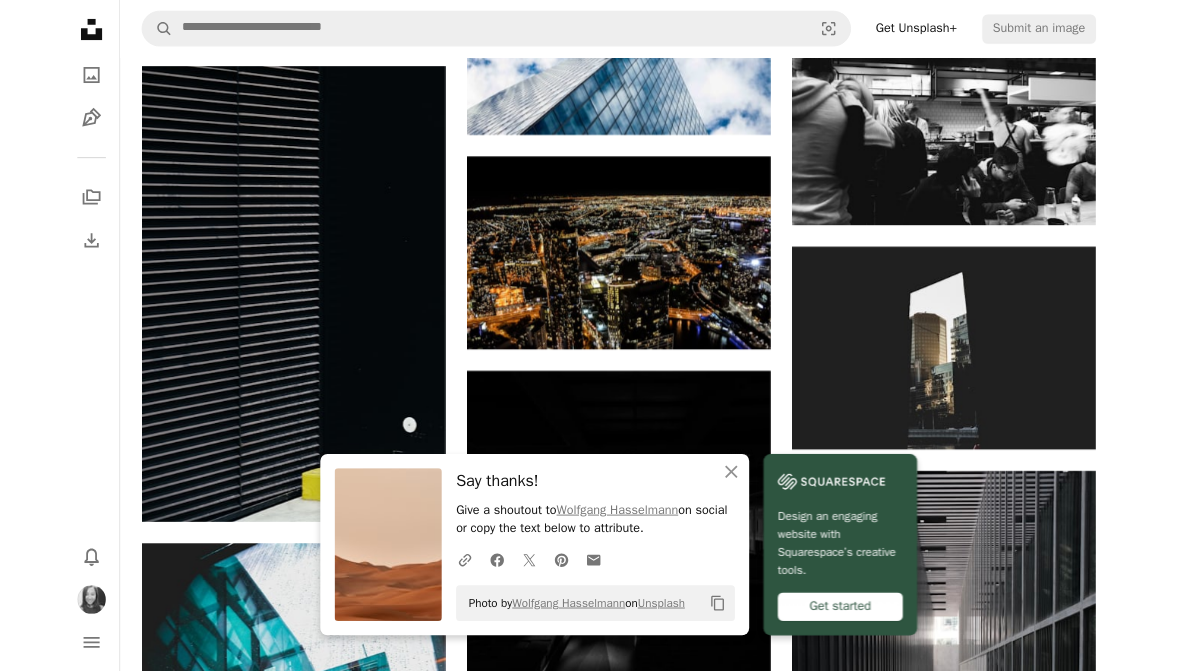 scroll, scrollTop: 13964, scrollLeft: 0, axis: vertical 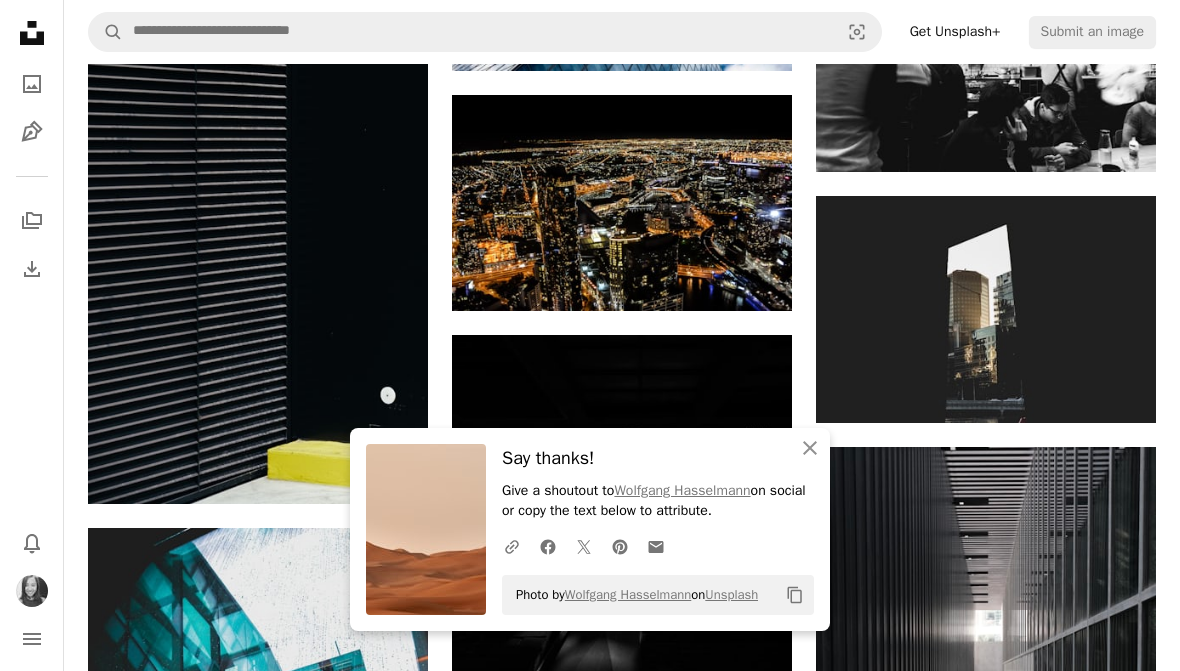 click on "16 photos" at bounding box center (756, 3688) 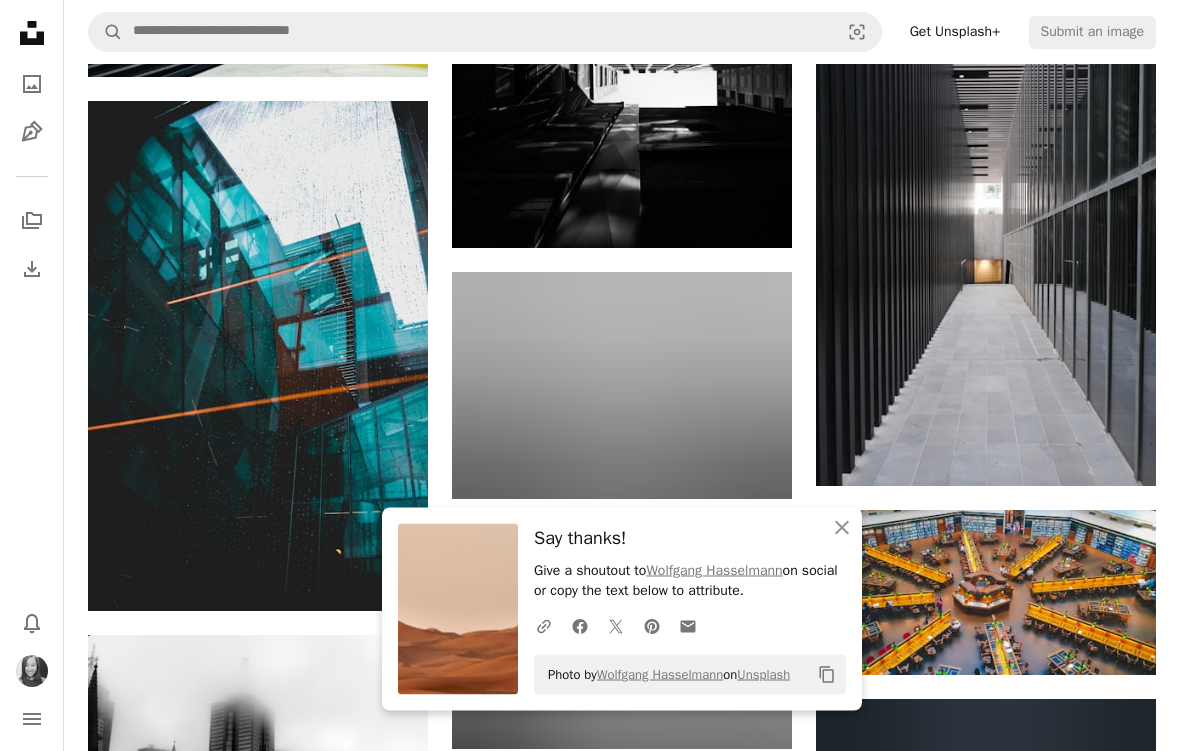 scroll, scrollTop: 14391, scrollLeft: 0, axis: vertical 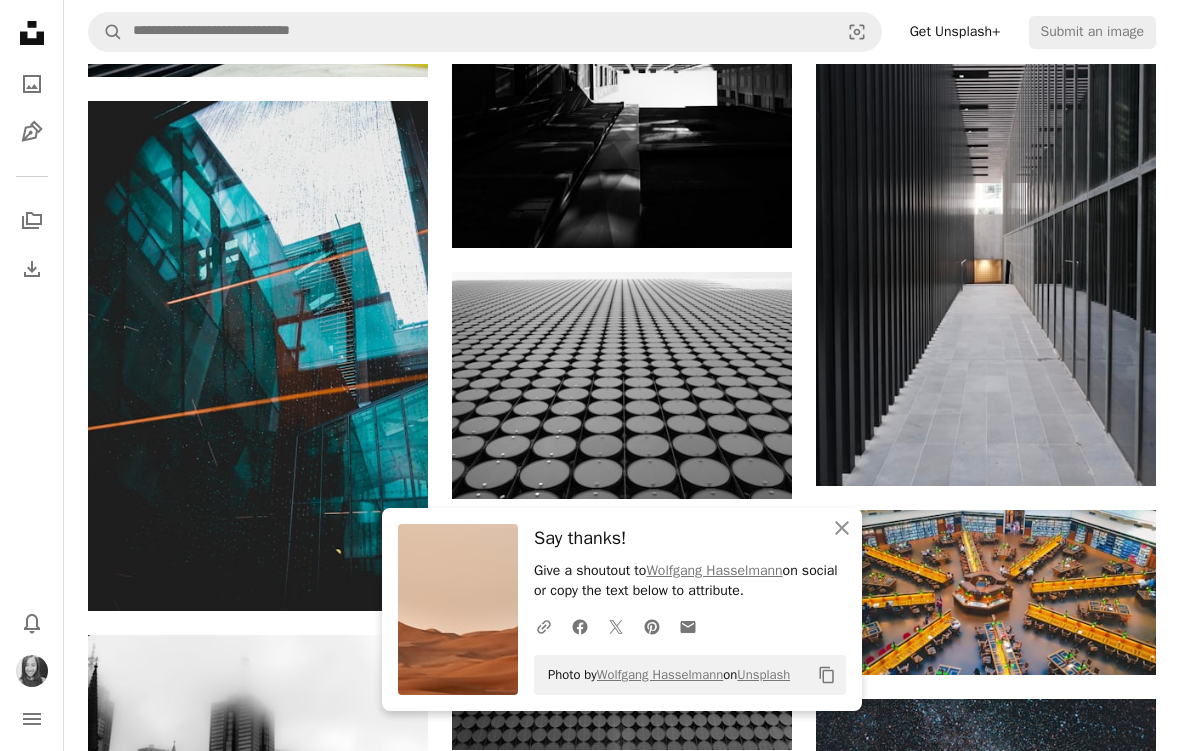 click on "An X shape" 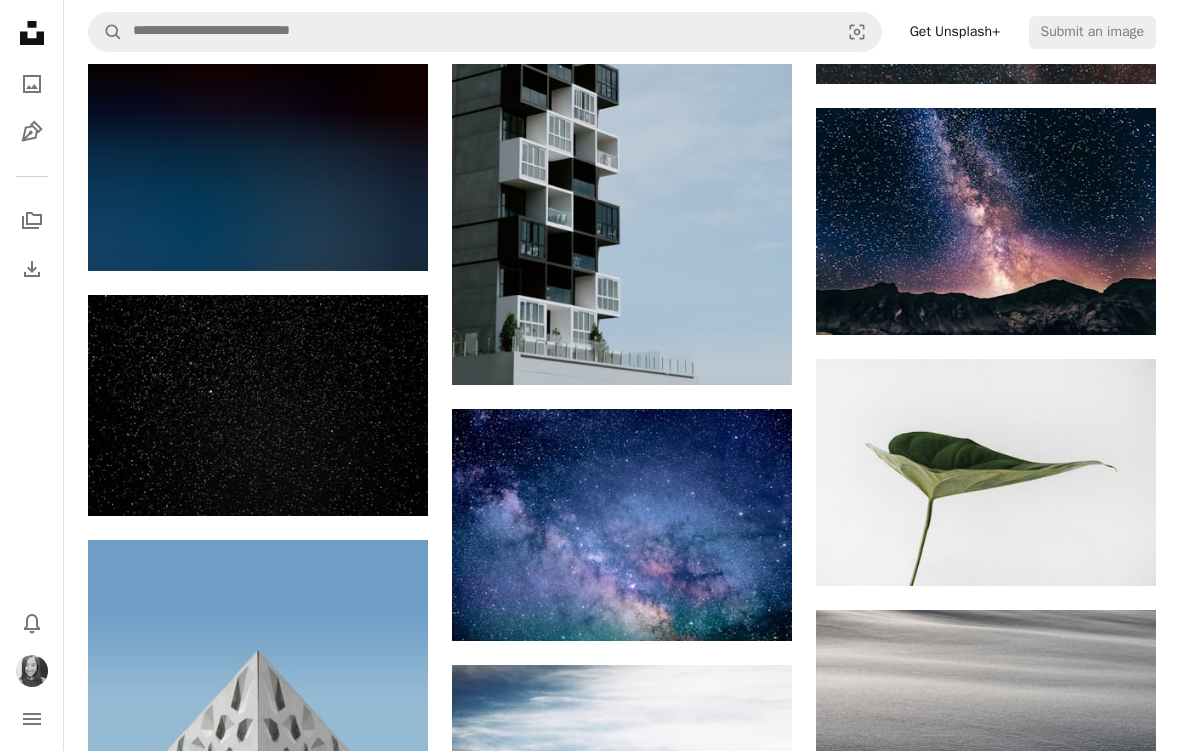 scroll, scrollTop: 15233, scrollLeft: 0, axis: vertical 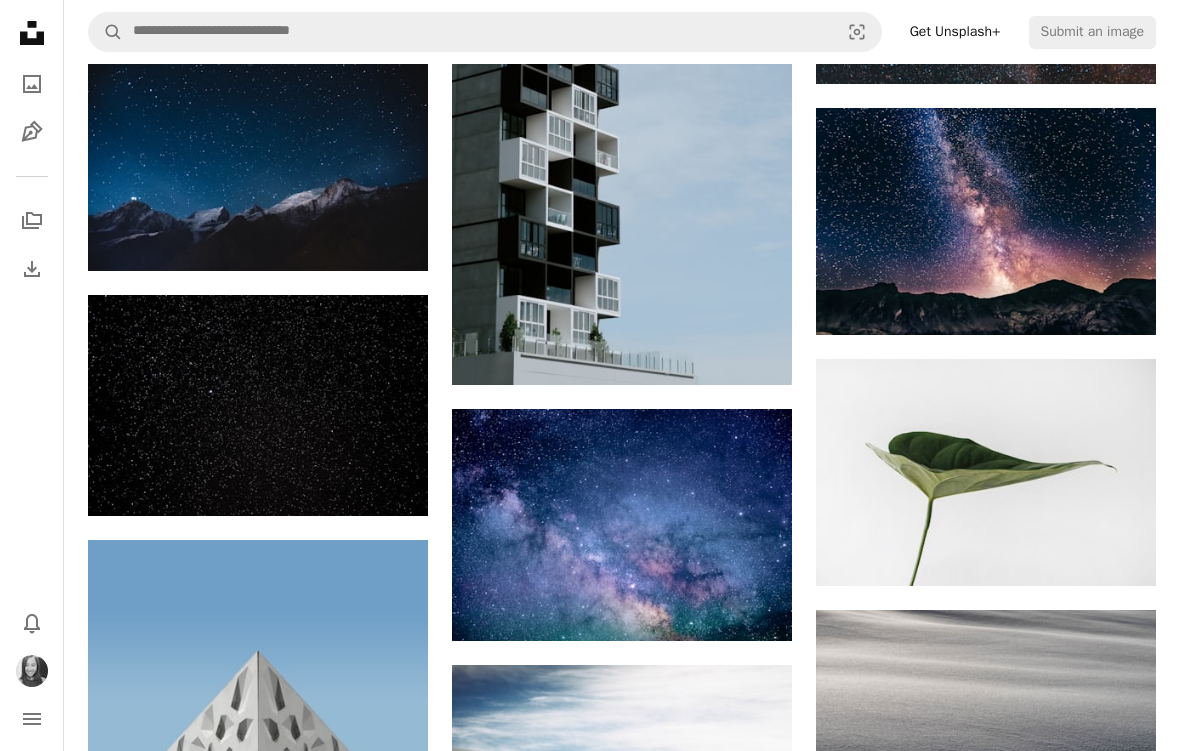 click on "A plus sign" at bounding box center (752, 445) 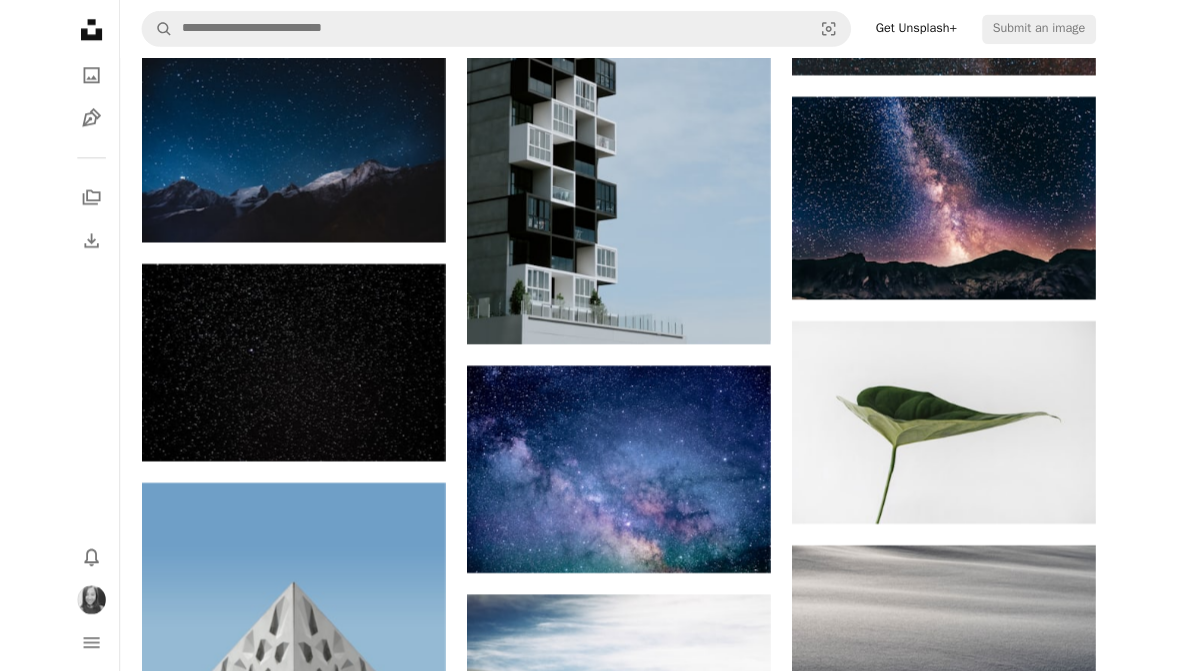 scroll, scrollTop: 15313, scrollLeft: 0, axis: vertical 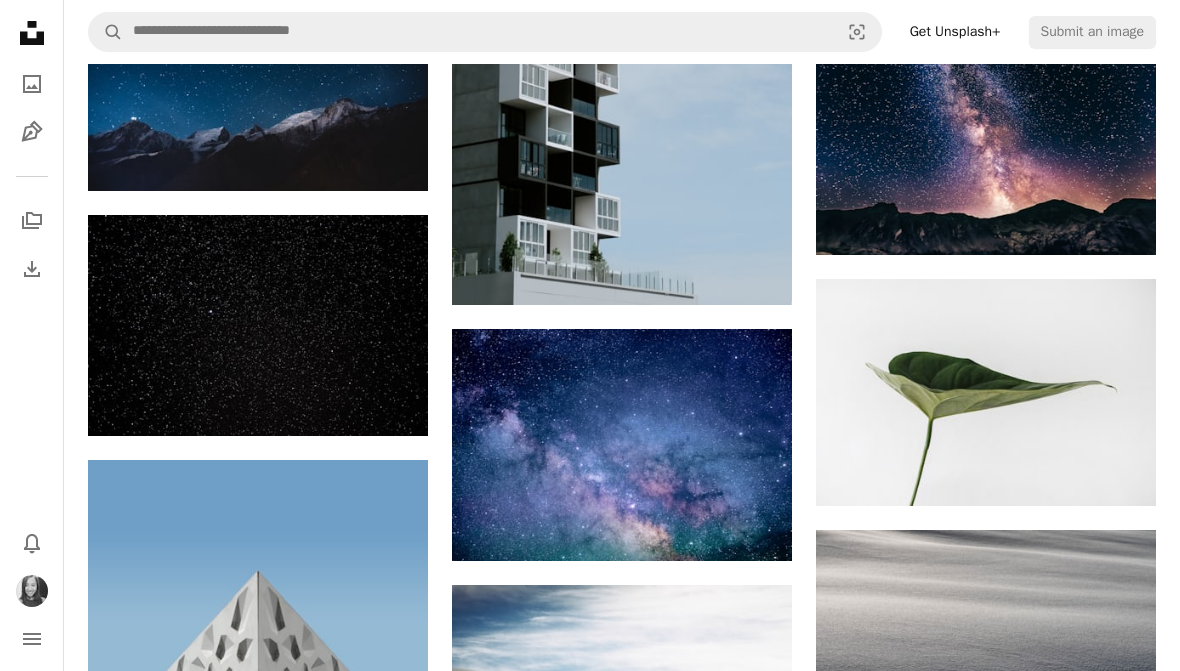 click on "A lock My first collection" at bounding box center (745, 4259) 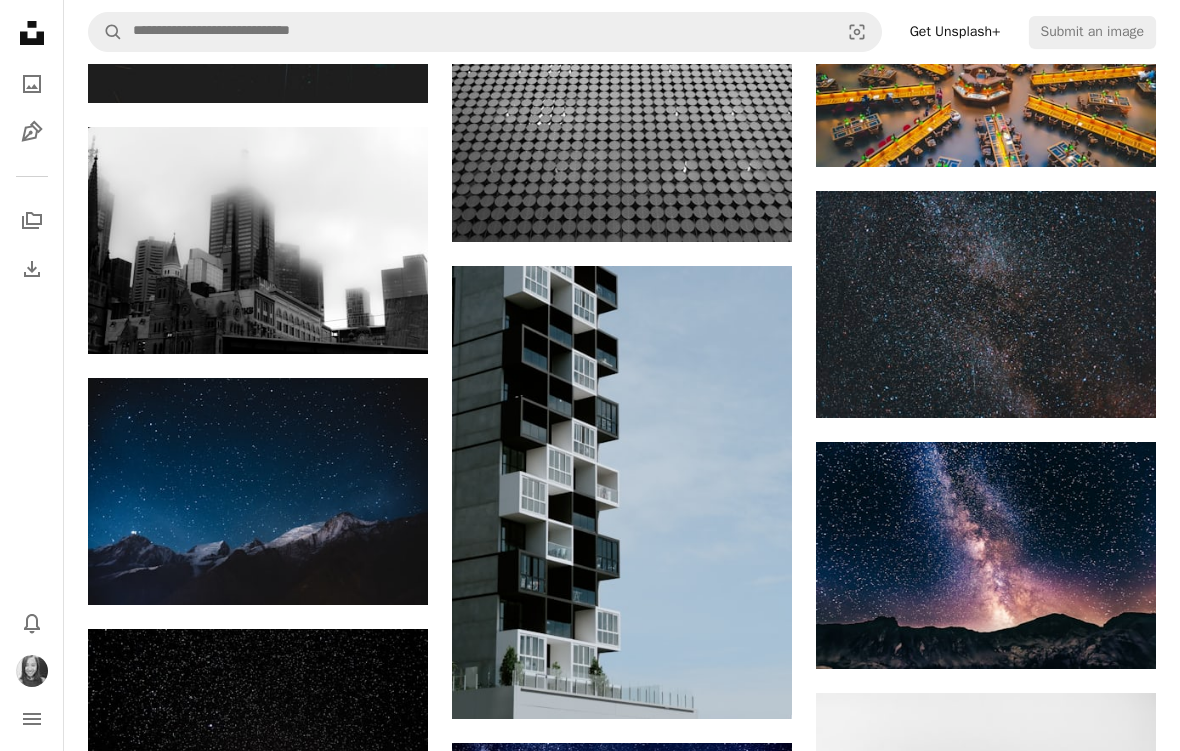 click 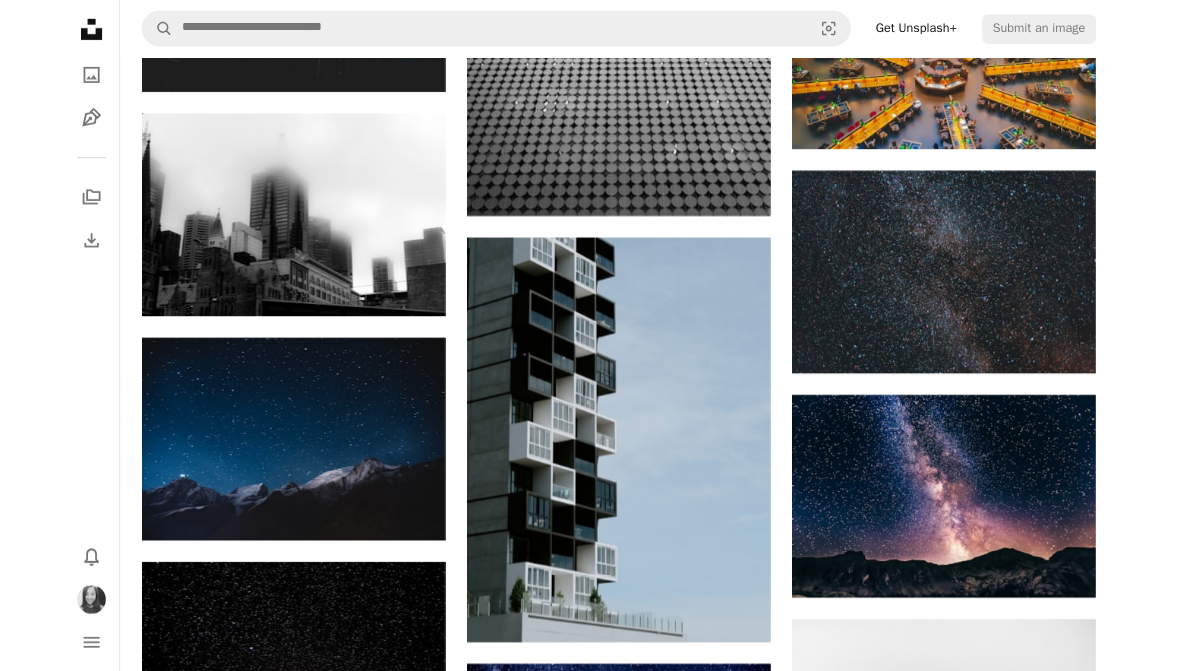 scroll, scrollTop: 14979, scrollLeft: 0, axis: vertical 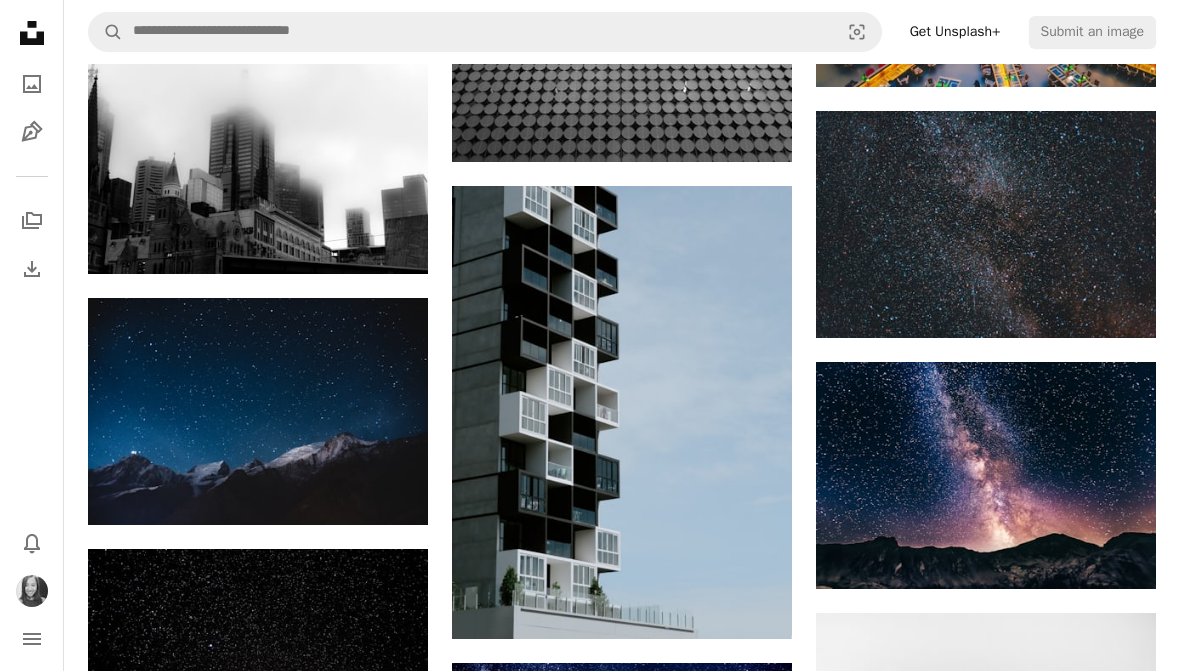 click on "A lock My first collection" at bounding box center [745, 4593] 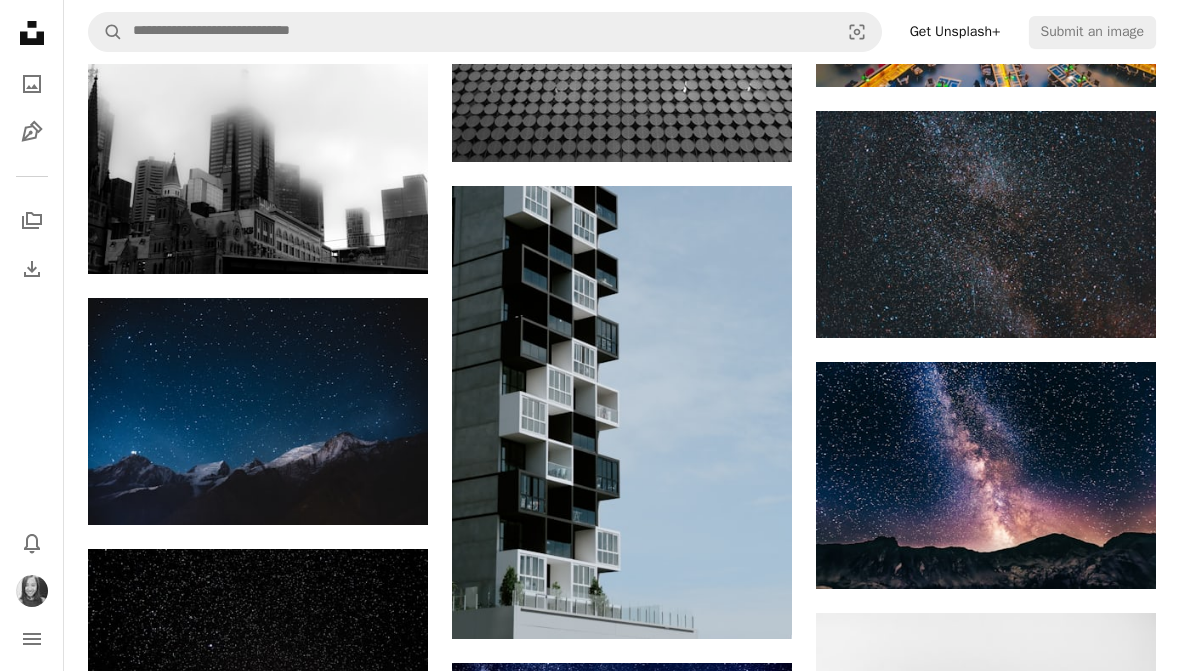 click on "An X shape Add to Collection Confirm your account to create collection A checkmark A minus sign 19 photos A lock My first collection Create new collection Name 60 Description  (optional) 250 Make collection private A lock Cancel Create collection" at bounding box center (590, 4624) 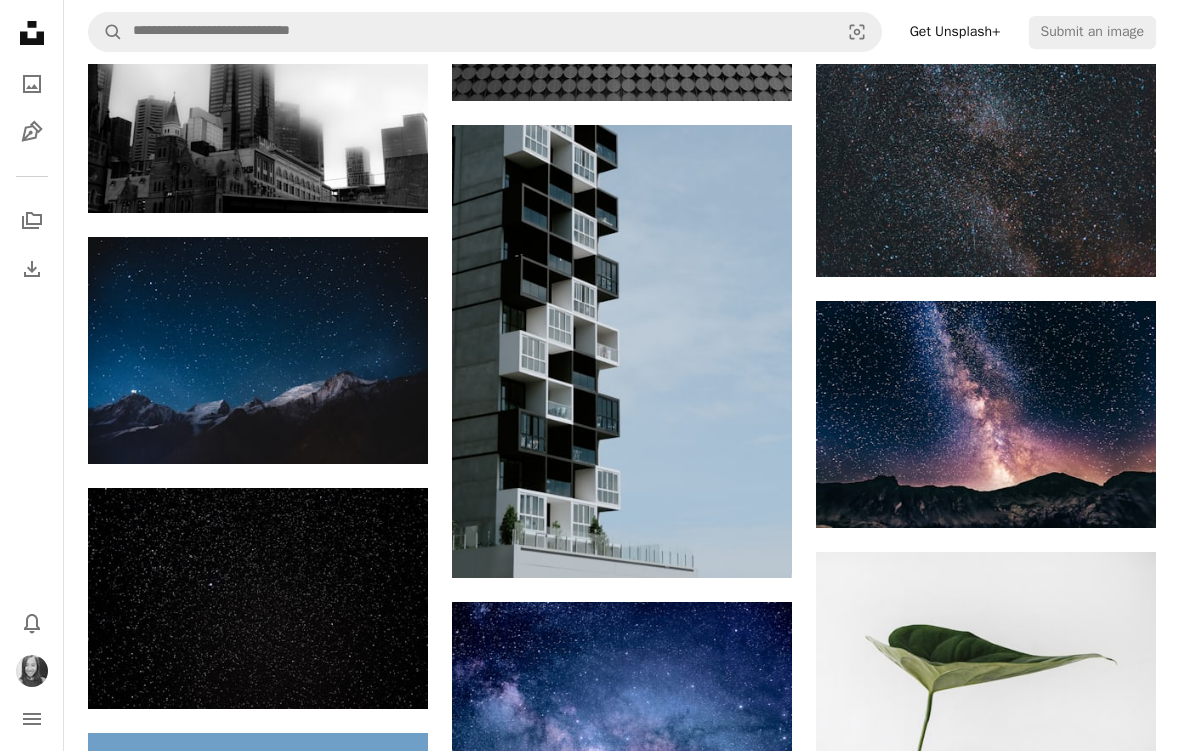 scroll, scrollTop: 15043, scrollLeft: 0, axis: vertical 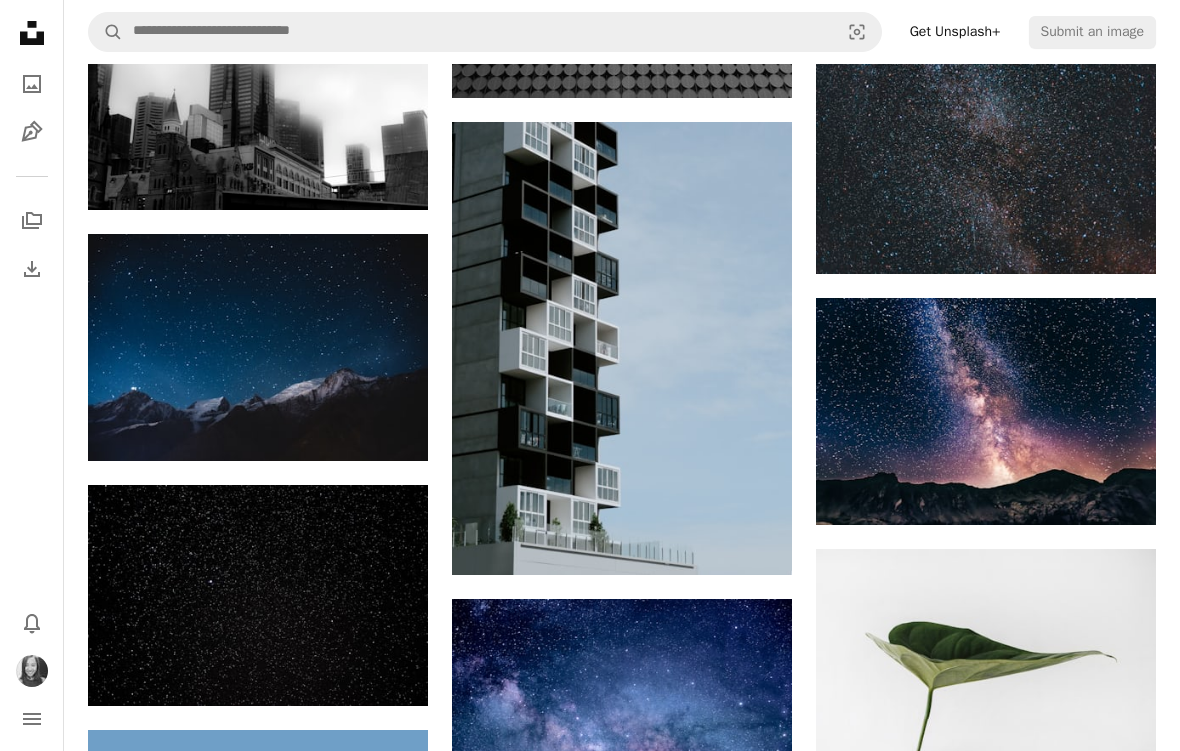 click on "A plus sign" at bounding box center (388, 270) 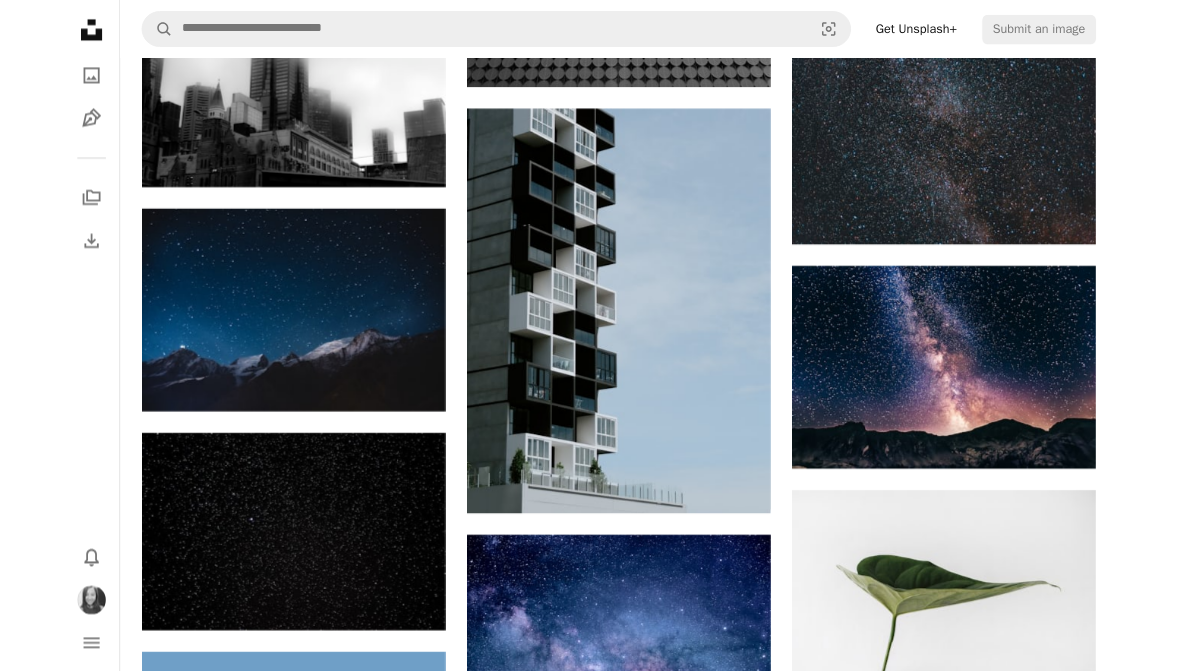 scroll, scrollTop: 15123, scrollLeft: 0, axis: vertical 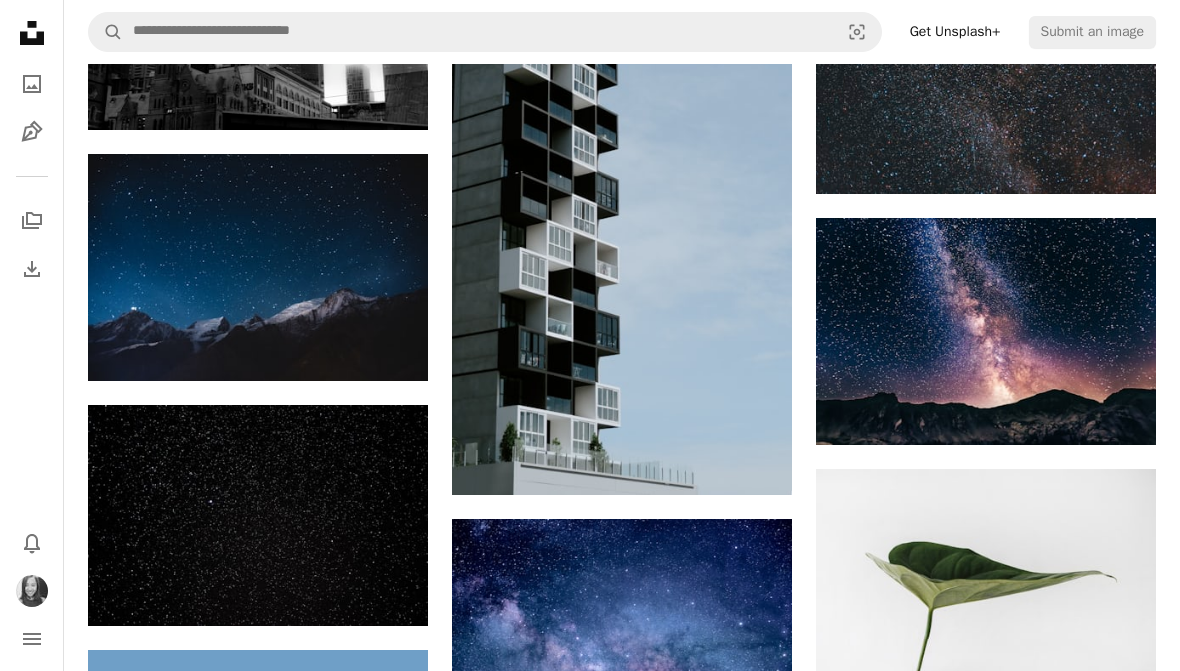 click on "A lock My first collection" at bounding box center (745, 4449) 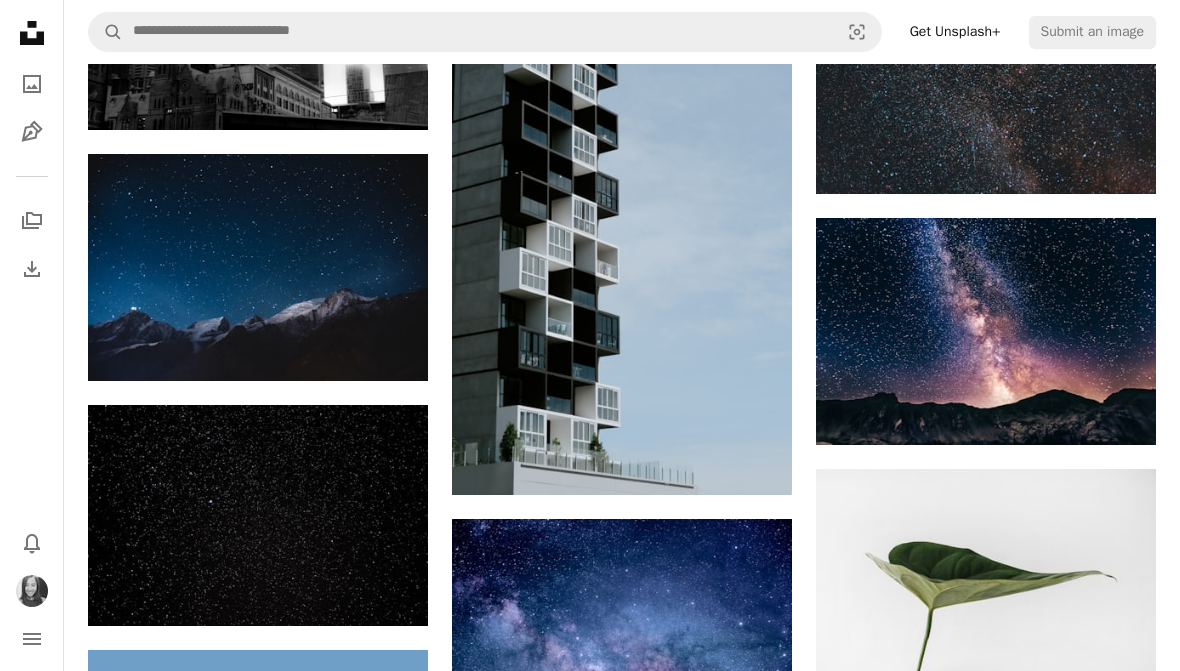 click on "An X shape Add to Collection Confirm your account to create collection A checkmark A minus sign 20 photos A lock My first collection Create new collection Name 60 Description  (optional) 250 Make collection private A lock Cancel Create collection" at bounding box center [590, 4480] 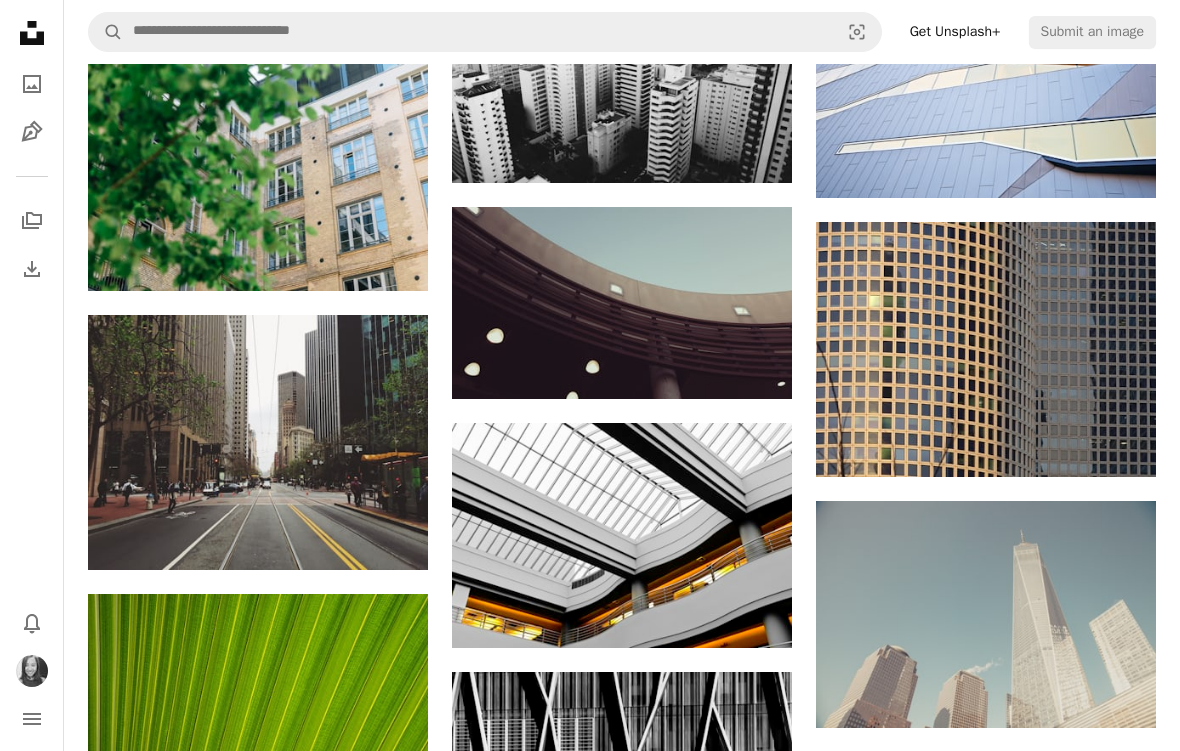 click on "A plus sign" 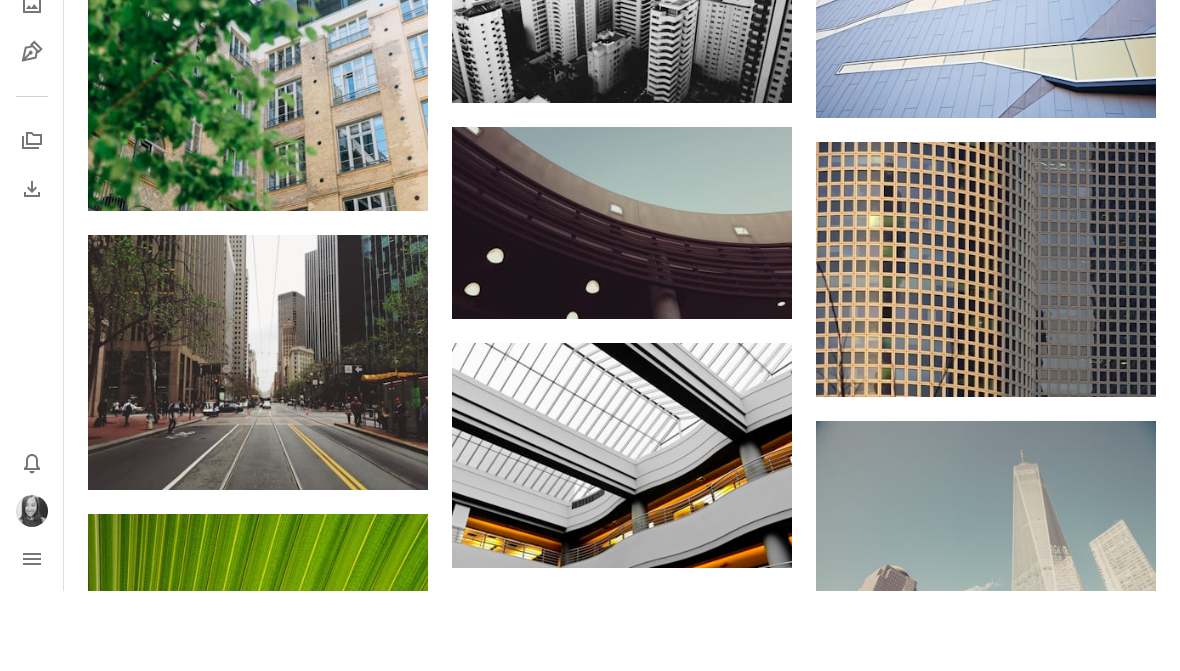 scroll, scrollTop: 17741, scrollLeft: 0, axis: vertical 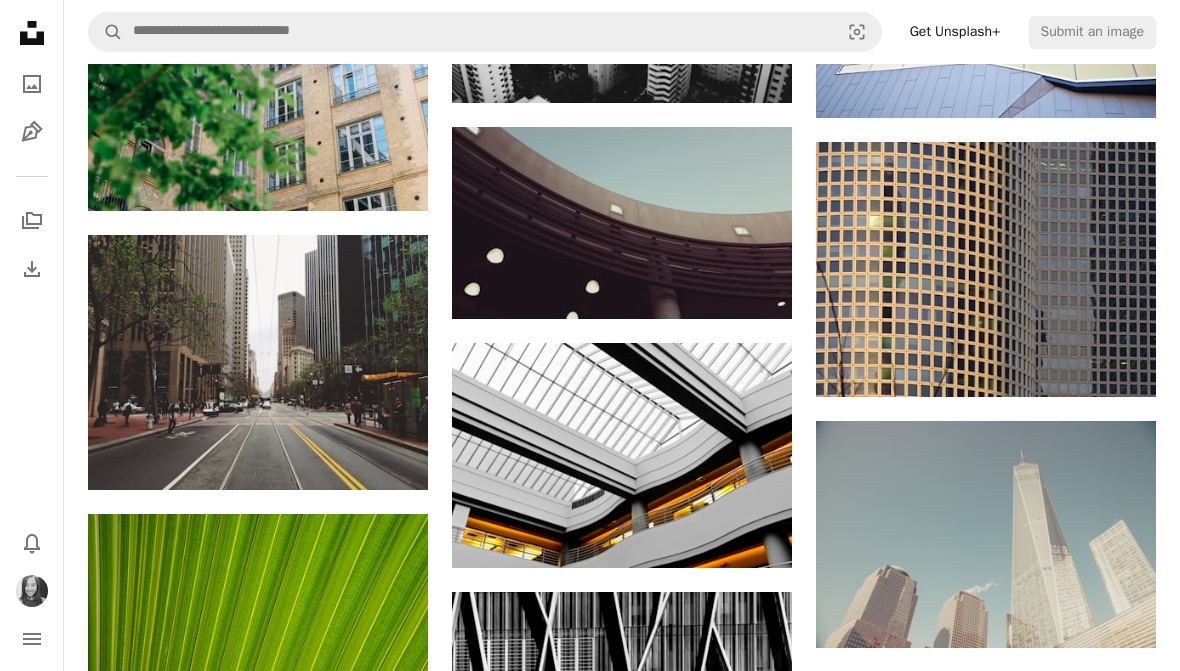 click on "A plus sign" 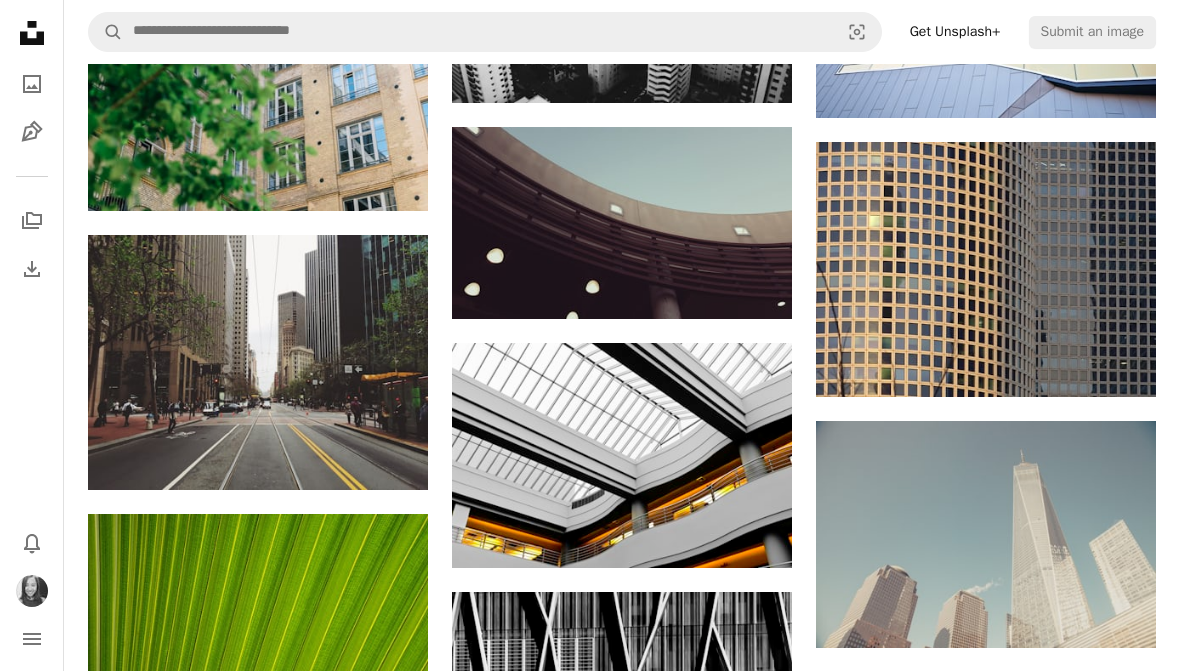 click on "An X shape Add to Collection Confirm your account to create collection A checkmark A minus sign 21 photos A lock My first collection Create new collection Name 60 Description  (optional) 250 Make collection private A lock Cancel Create collection" at bounding box center (590, 3790) 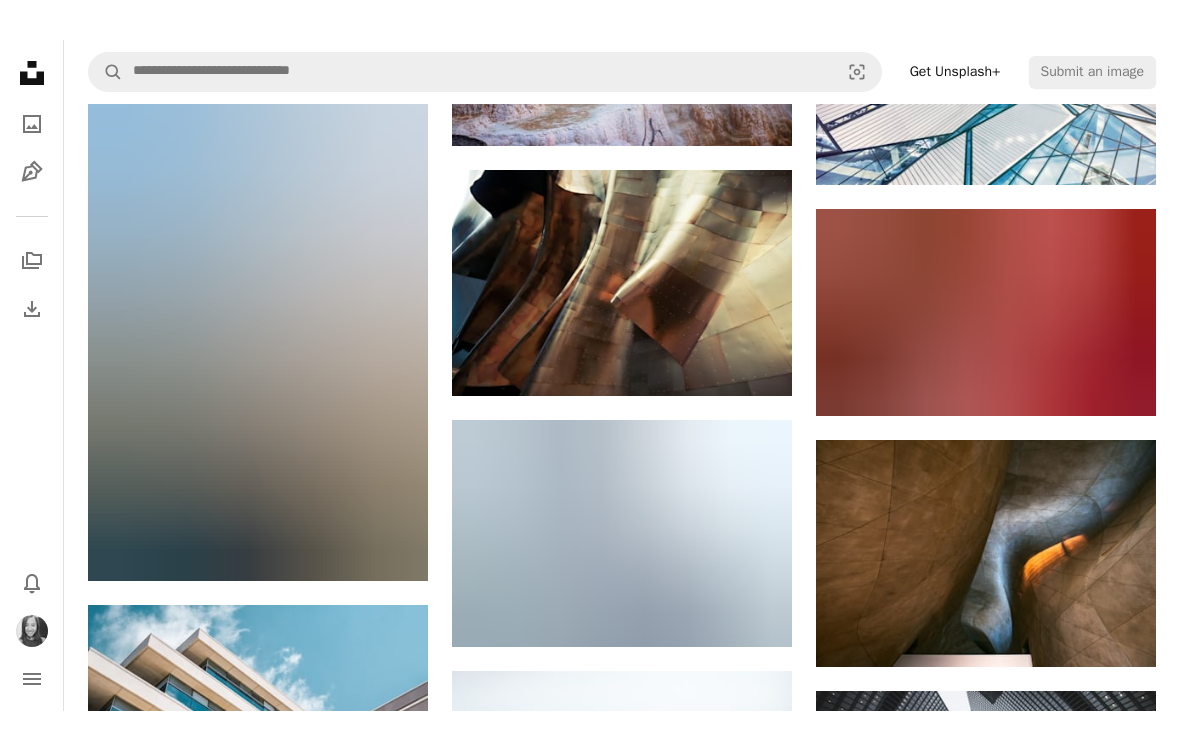 scroll, scrollTop: 26011, scrollLeft: 0, axis: vertical 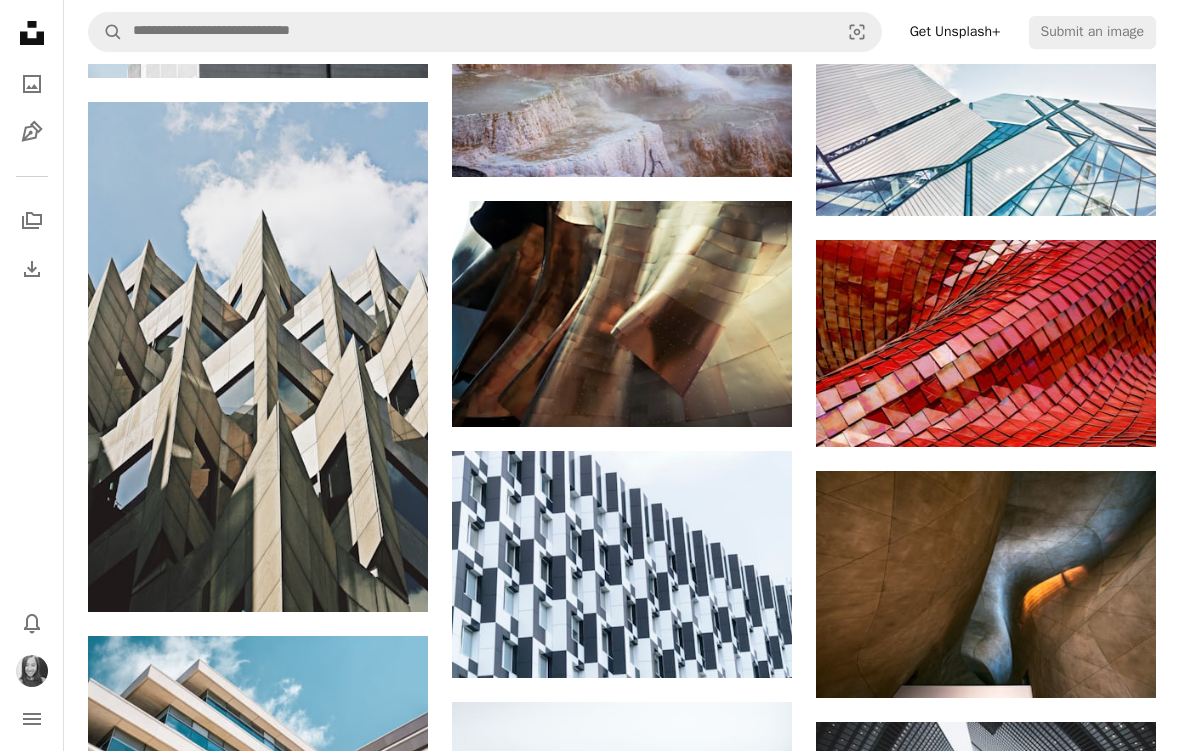 click on "A plus sign" 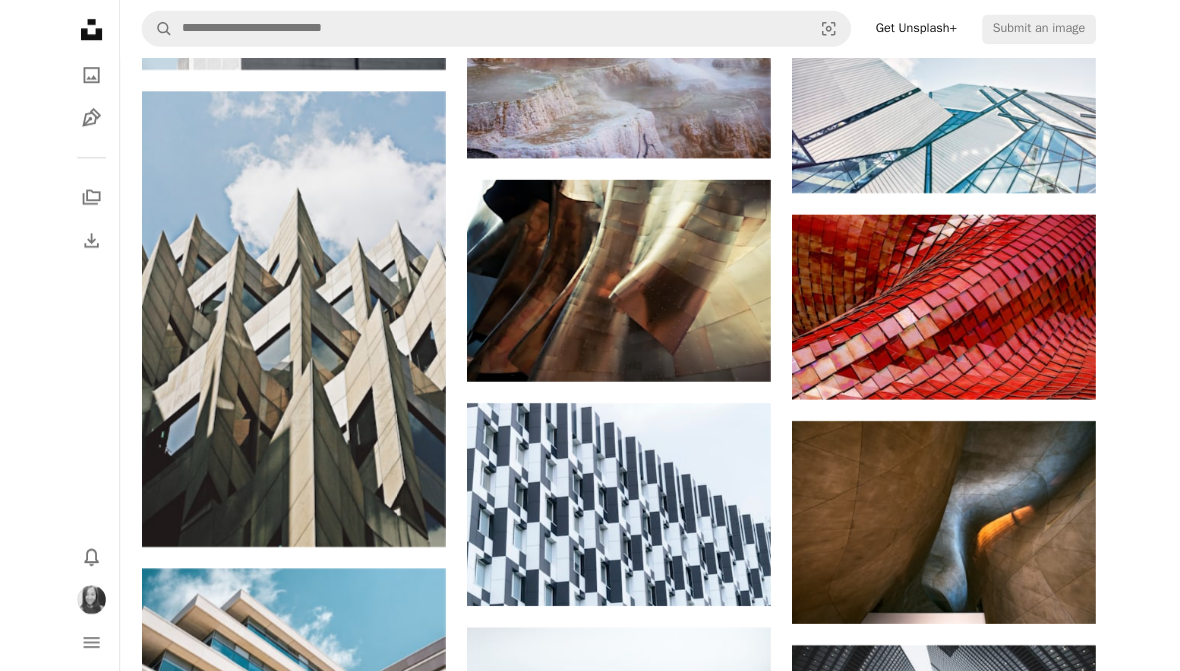 scroll, scrollTop: 26091, scrollLeft: 0, axis: vertical 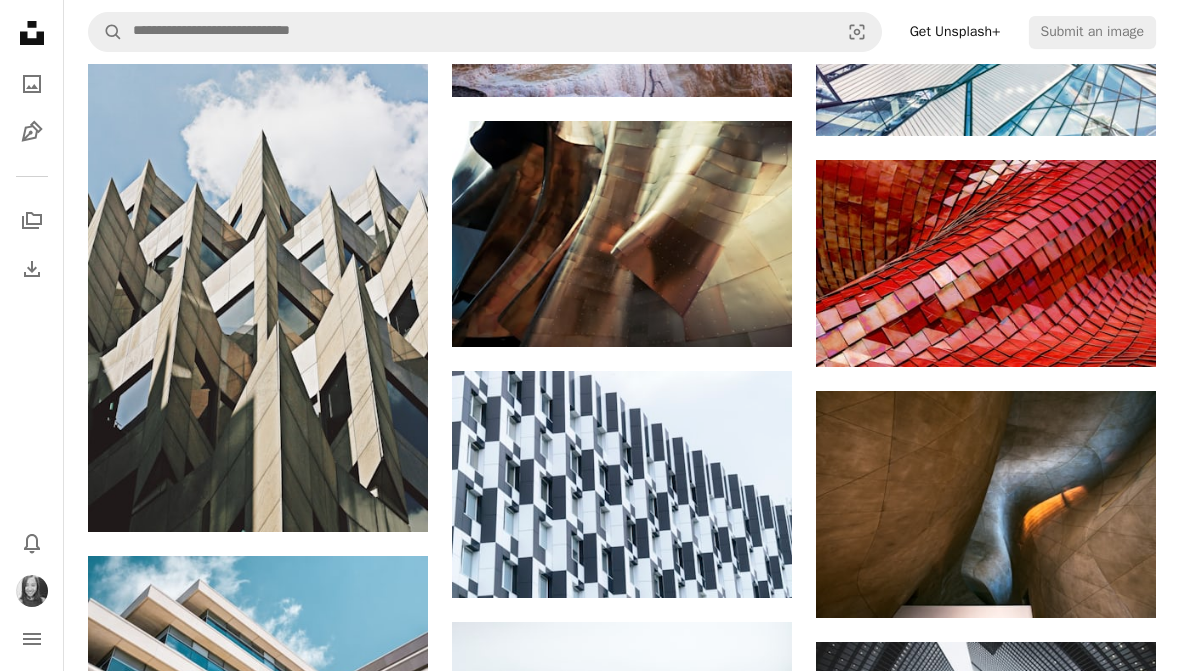click on "A lock My first collection" at bounding box center (745, 4562) 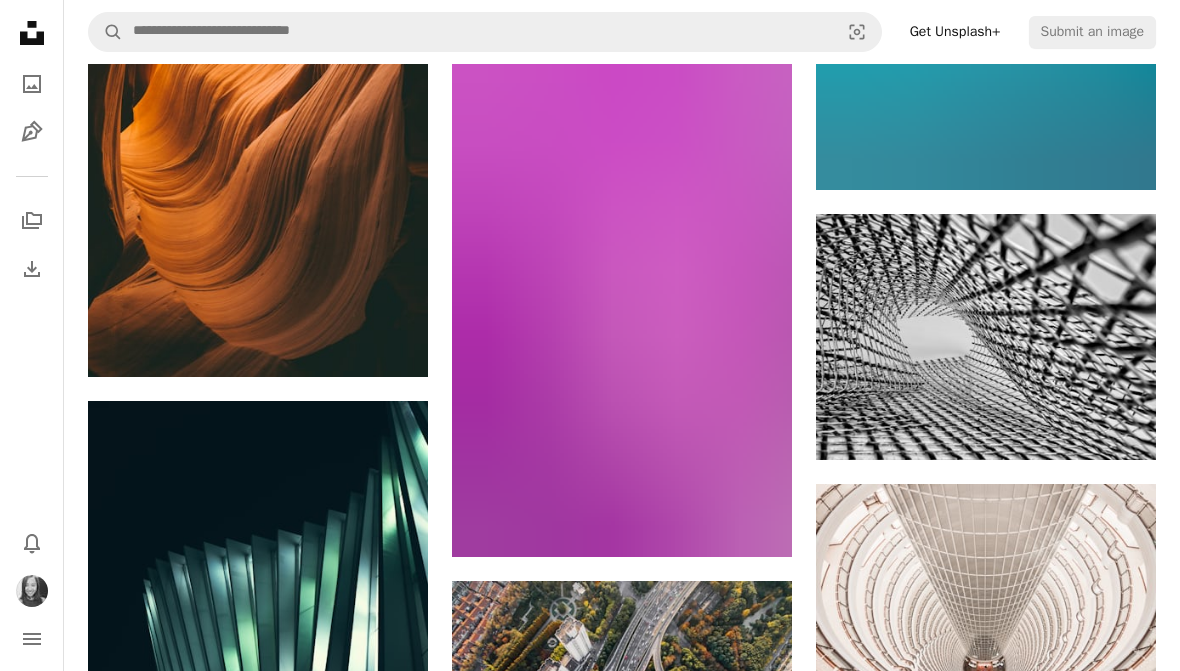 scroll, scrollTop: 30992, scrollLeft: 0, axis: vertical 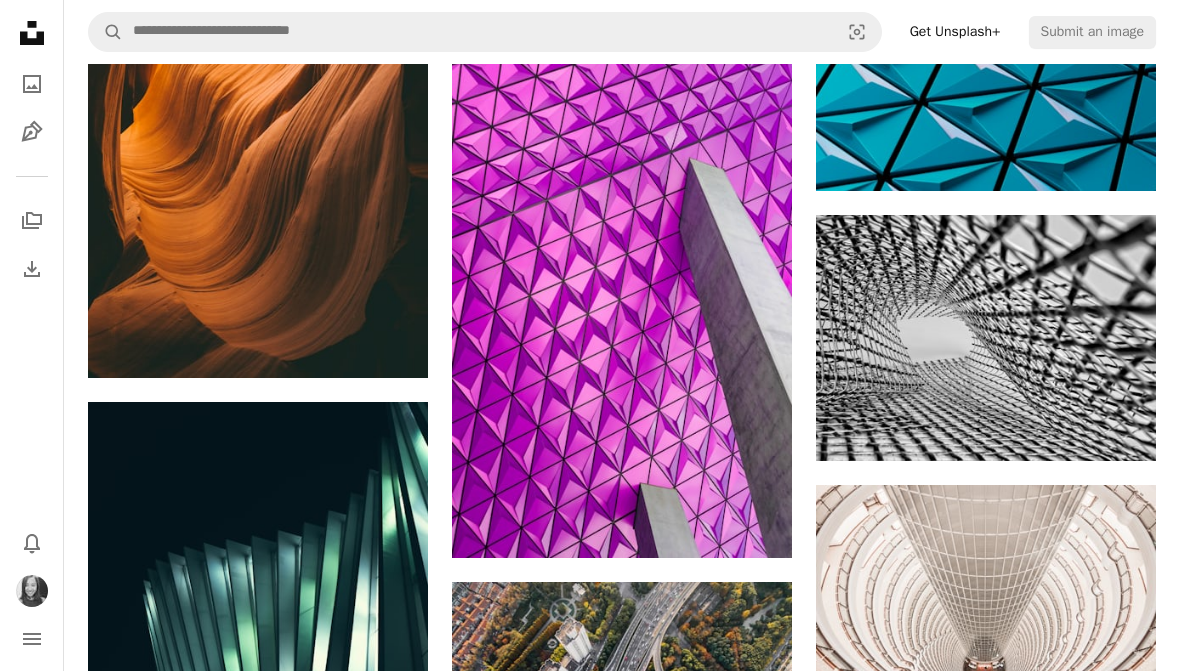 click on "A plus sign" at bounding box center (752, 84) 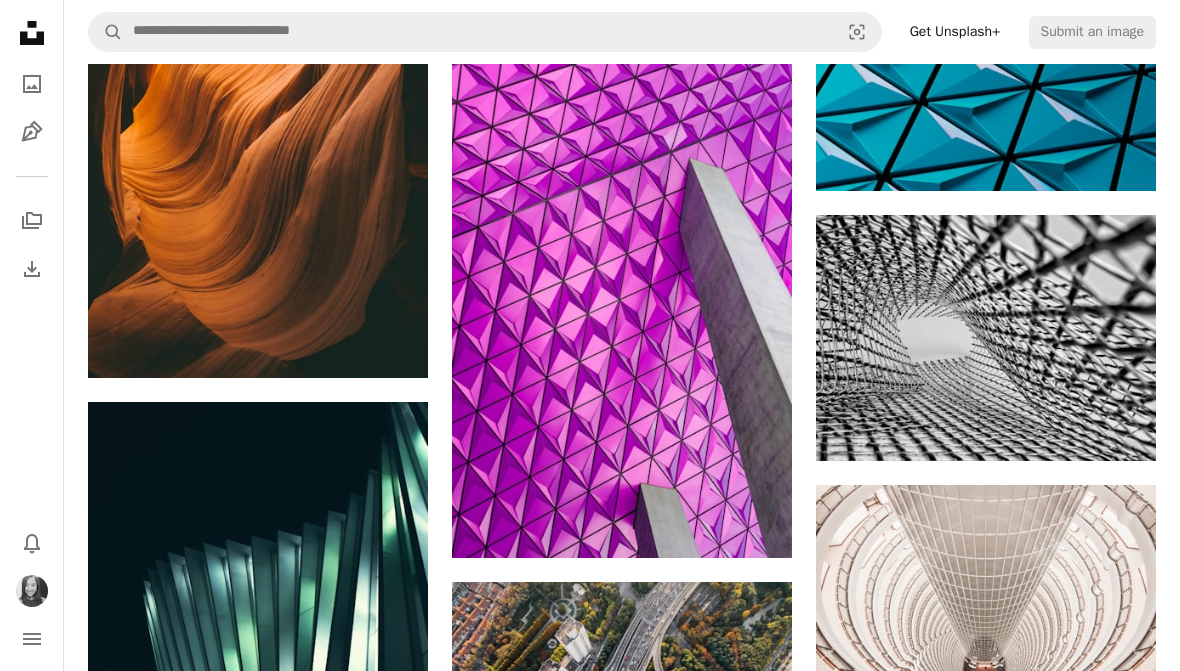 click on "A checkmark A plus sign 22 photos A lock My first collection" at bounding box center (756, 4535) 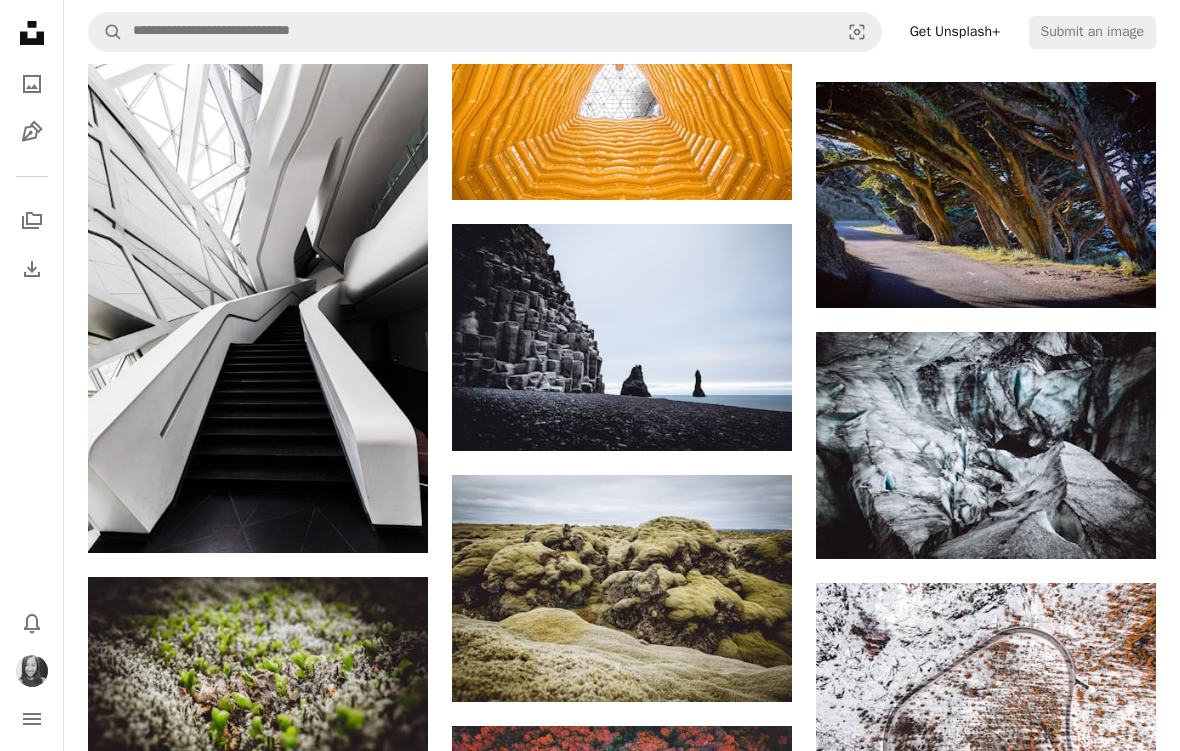 scroll, scrollTop: 32414, scrollLeft: 0, axis: vertical 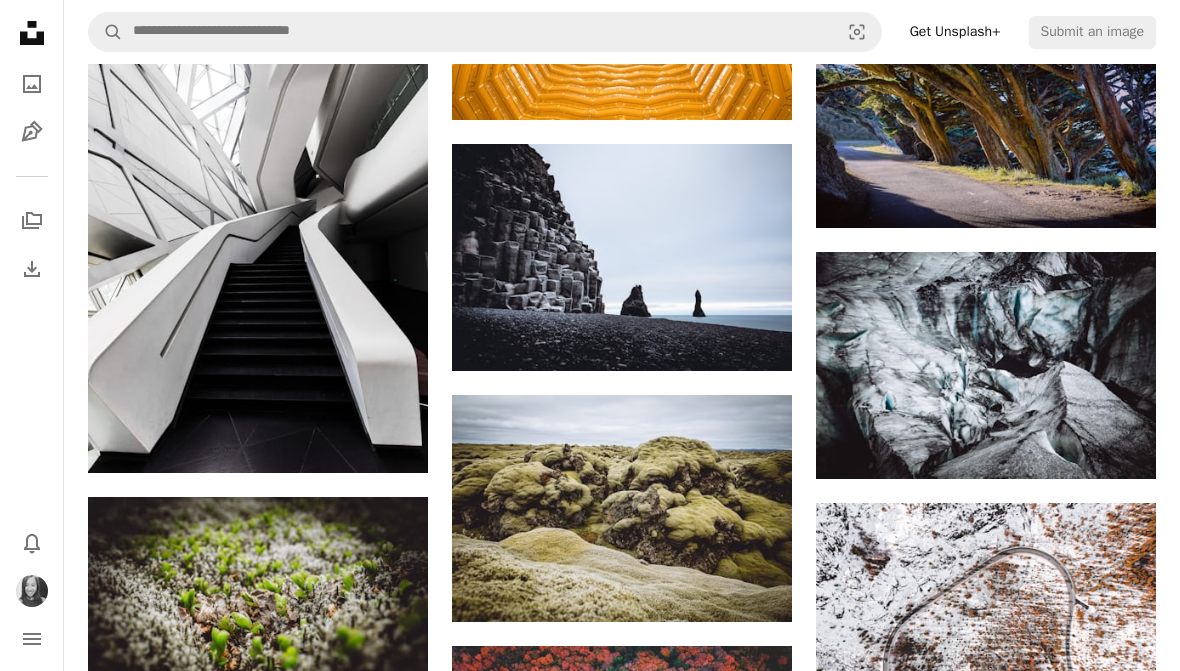 click on "A lock My first collection" at bounding box center [745, 4045] 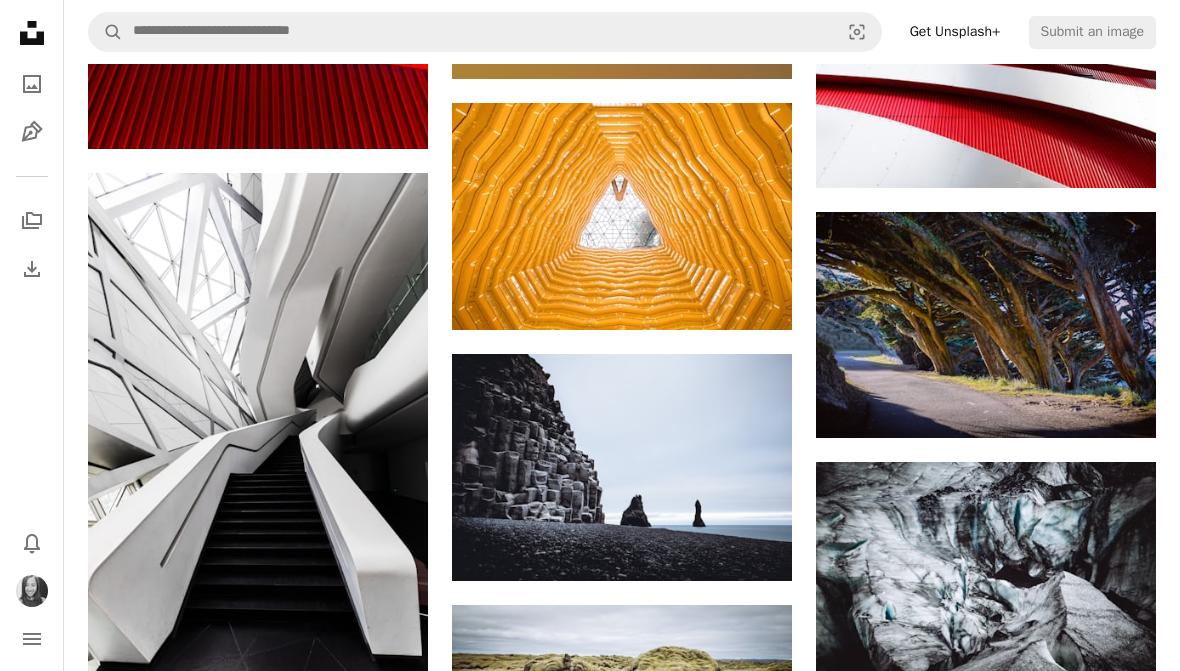 scroll, scrollTop: 32281, scrollLeft: 0, axis: vertical 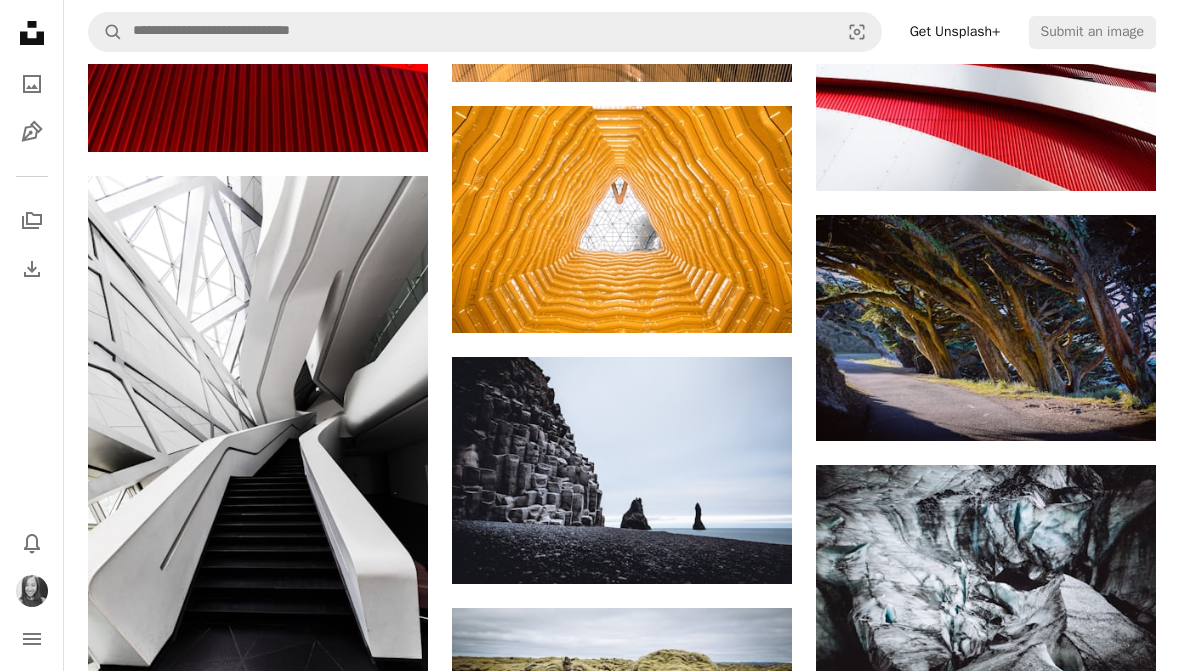 click on "A plus sign" at bounding box center (752, 142) 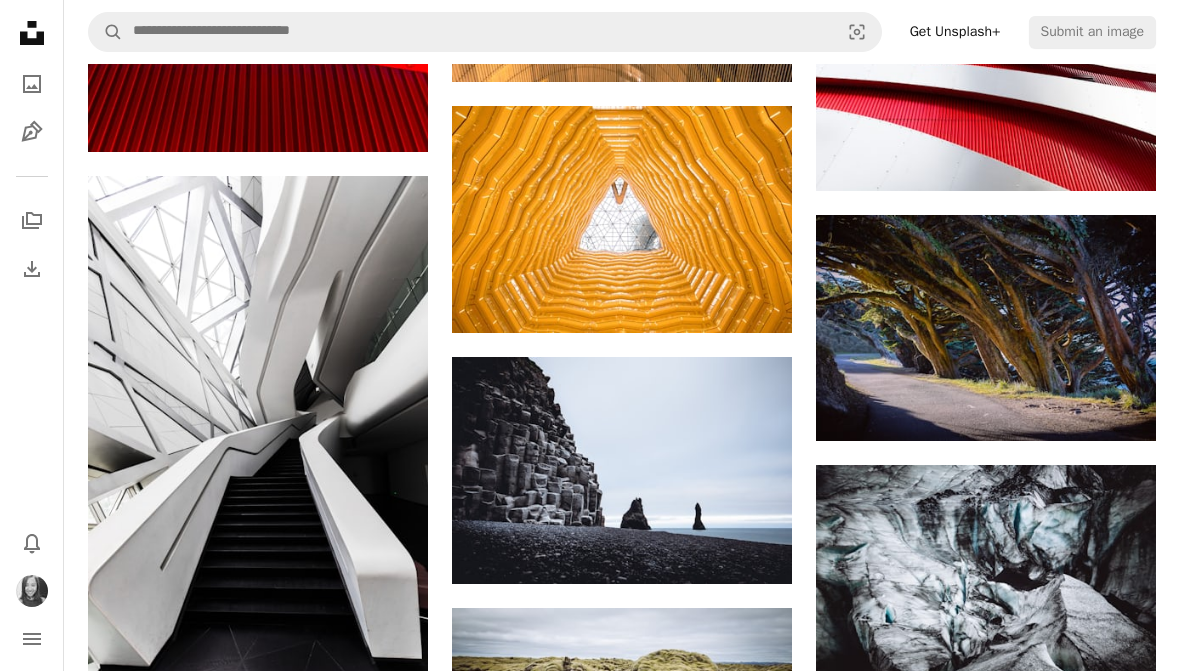 click on "A lock My first collection" at bounding box center [745, 4258] 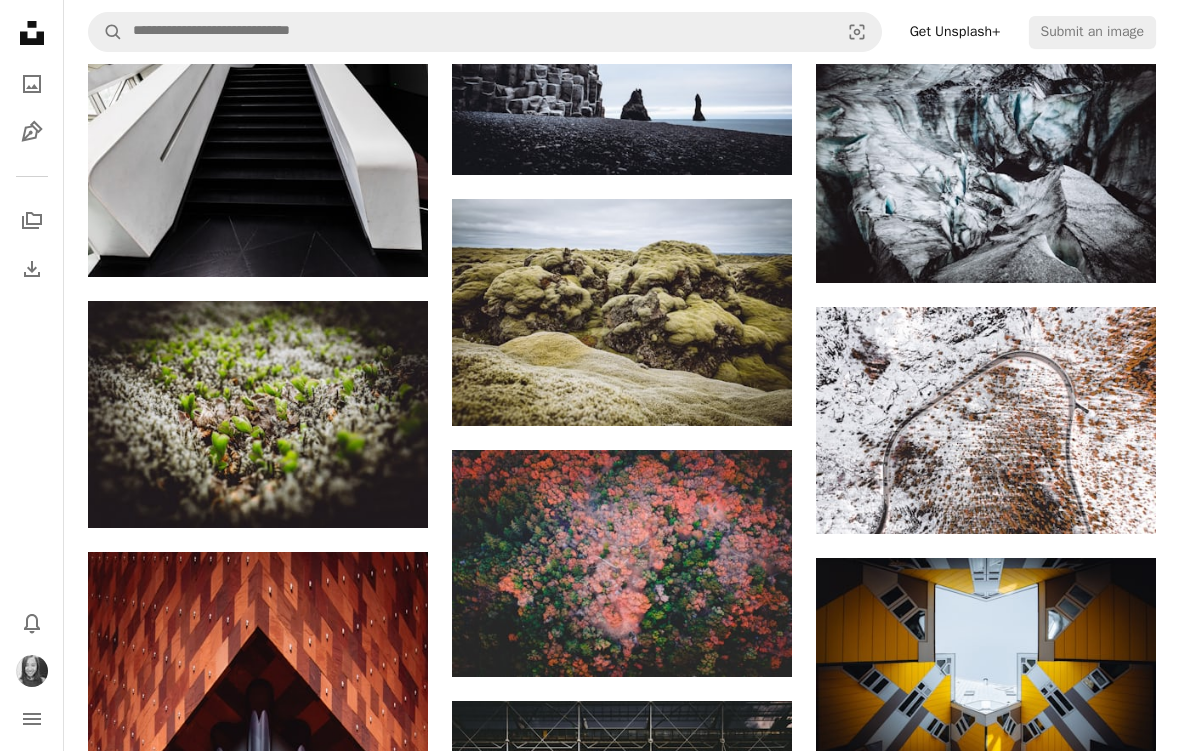 scroll, scrollTop: 32690, scrollLeft: 0, axis: vertical 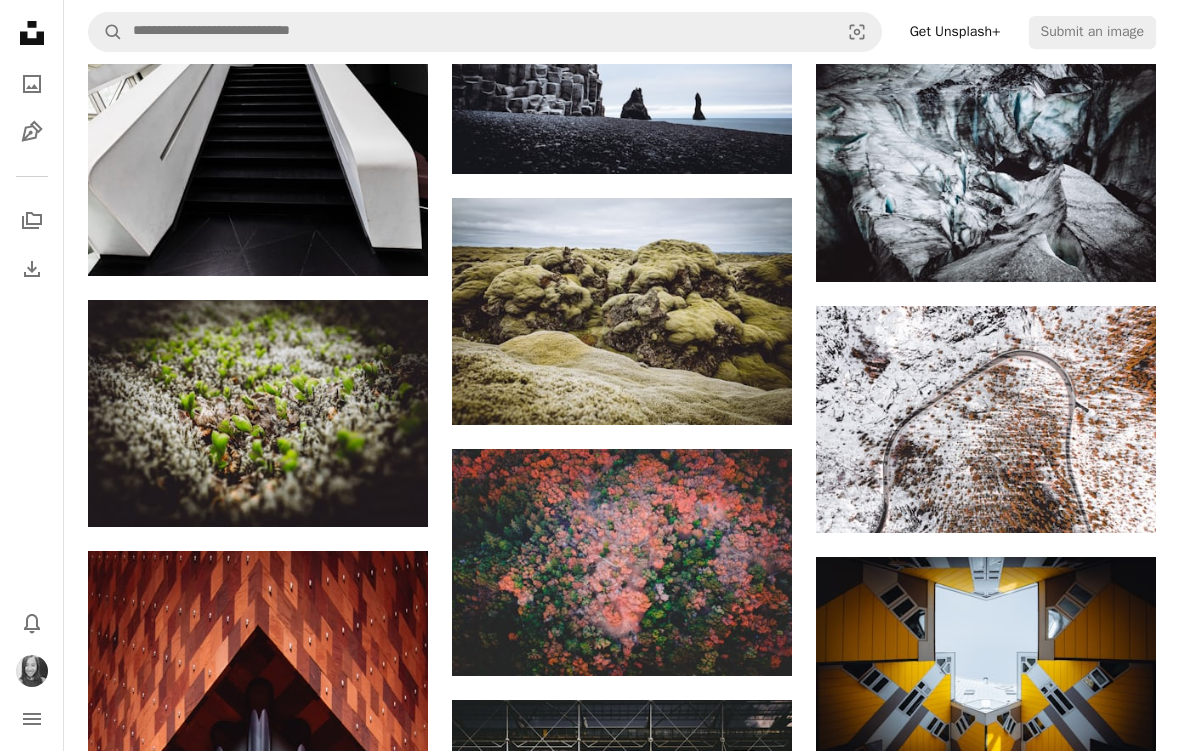 click on "A plus sign" at bounding box center [752, 485] 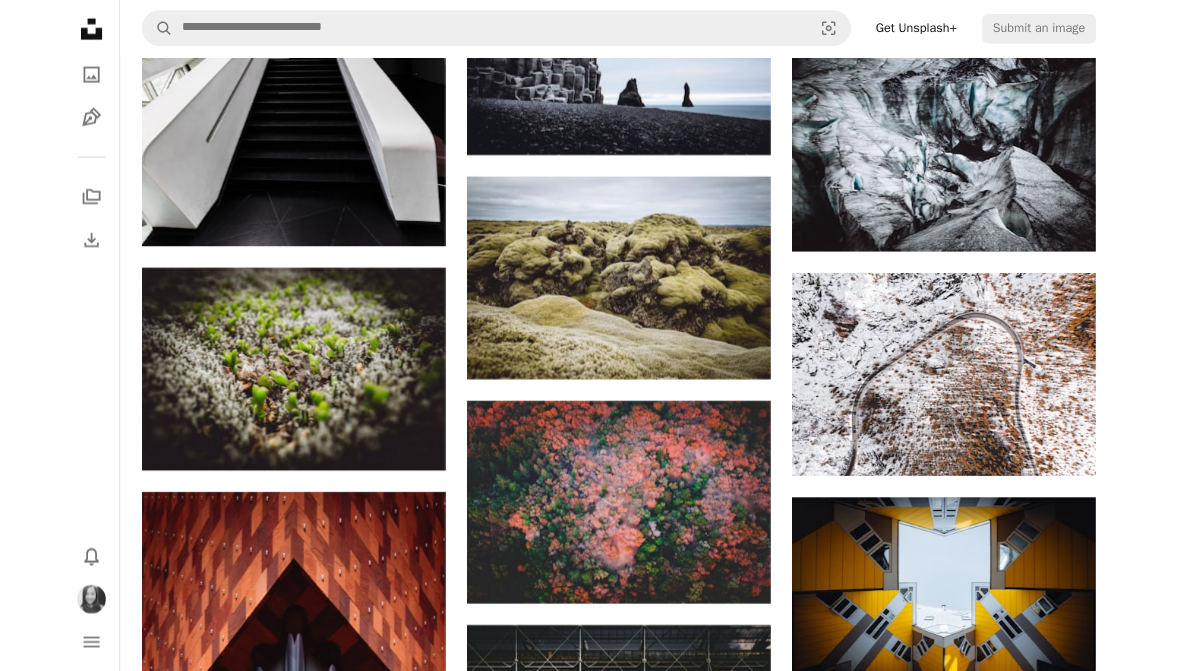 scroll, scrollTop: 32771, scrollLeft: 0, axis: vertical 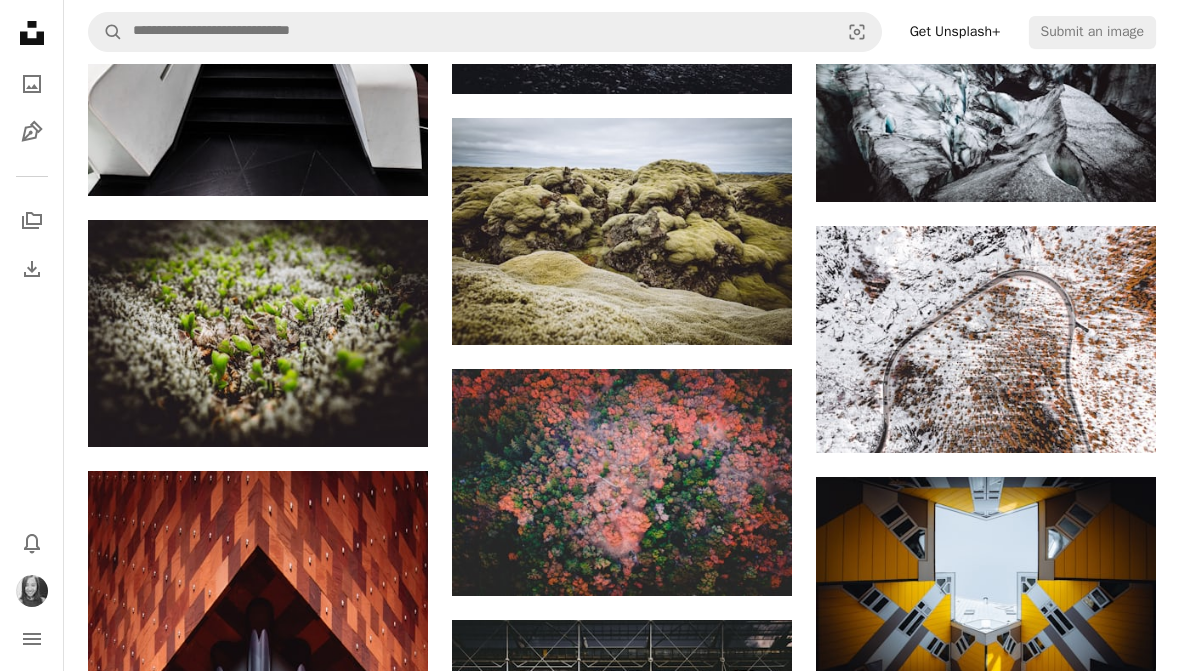 click on "A lock My first collection" at bounding box center [745, 3768] 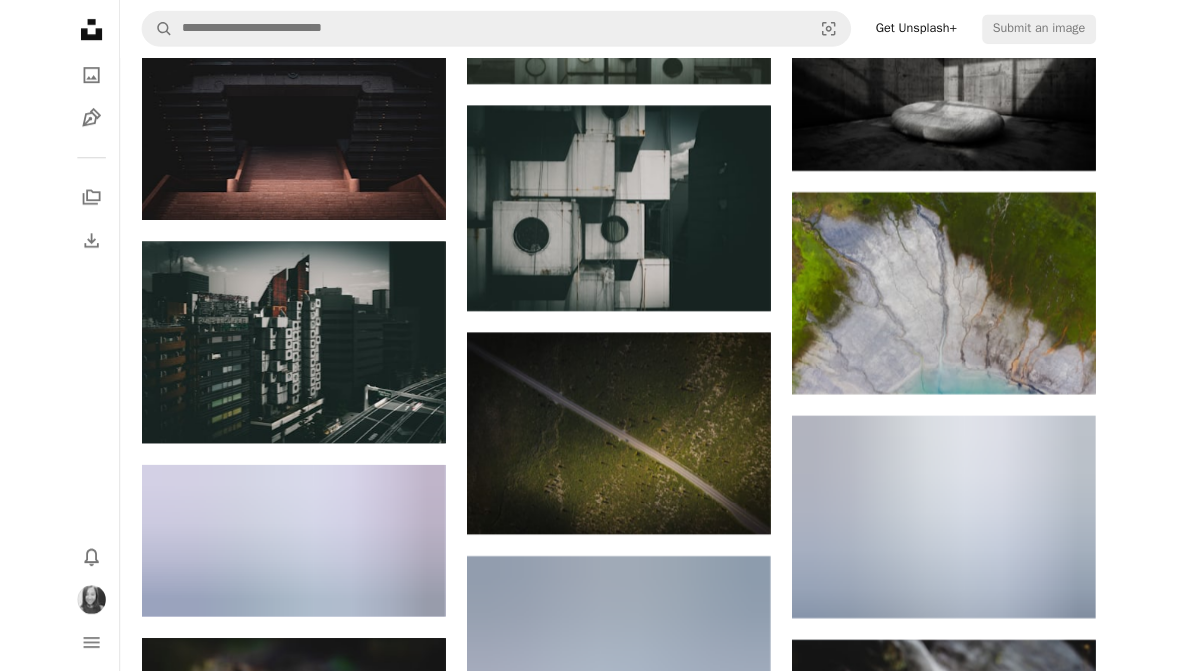 scroll, scrollTop: 34127, scrollLeft: 0, axis: vertical 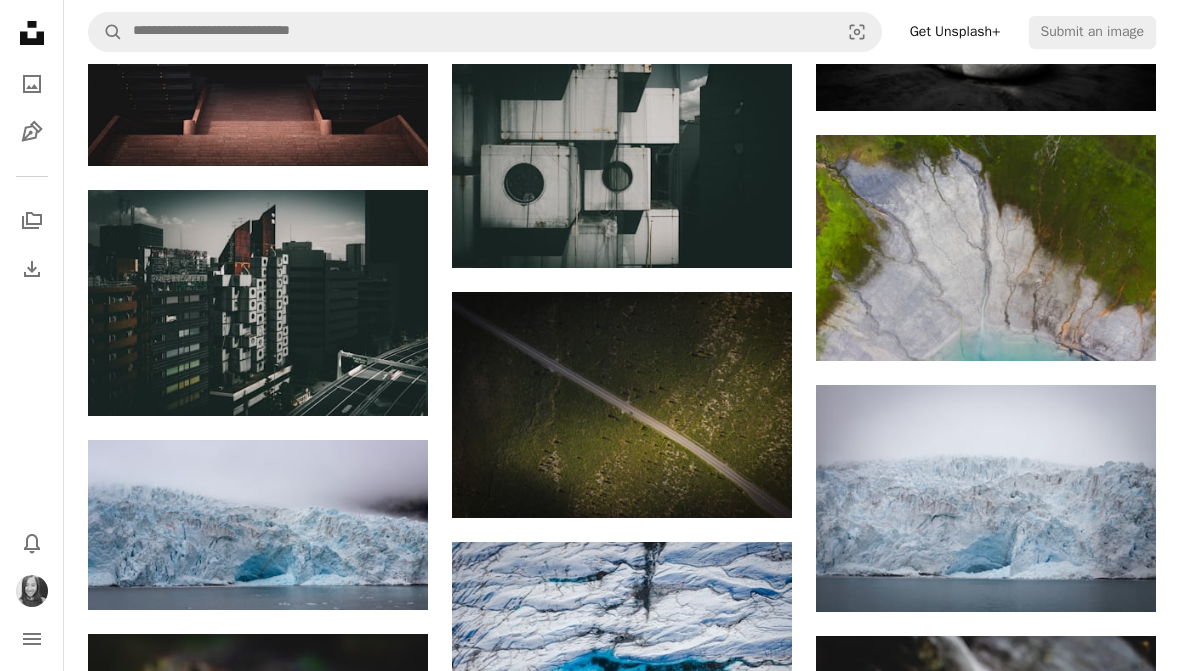 click on "A plus sign" at bounding box center (1116, 171) 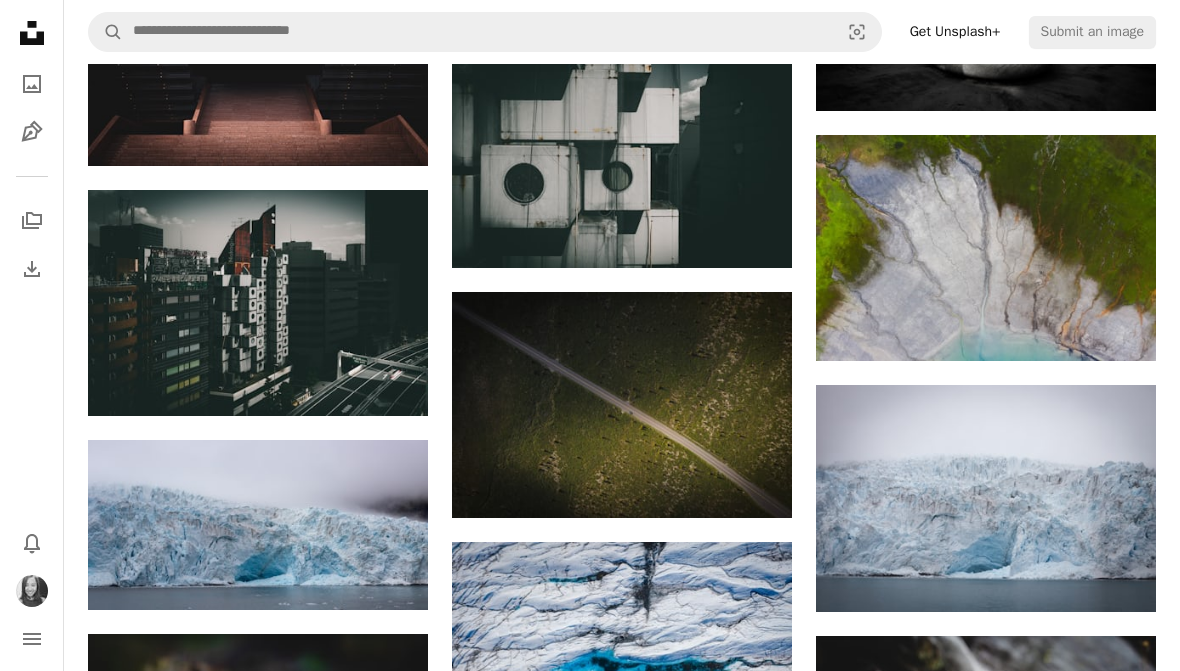 click on "A lock My first collection" at bounding box center (745, 4217) 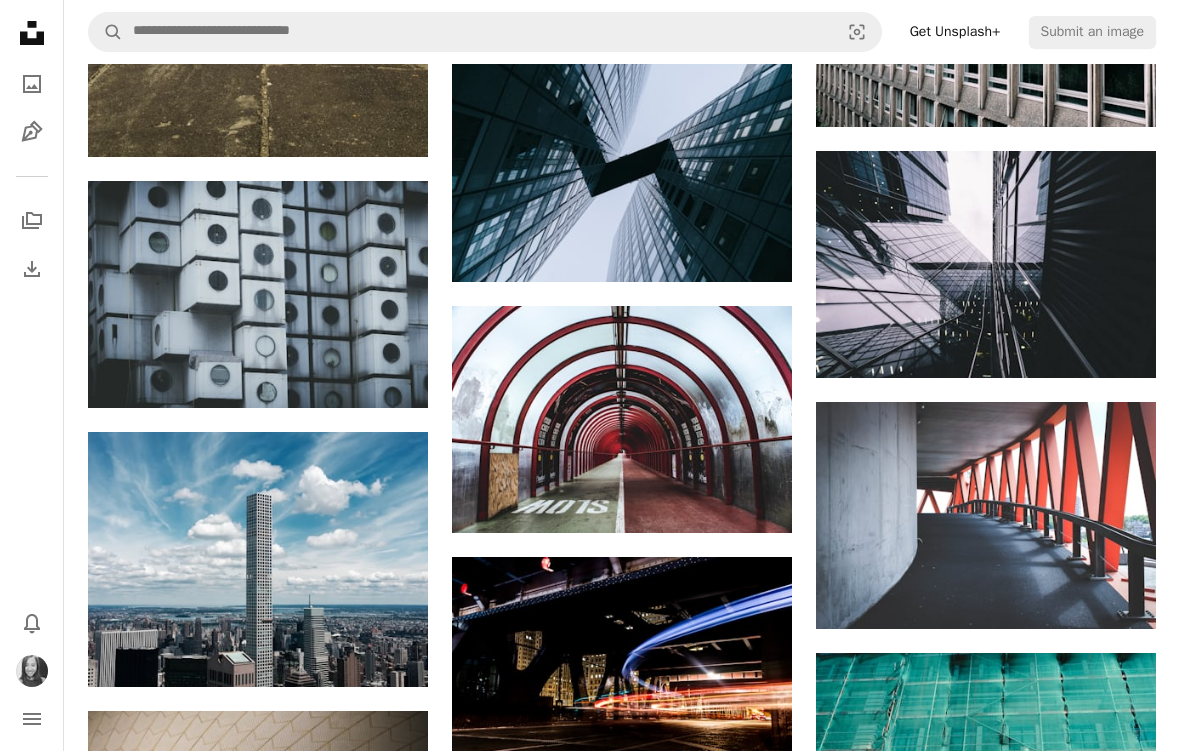 scroll, scrollTop: 35368, scrollLeft: 0, axis: vertical 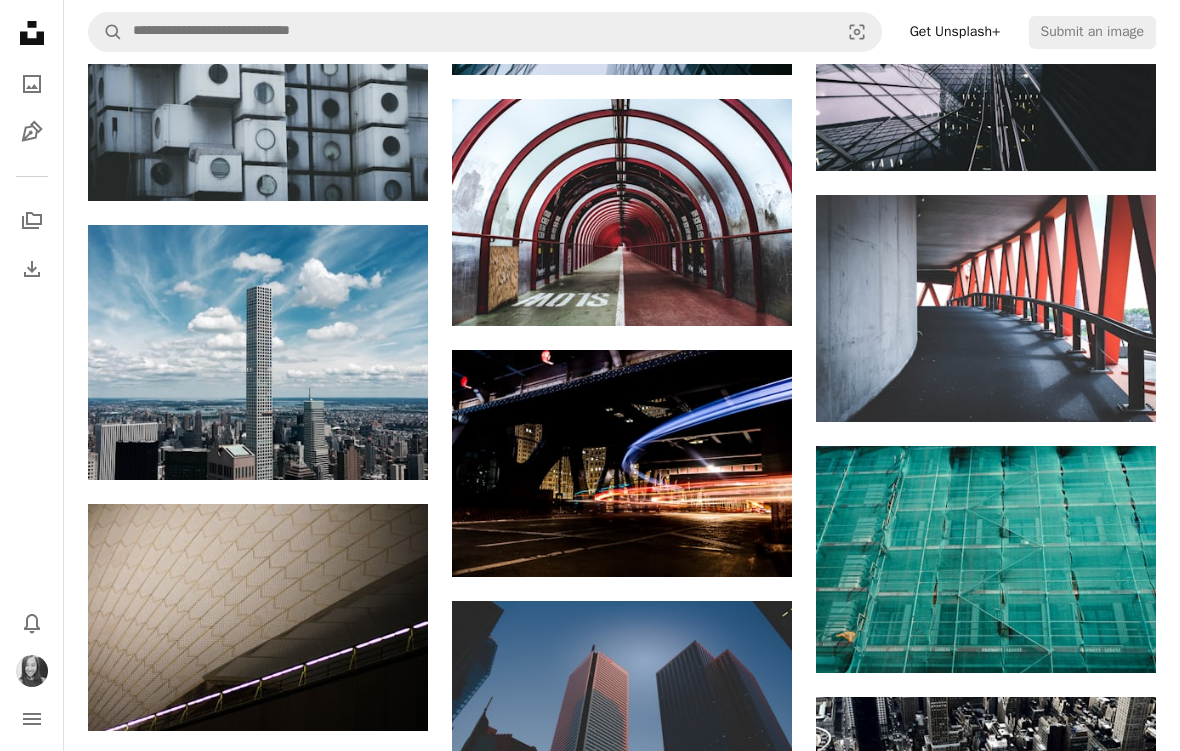 click on "A plus sign" 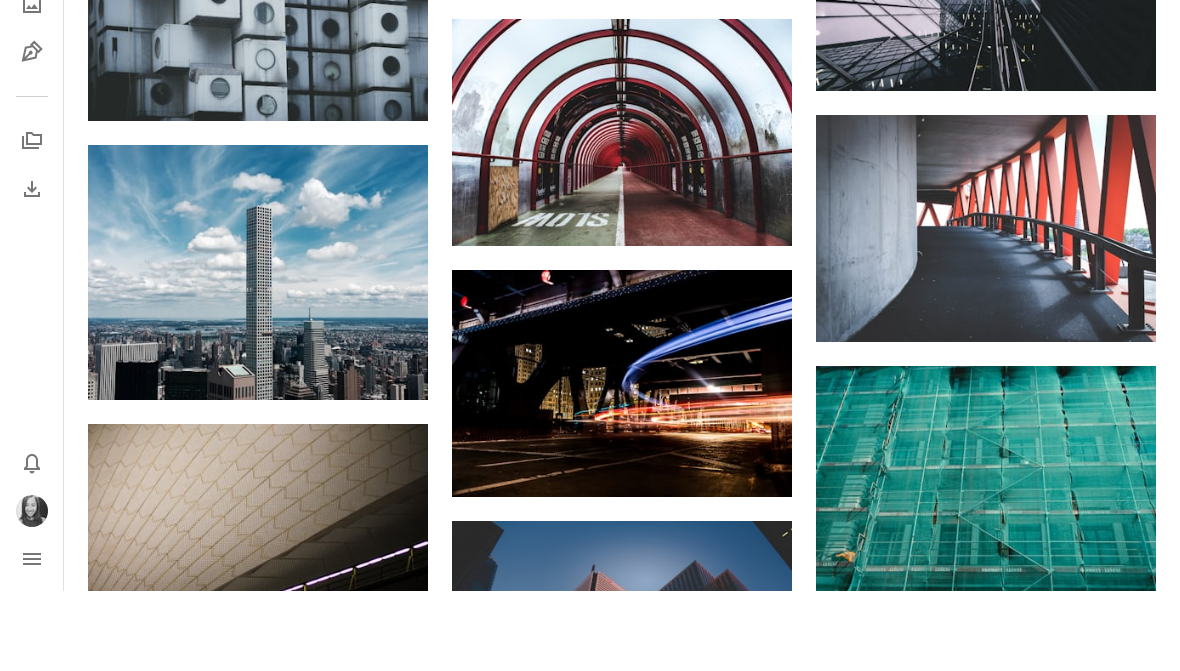scroll, scrollTop: 35652, scrollLeft: 0, axis: vertical 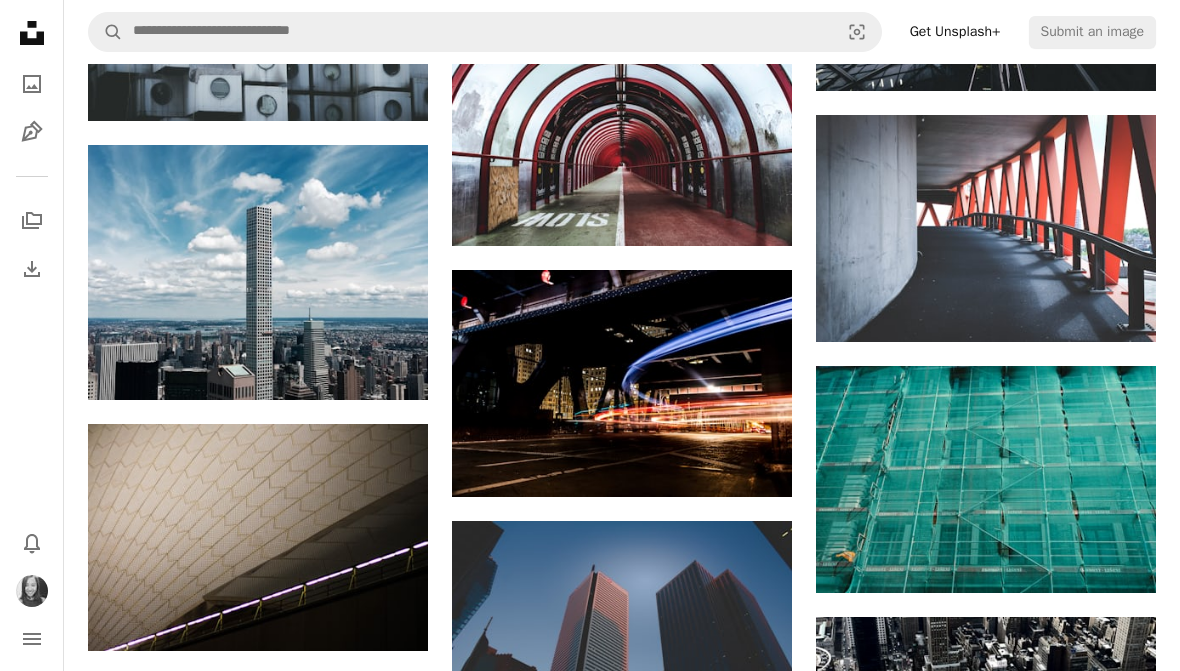 click on "A lock My first collection" at bounding box center [745, 3756] 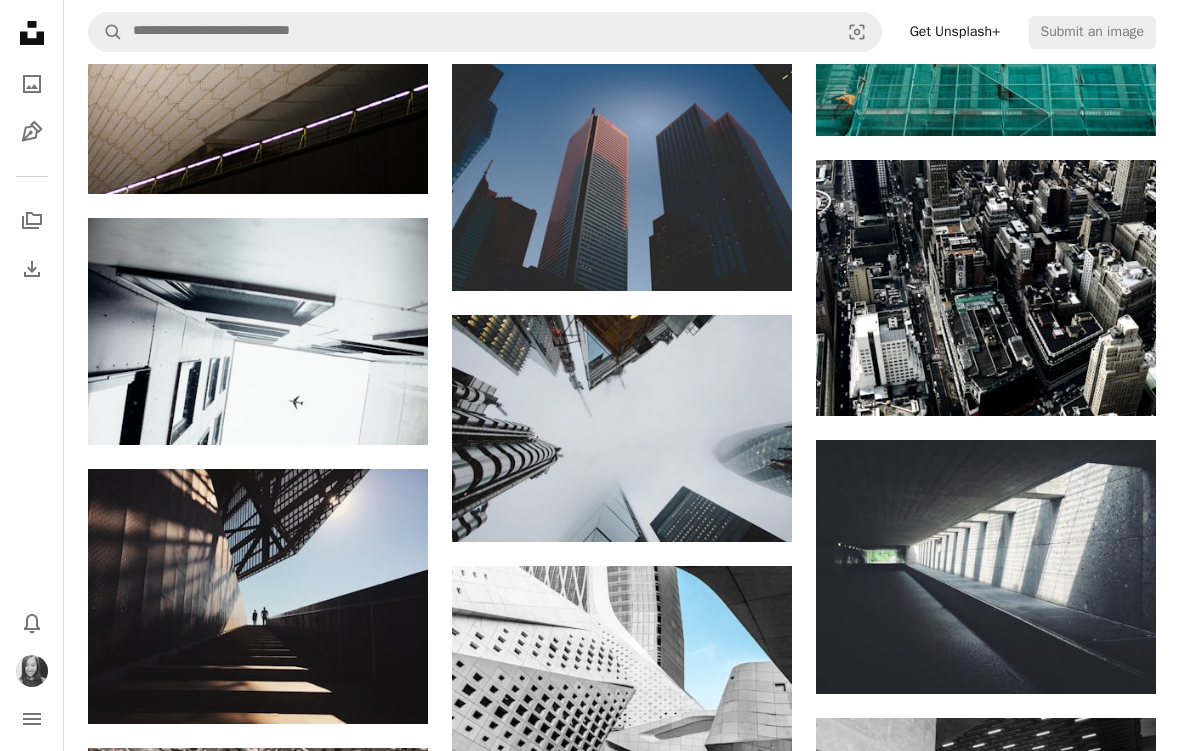 scroll, scrollTop: 36109, scrollLeft: 0, axis: vertical 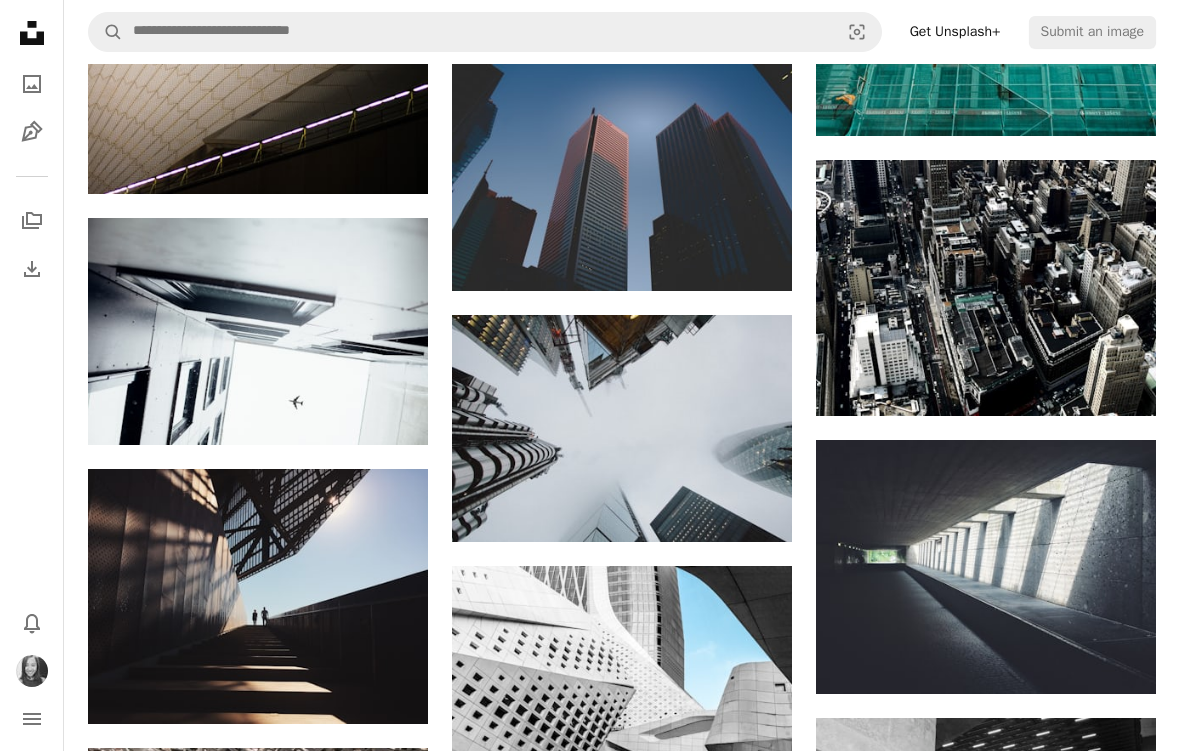 click on "A plus sign" 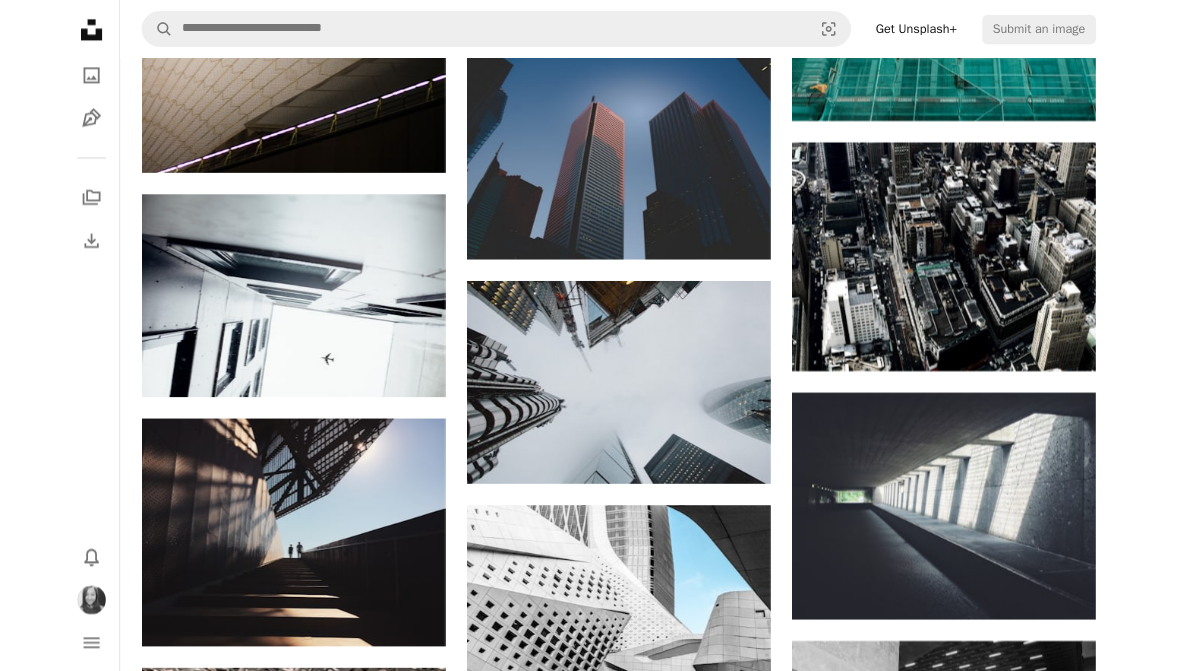 scroll, scrollTop: 36189, scrollLeft: 0, axis: vertical 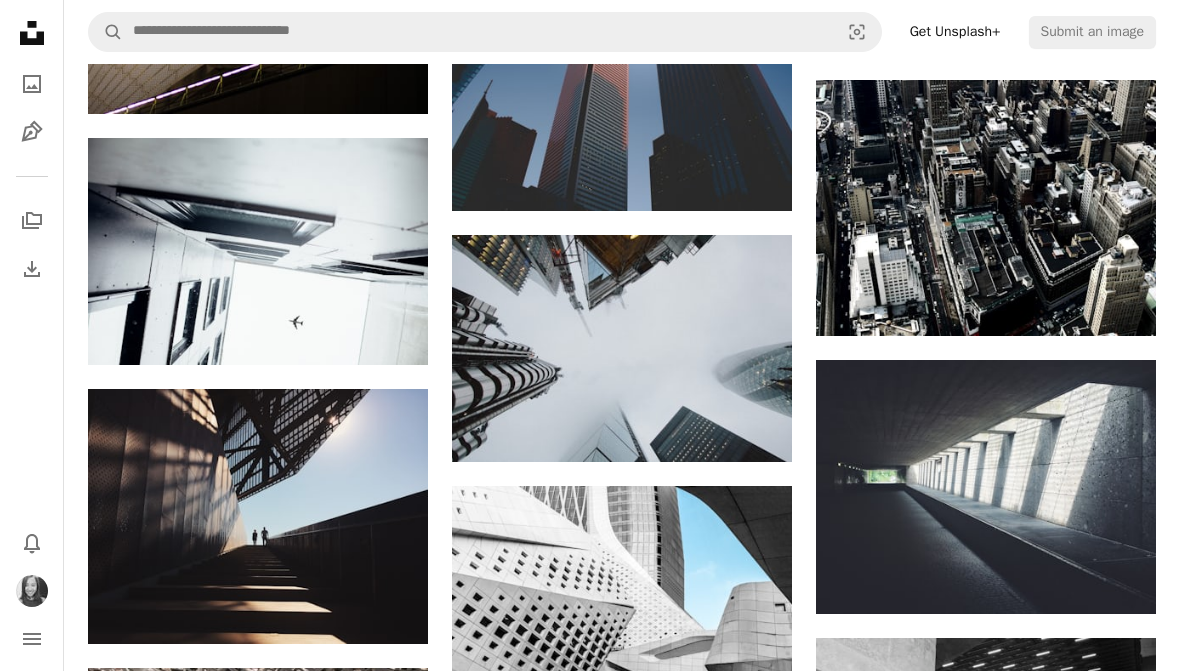 click on "A lock My first collection" at bounding box center (745, 4563) 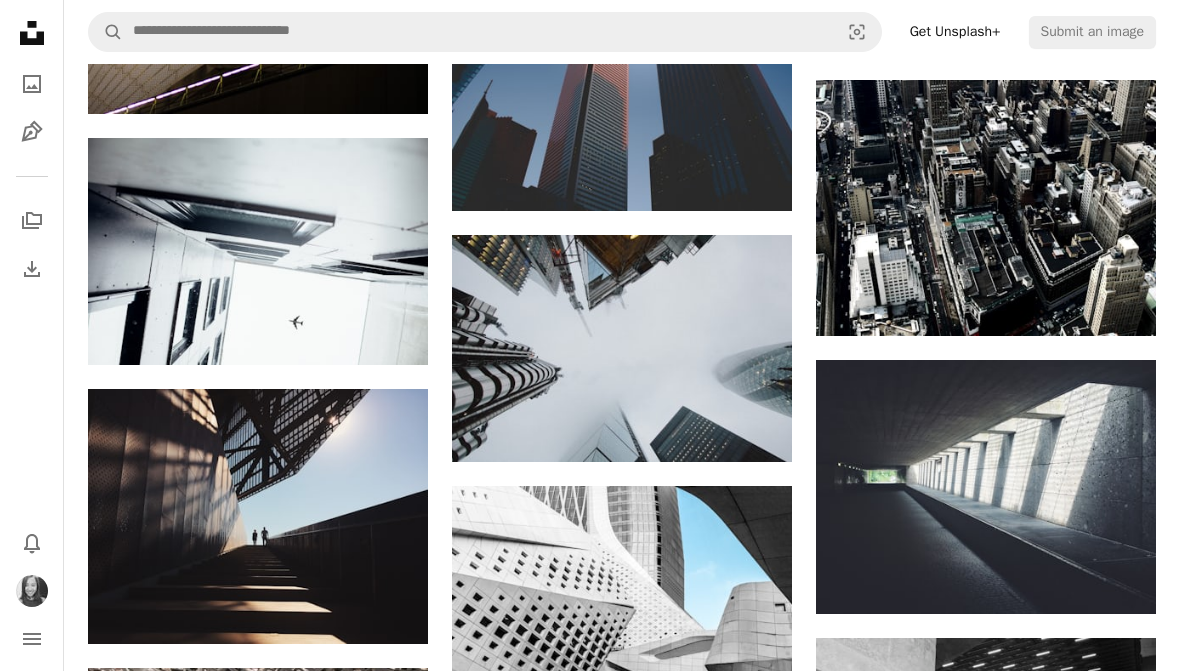 click on "An X shape Add to Collection Confirm your account to create collection A checkmark A minus sign 29 photos A lock My first collection Create new collection Name 60 Description  (optional) 250 Make collection private A lock Cancel Create collection" at bounding box center [590, 4594] 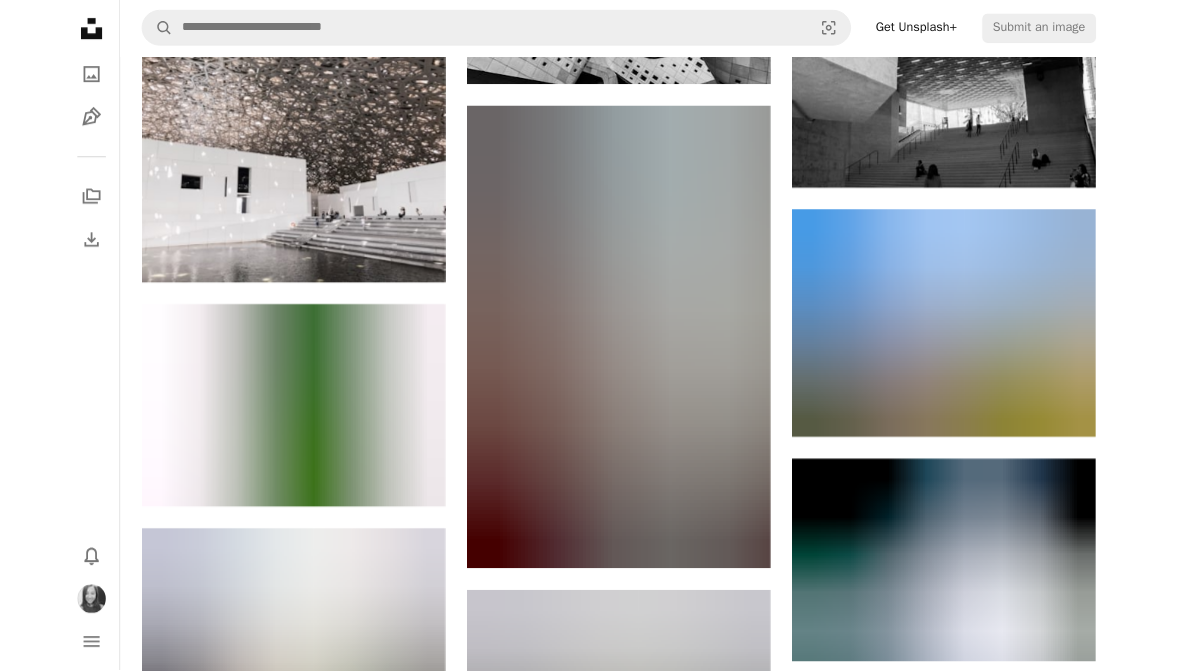 scroll, scrollTop: 36808, scrollLeft: 0, axis: vertical 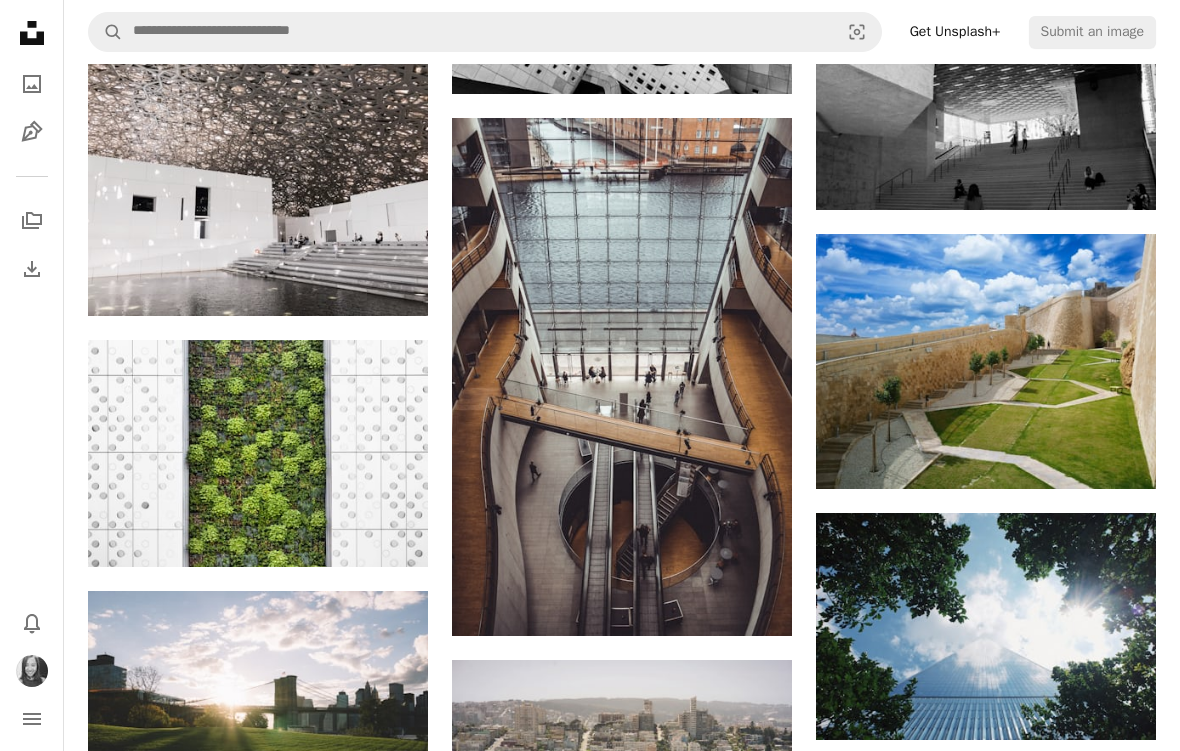 click on "A plus sign" at bounding box center [752, 154] 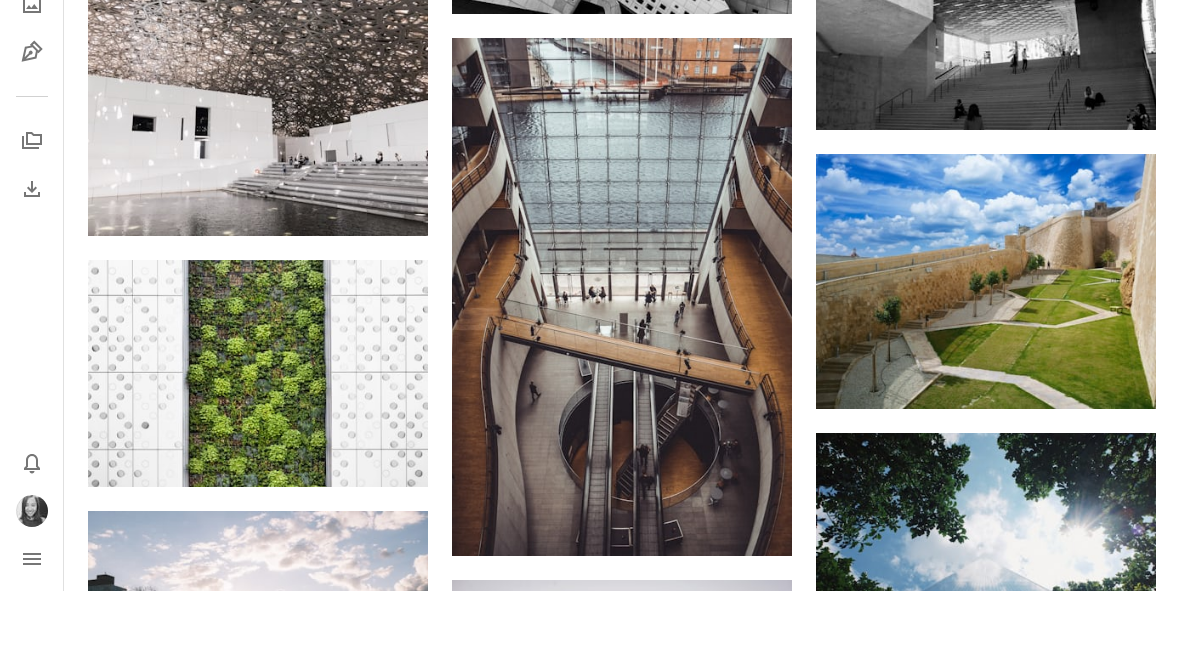 scroll, scrollTop: 36888, scrollLeft: 0, axis: vertical 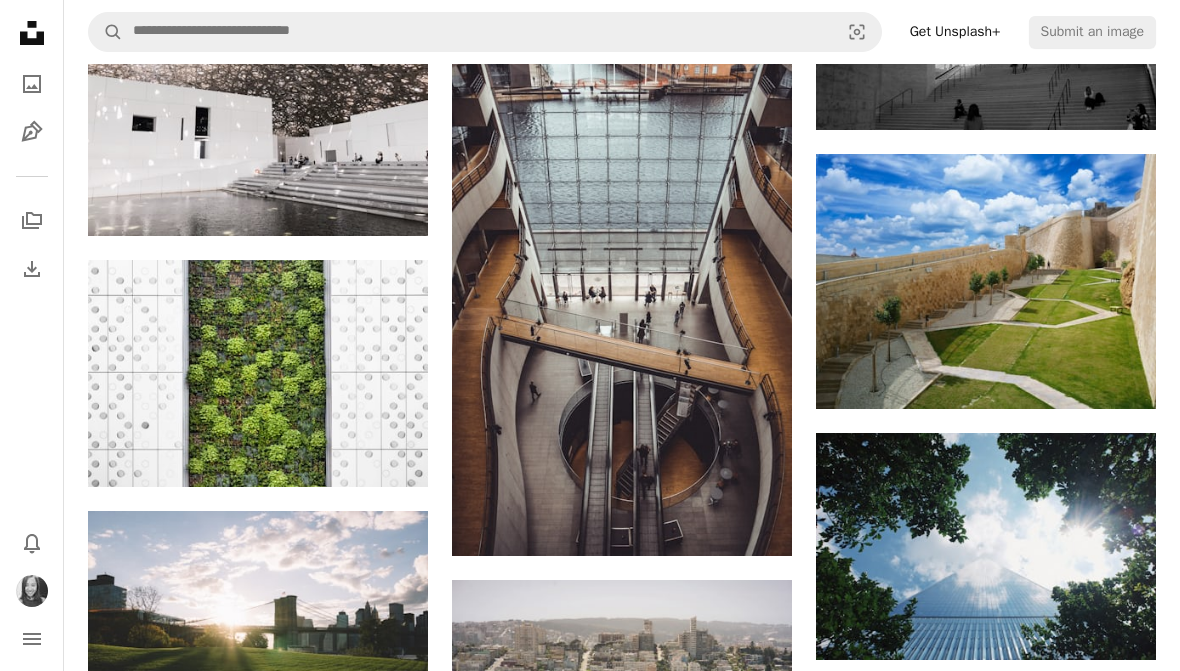 click on "A lock My first collection" at bounding box center (745, 3864) 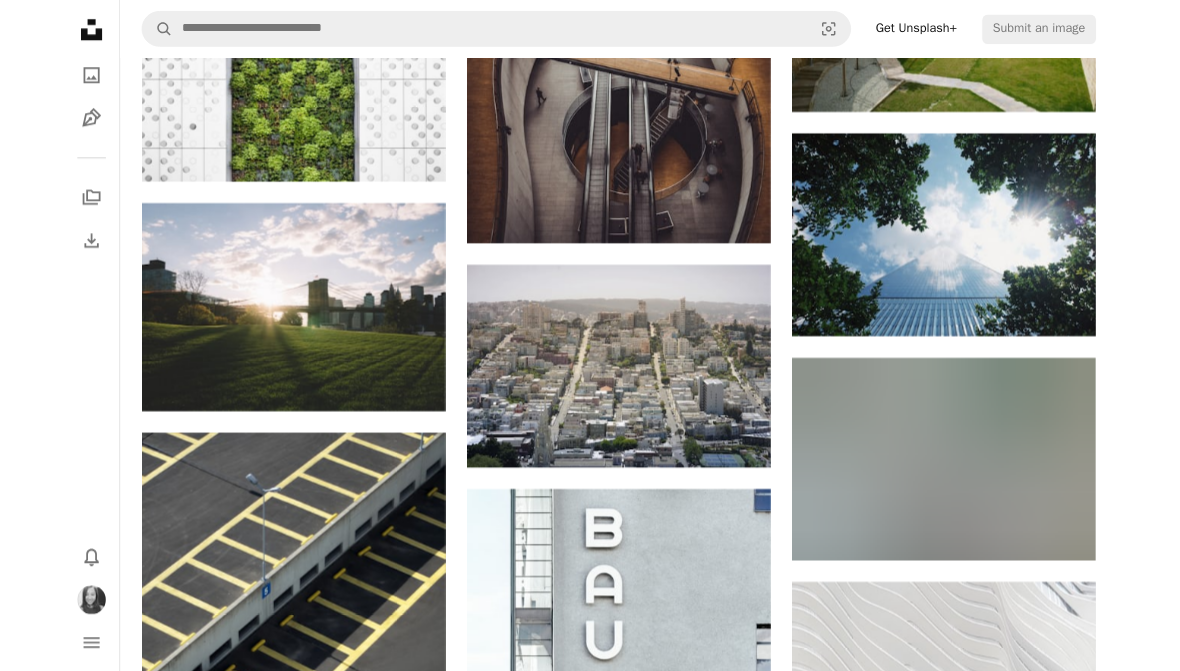 scroll, scrollTop: 37252, scrollLeft: 0, axis: vertical 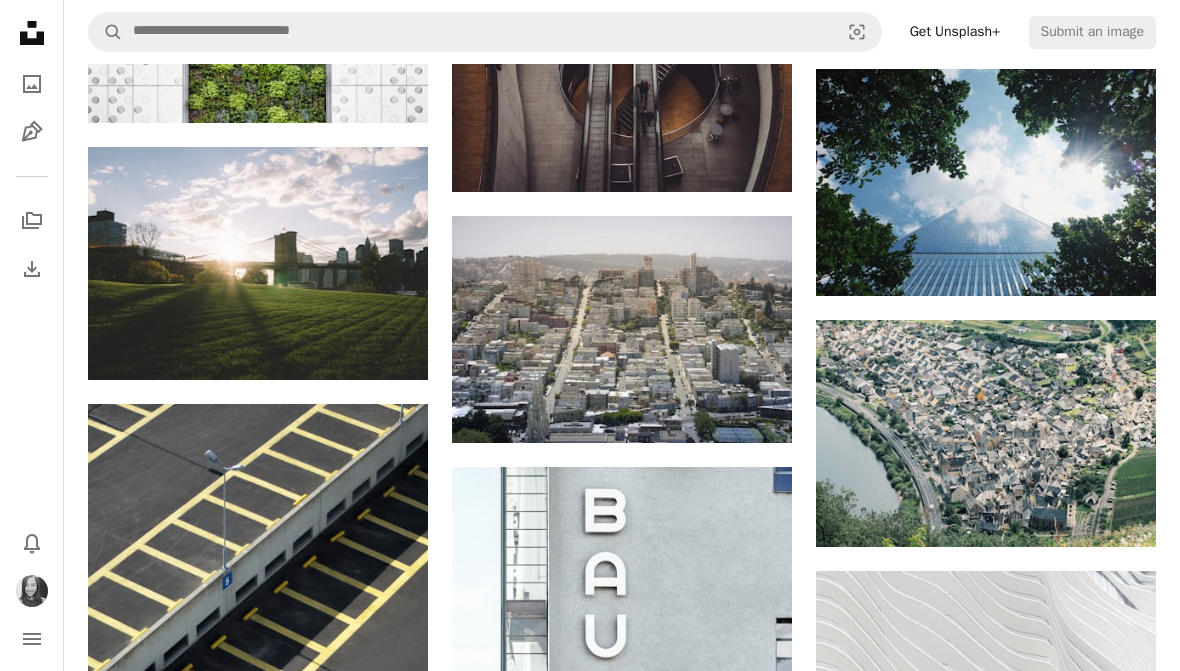 click on "A plus sign" 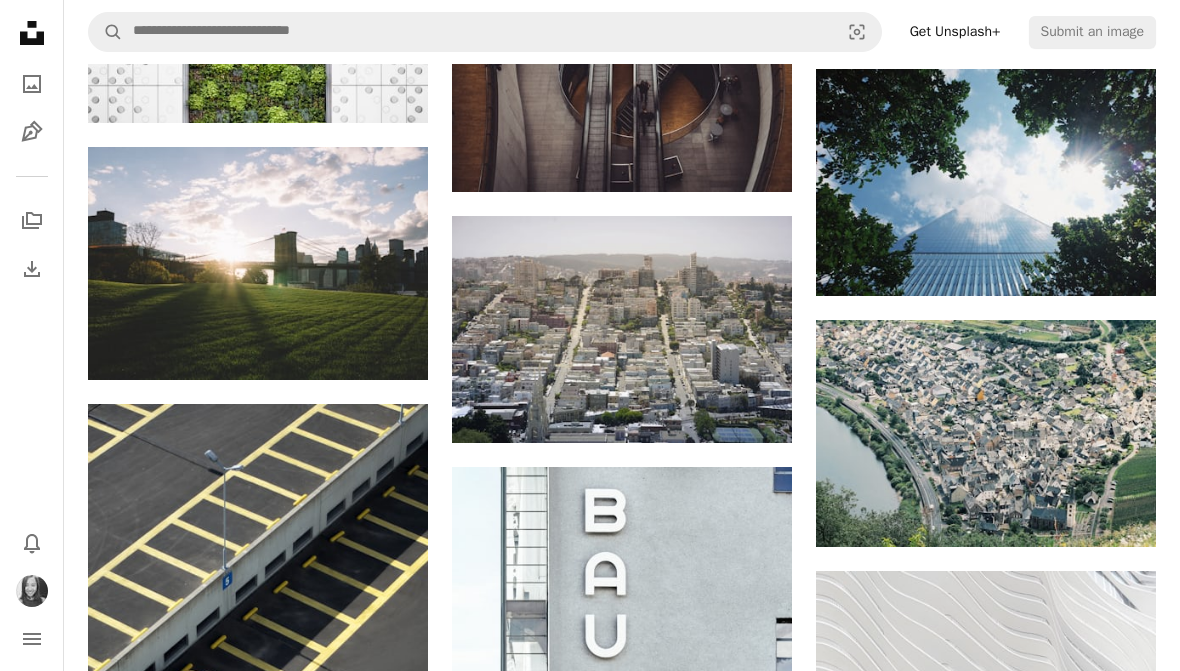 click on "A plus sign" 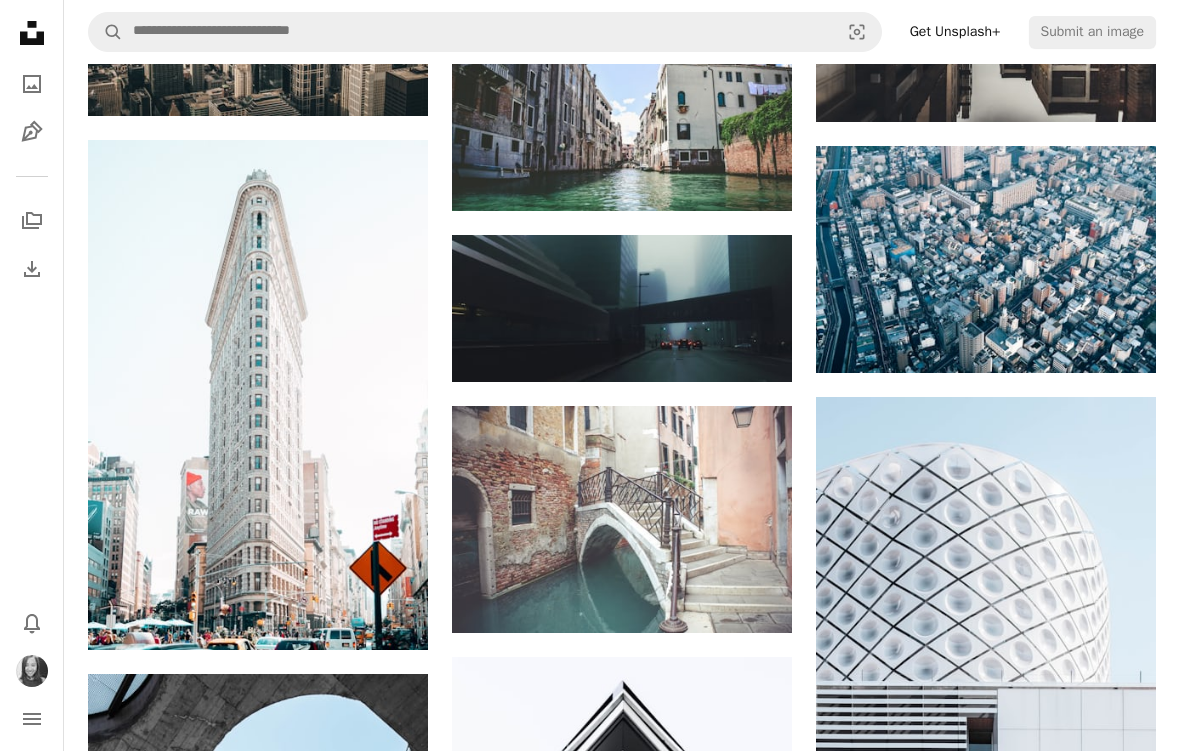 scroll, scrollTop: 38746, scrollLeft: 0, axis: vertical 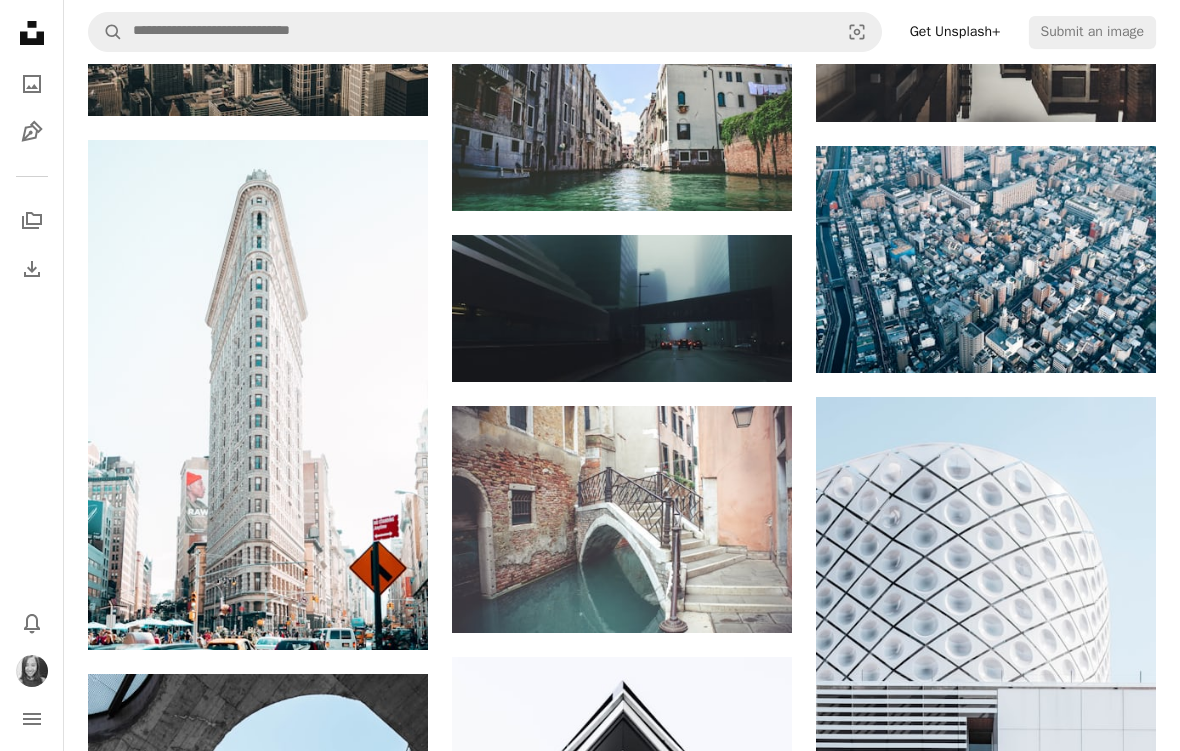 click on "A plus sign" 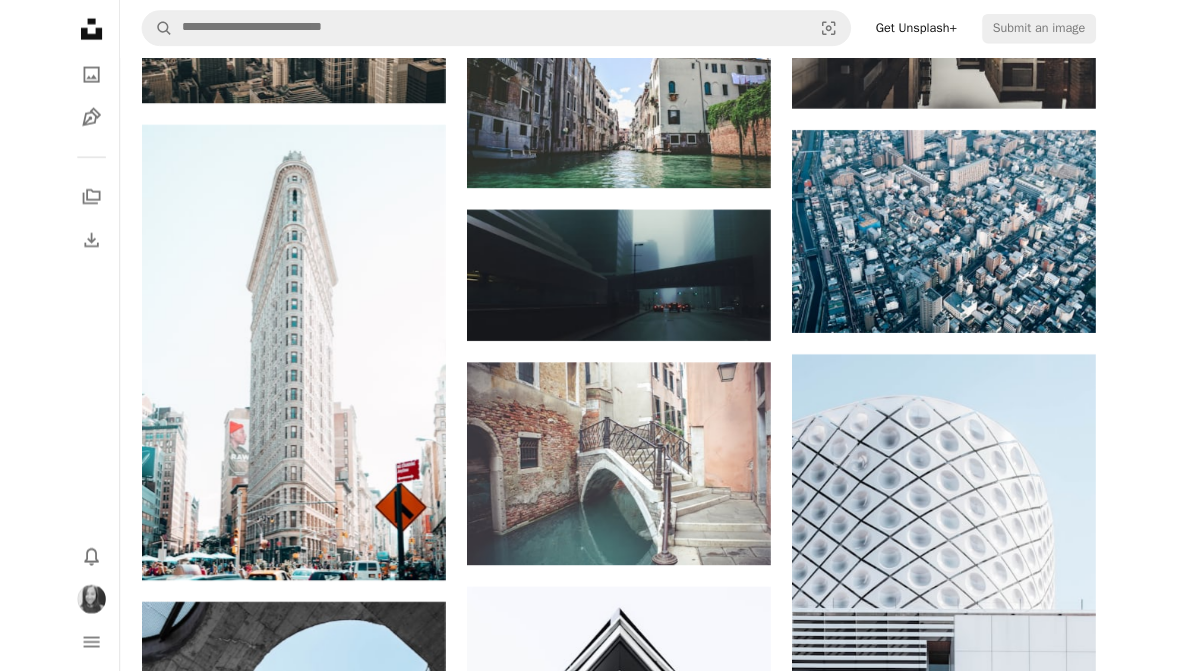 scroll, scrollTop: 38826, scrollLeft: 0, axis: vertical 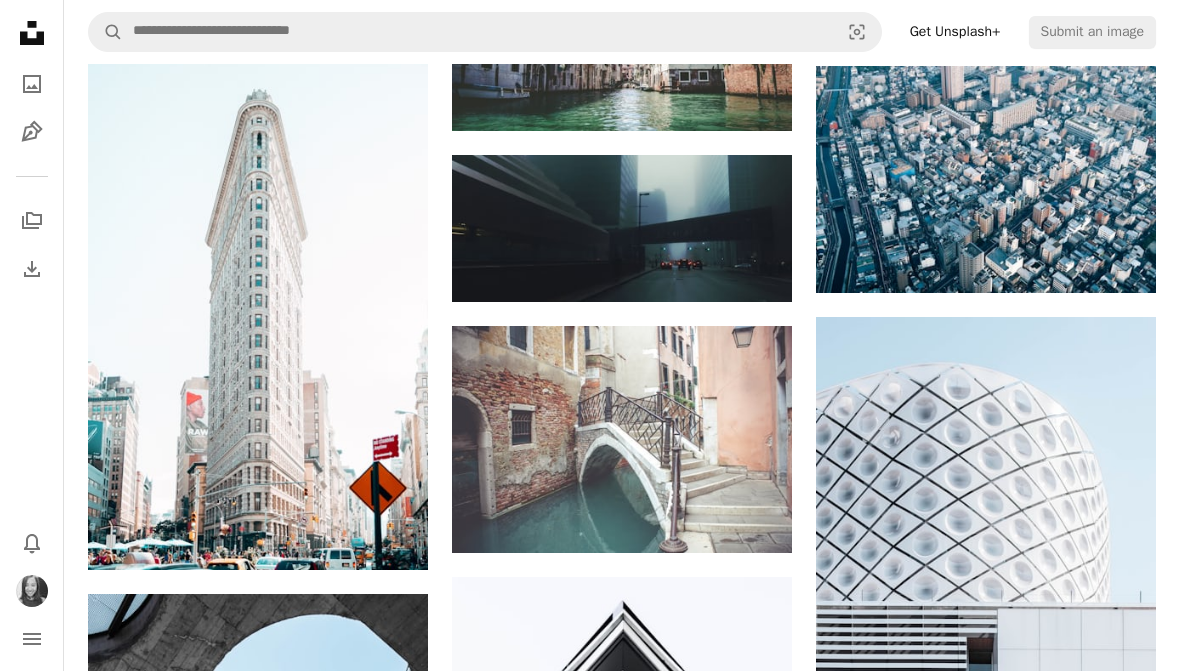 click on "A lock My first collection" at bounding box center (745, 3975) 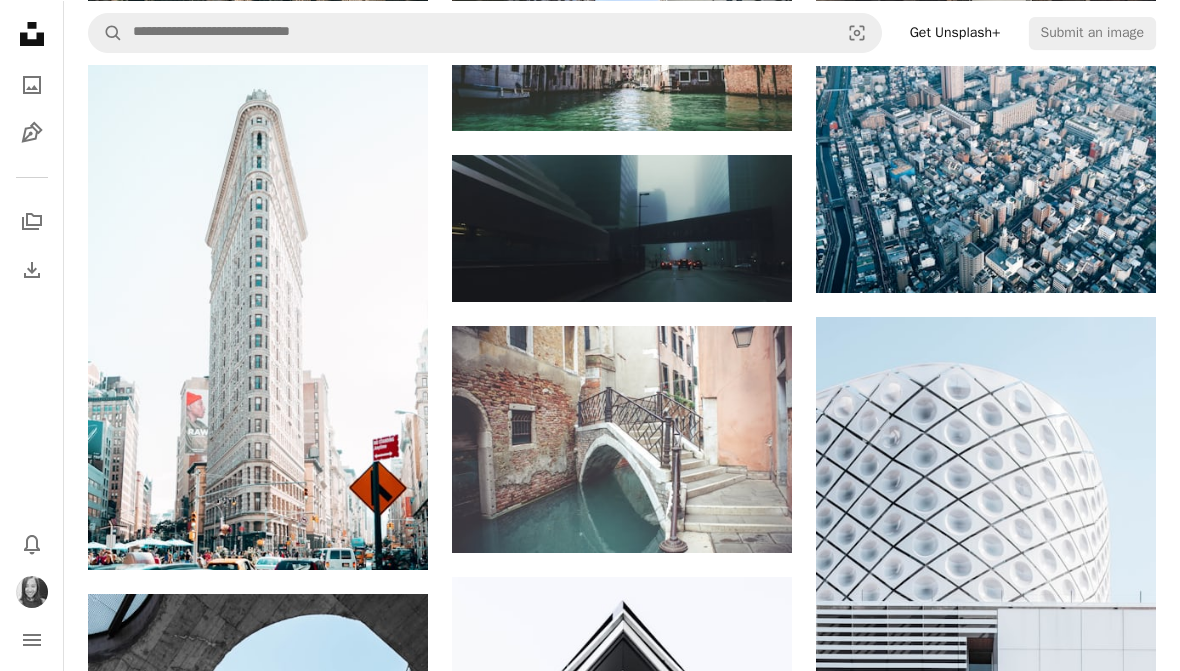 scroll, scrollTop: 38786, scrollLeft: 0, axis: vertical 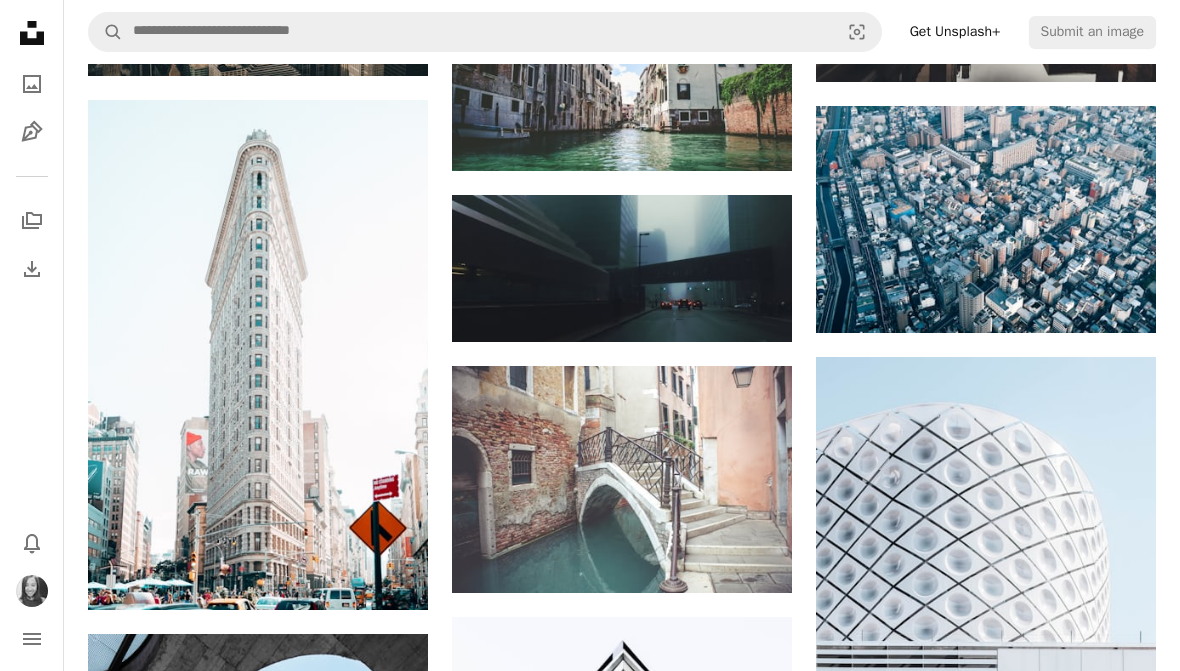 click at bounding box center [986, 615] 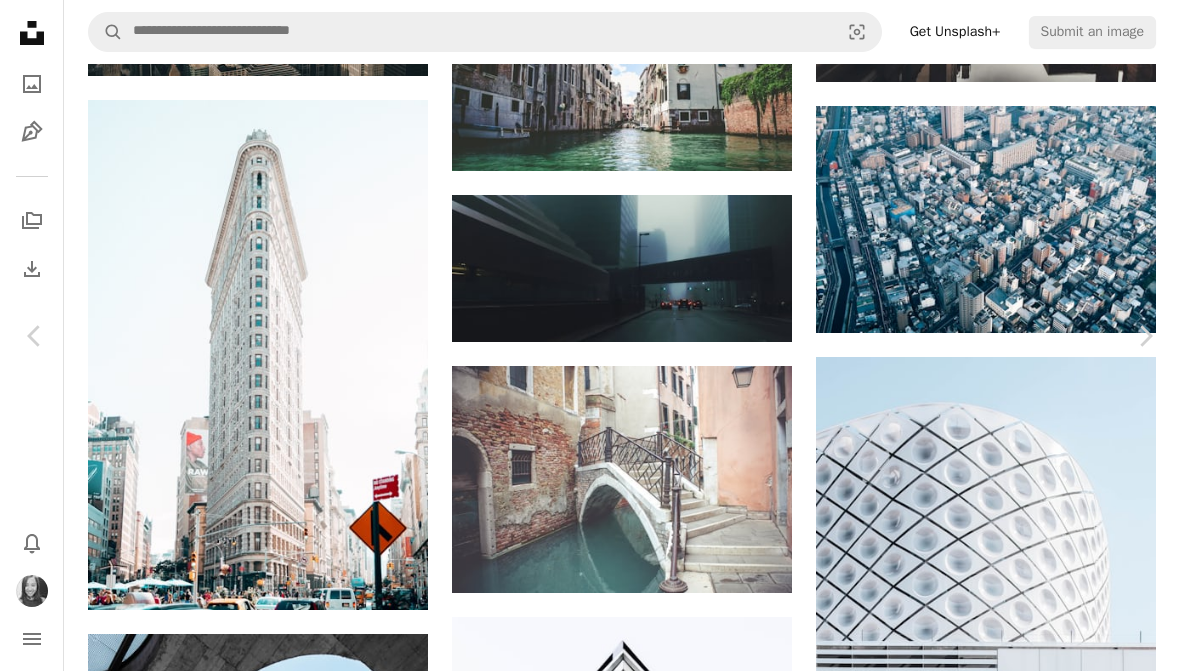 scroll, scrollTop: -8, scrollLeft: 0, axis: vertical 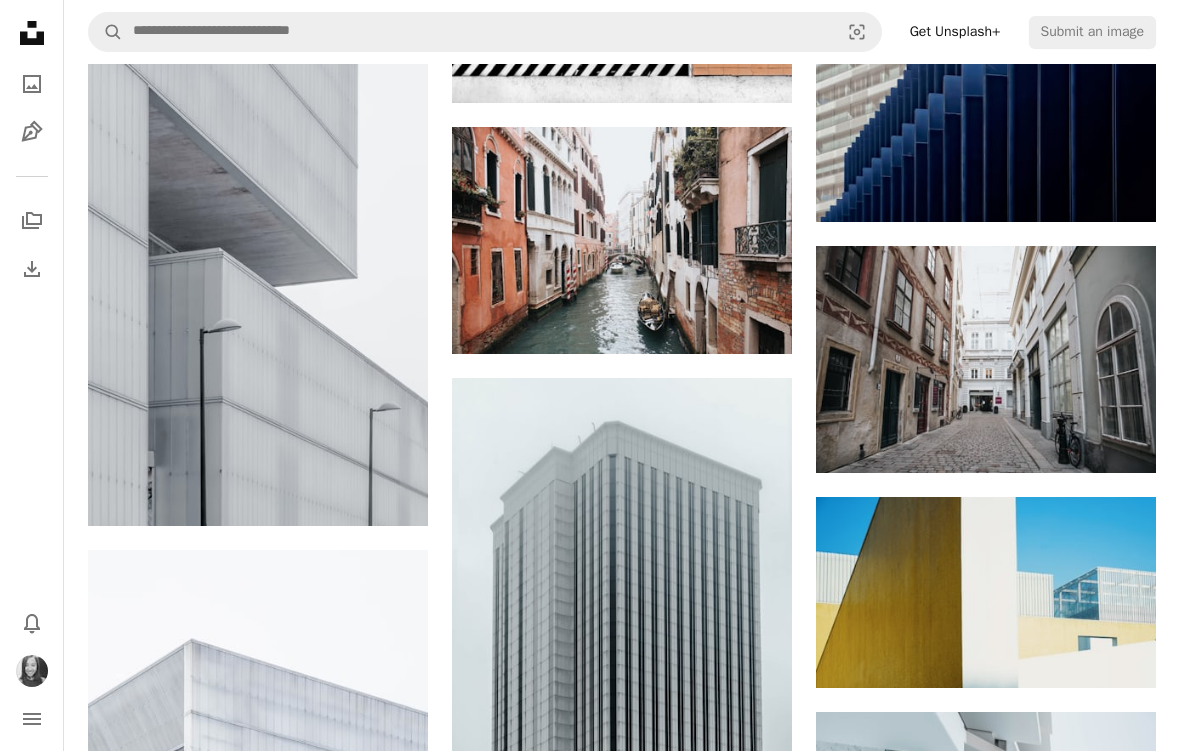 click 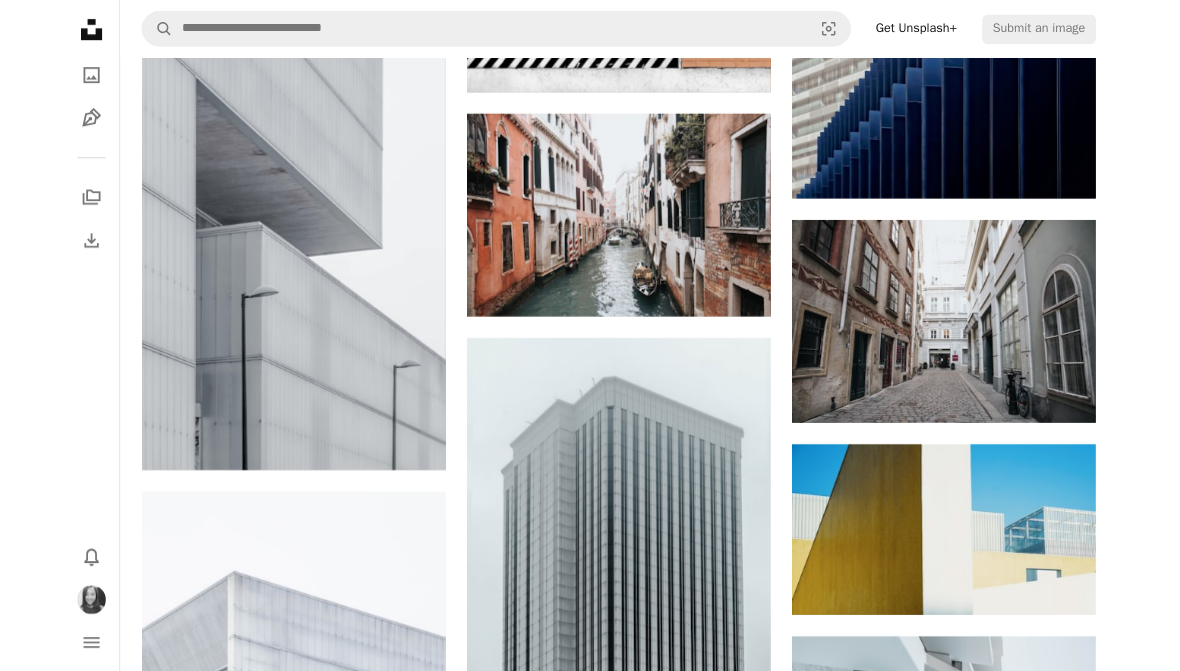 scroll, scrollTop: 44275, scrollLeft: 0, axis: vertical 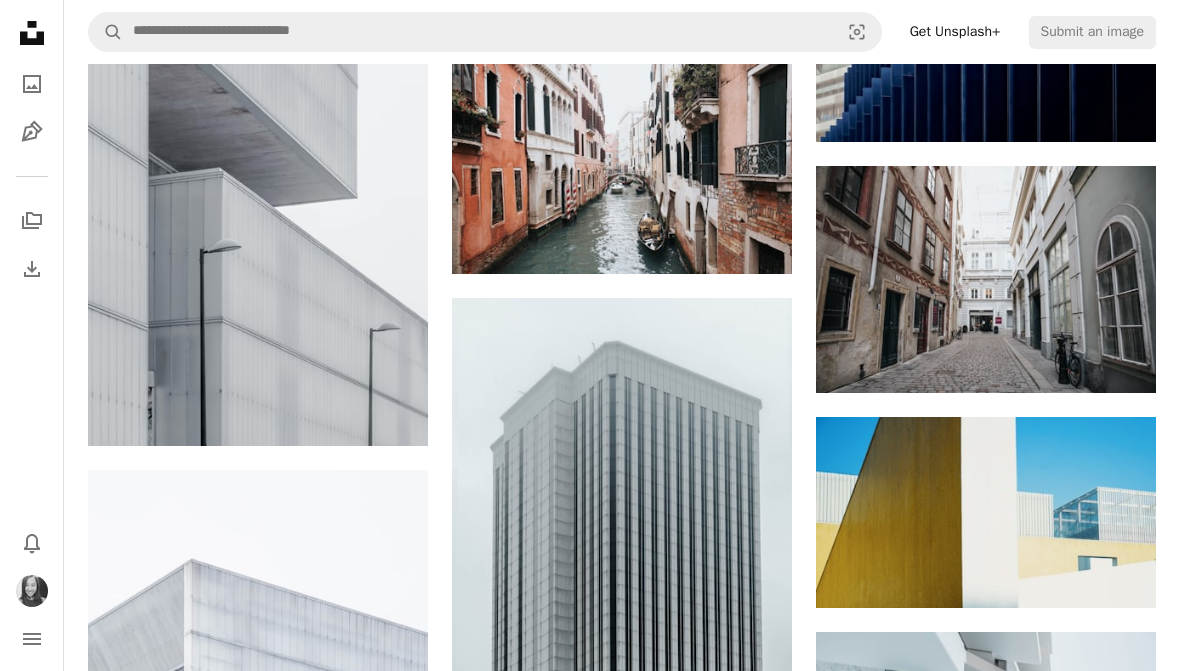click on "A lock My first collection" at bounding box center [745, 3914] 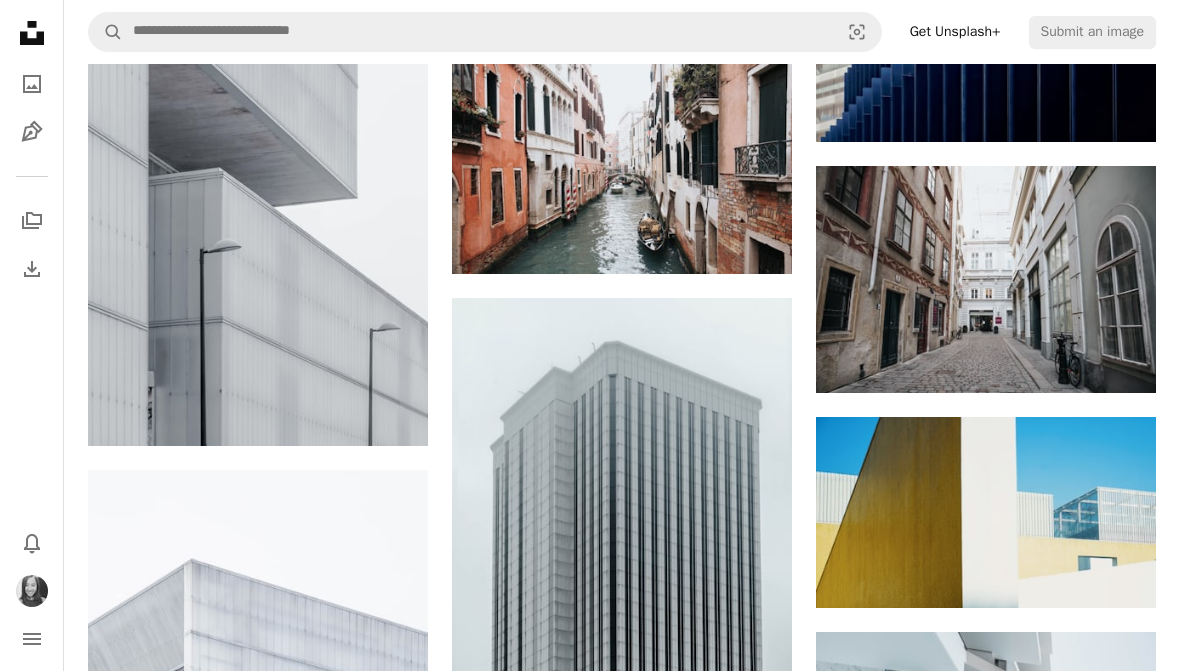 click on "An X shape Add to Collection Confirm your account to create collection A checkmark A minus sign 33 photos A lock My first collection Create new collection Name 60 Description  (optional) 250 Make collection private A lock Cancel Create collection" at bounding box center (590, 3945) 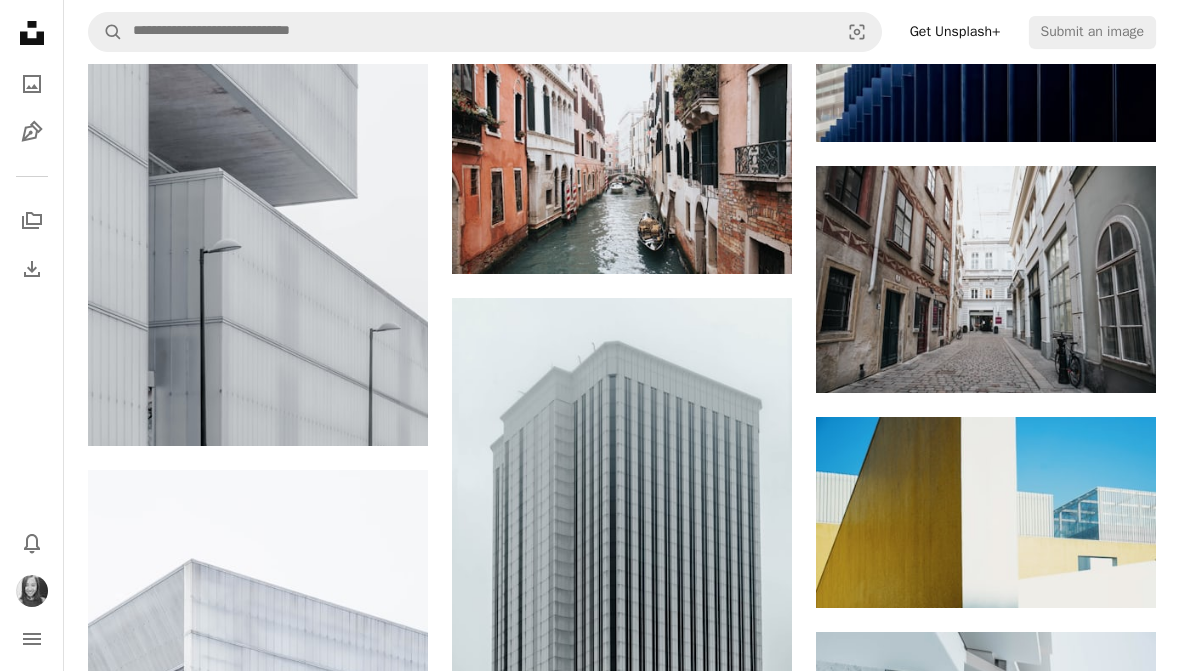 scroll, scrollTop: 44235, scrollLeft: 0, axis: vertical 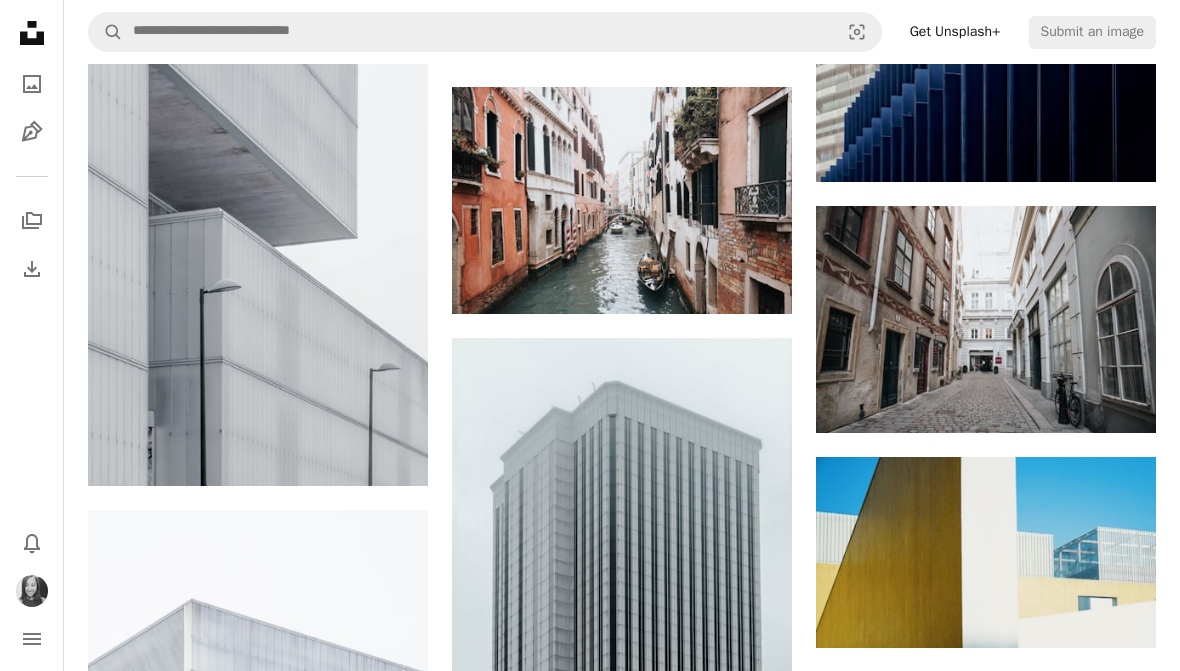 click at bounding box center [986, 552] 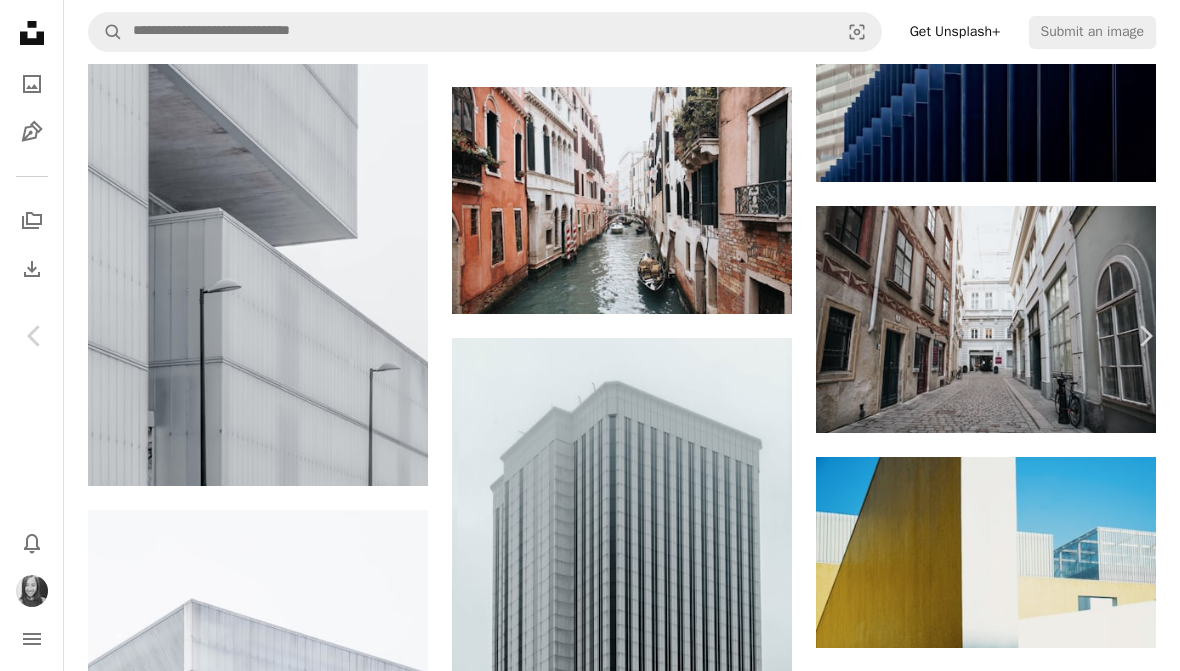 click on "[FIRST] [LAST] Available for hire A checkmark inside of a circle A heart A plus sign Edit image   Plus sign for Unsplash+ Download Chevron down Zoom in Views [NUMBER] Downloads [NUMBER] Featured in Photos ,  Architecture & Interiors A forward-right arrow Share Info icon Info More Actions Minimal yellow and blue facade A map marker [CITY], [STATE], [COUNTRY] Calendar outlined Published on  [MONTH] [DAY], [YEAR] Camera Canon, EOS 6D Safety Free to use under the  Unsplash License abstract building blue architecture color minimal yellow shanghai colour colors clean facade exterior china brown office building housing Browse premium related images on iStock  |  Save 20% with code UNSPLASH20 Related images A heart A plus sign [FIRST] [LAST] Available for hire A checkmark inside of a circle Arrow pointing down A heart A plus sign [FIRST] [LAST] Arrow pointing down A heart A plus sign [FIRST] [LAST] Arrow pointing down A heart A plus sign [FIRST] [LAST] A heart For" at bounding box center (590, 3985) 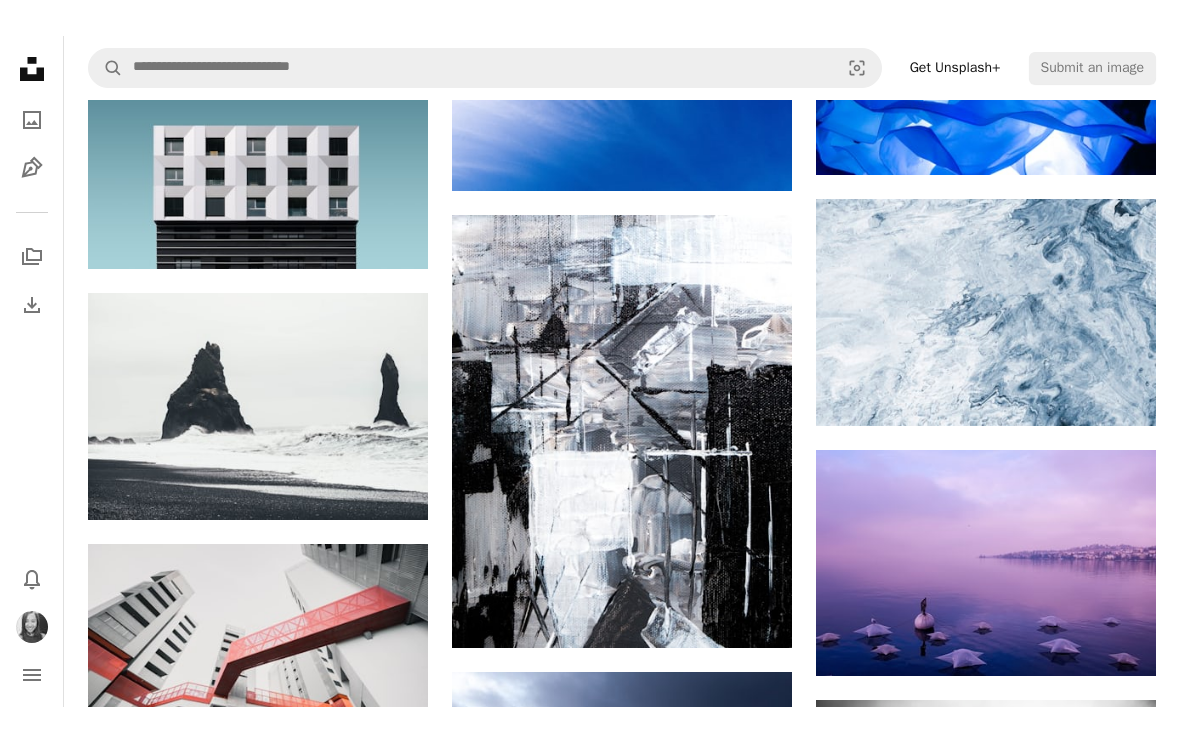 scroll, scrollTop: 0, scrollLeft: 0, axis: both 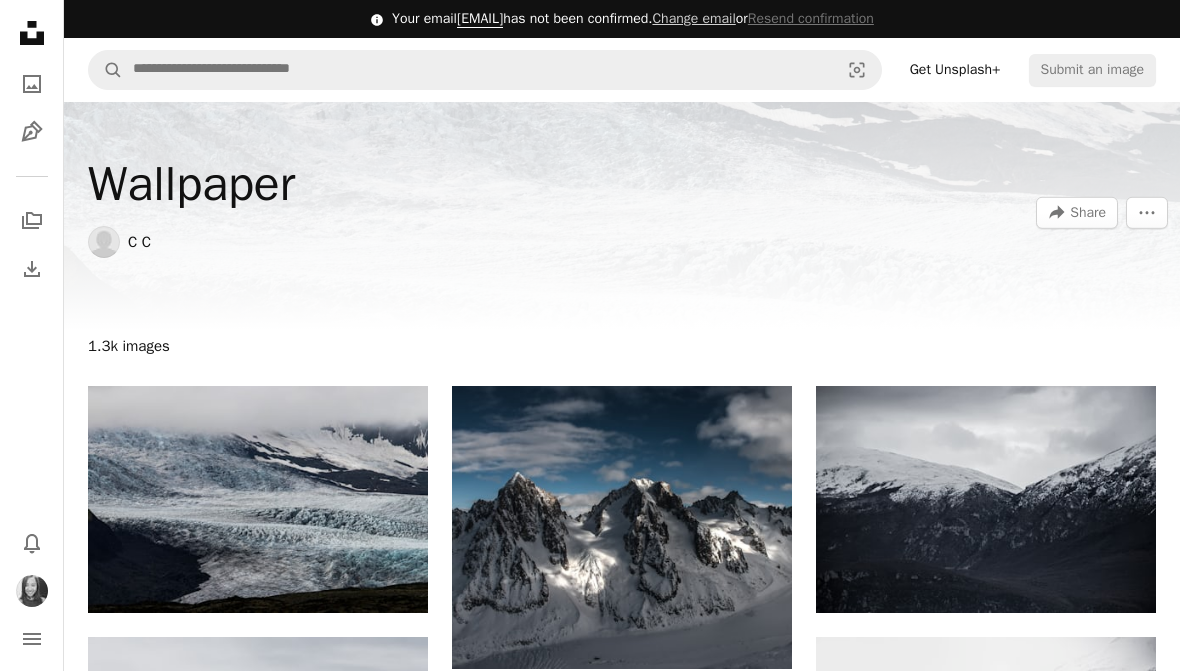 click on "A photo" at bounding box center (32, 84) 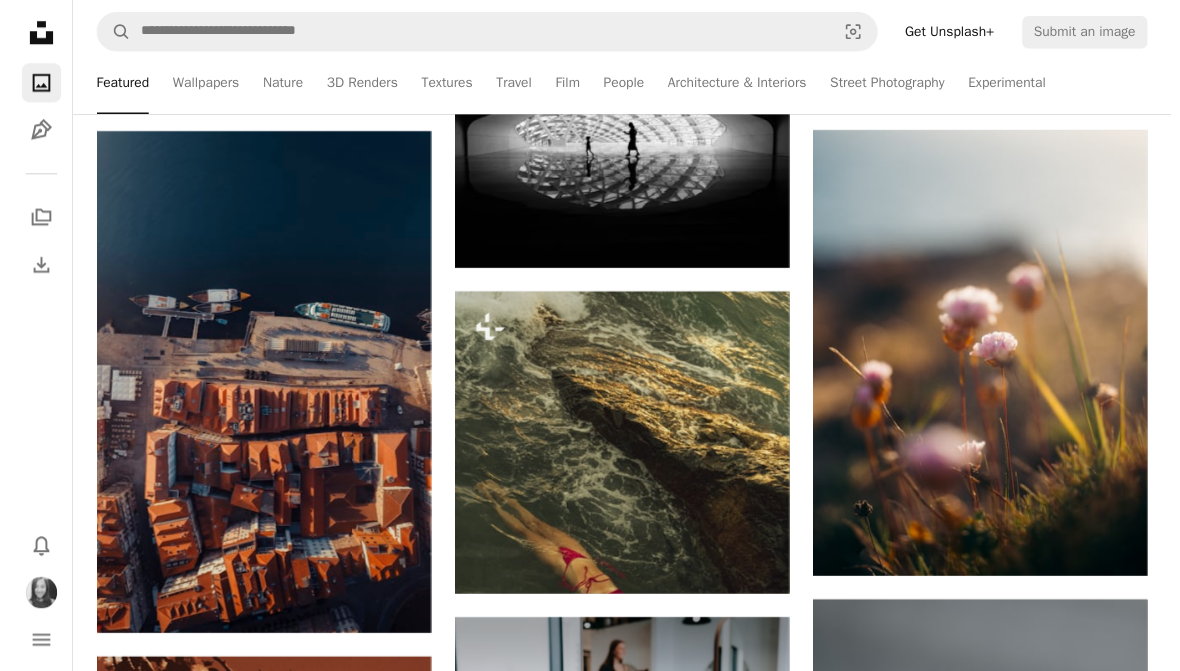 scroll, scrollTop: 1235, scrollLeft: 0, axis: vertical 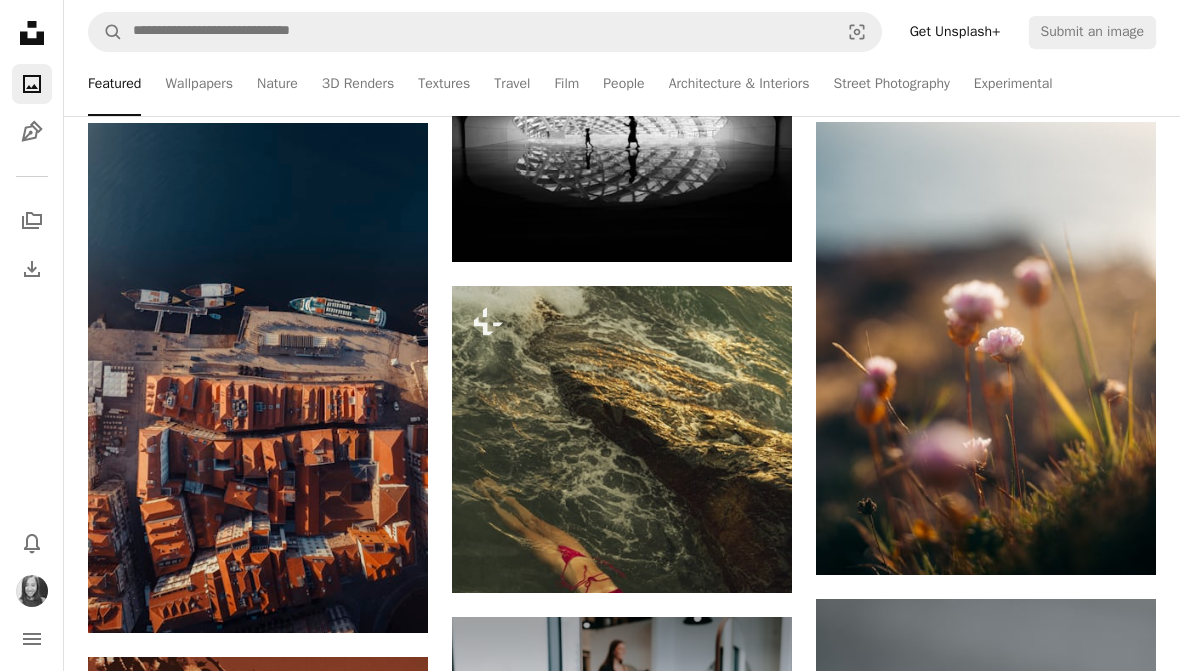 click on "A plus sign" 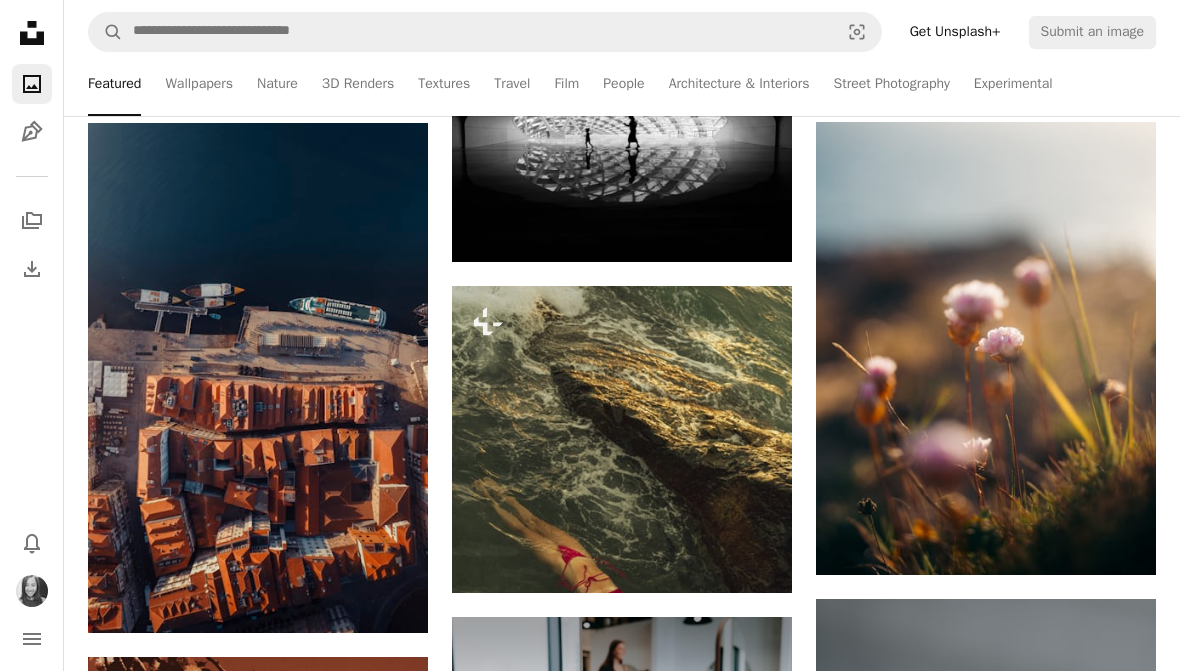click on "A lock My first collection" at bounding box center [745, 4699] 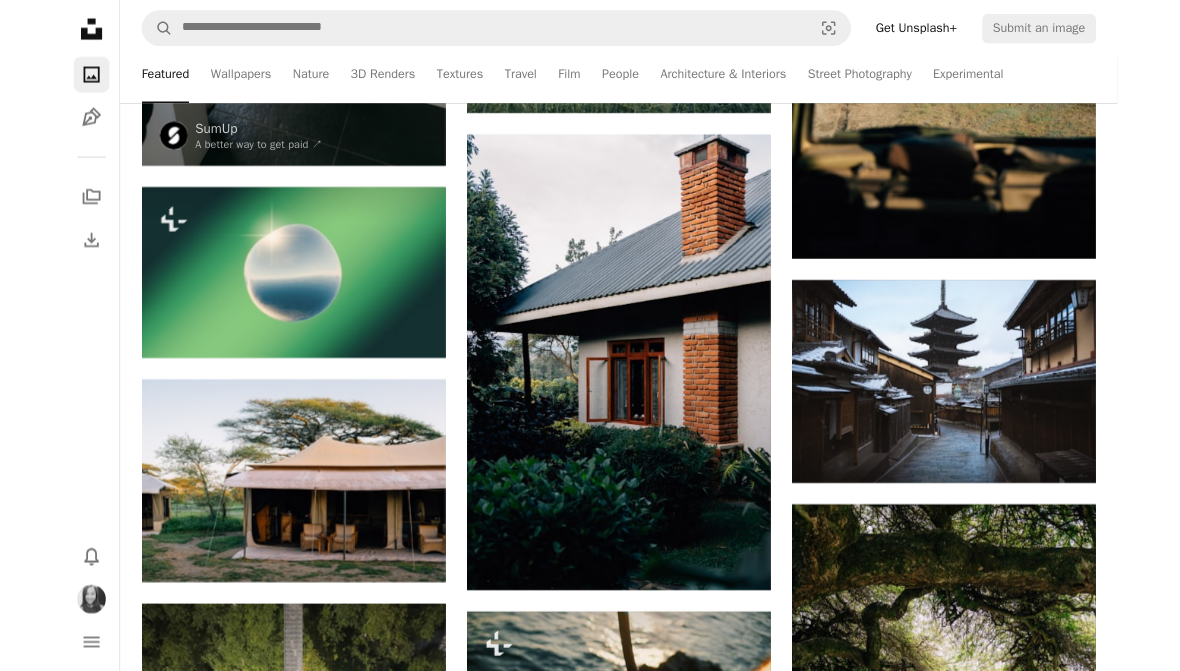 scroll, scrollTop: 9186, scrollLeft: 0, axis: vertical 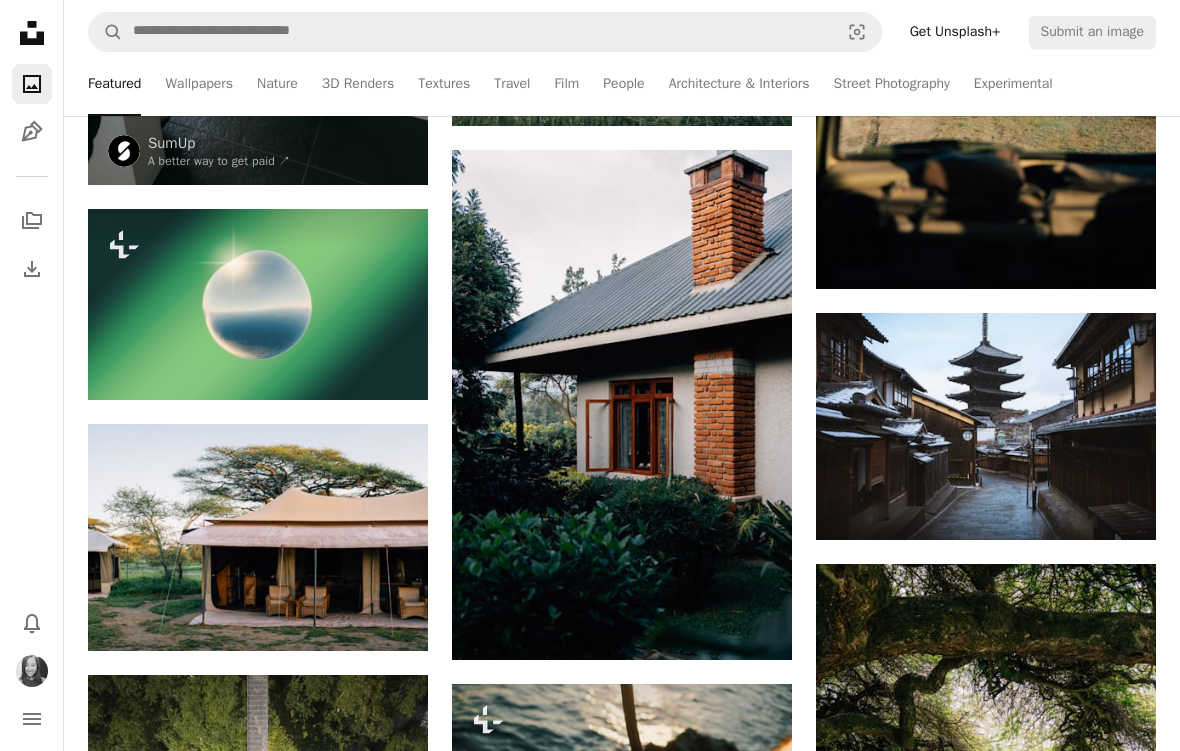 click 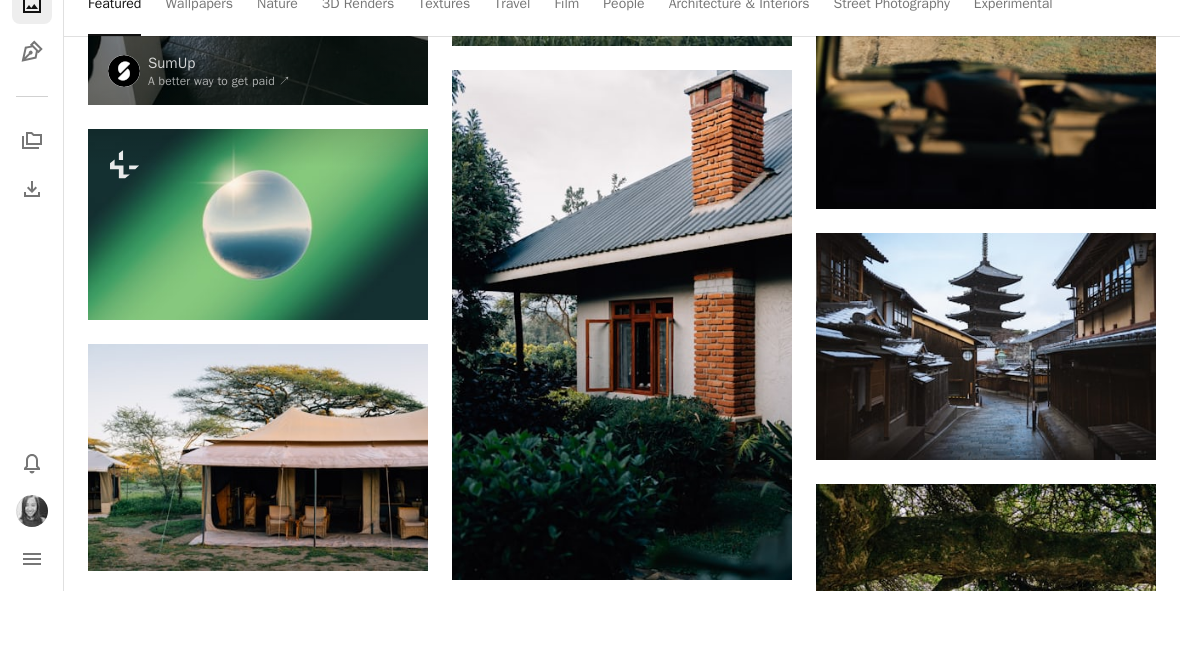scroll, scrollTop: 9266, scrollLeft: 0, axis: vertical 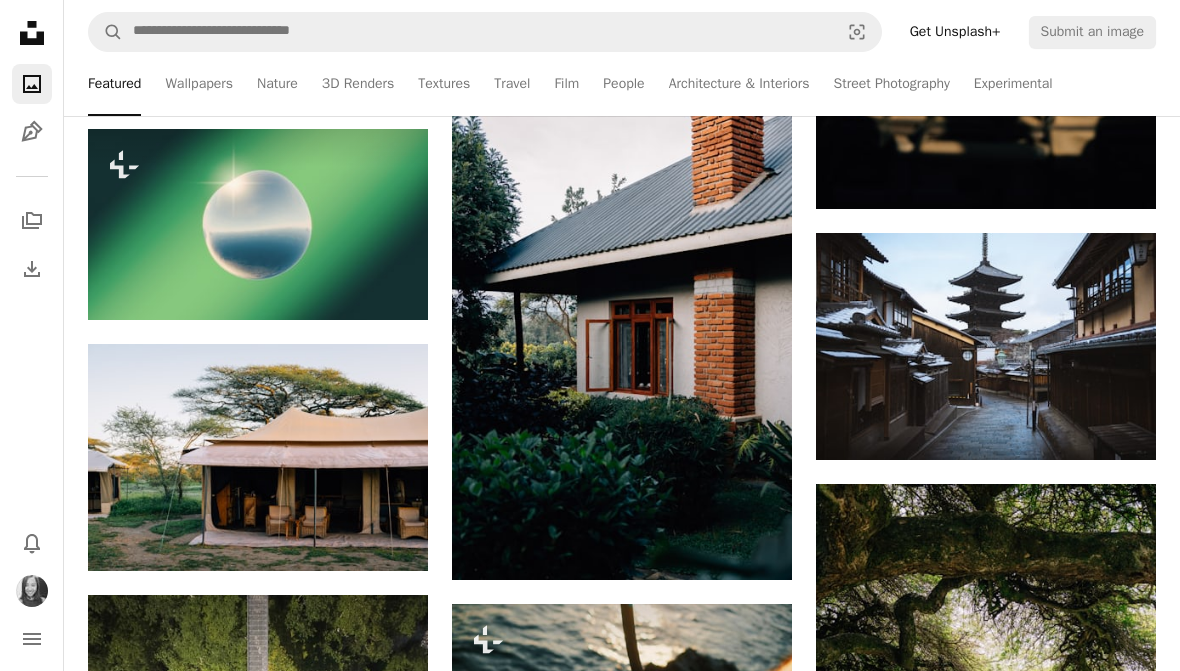 click on "A lock My first collection" at bounding box center [745, 3521] 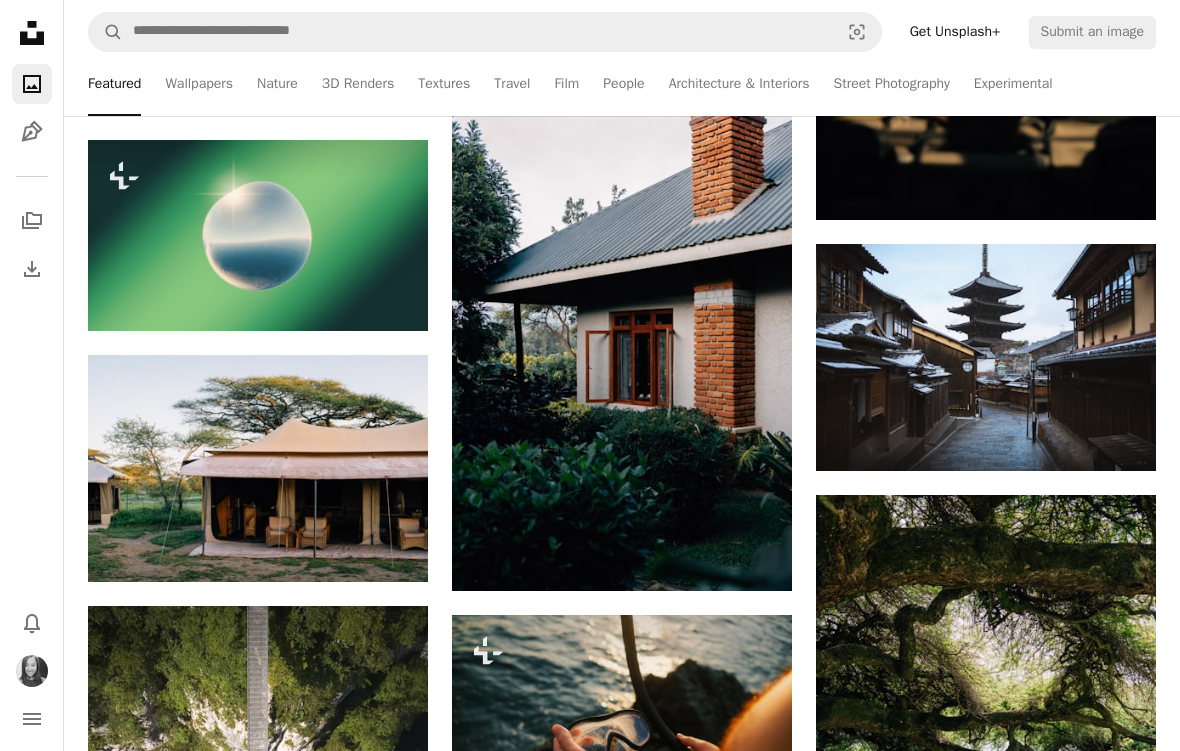 click 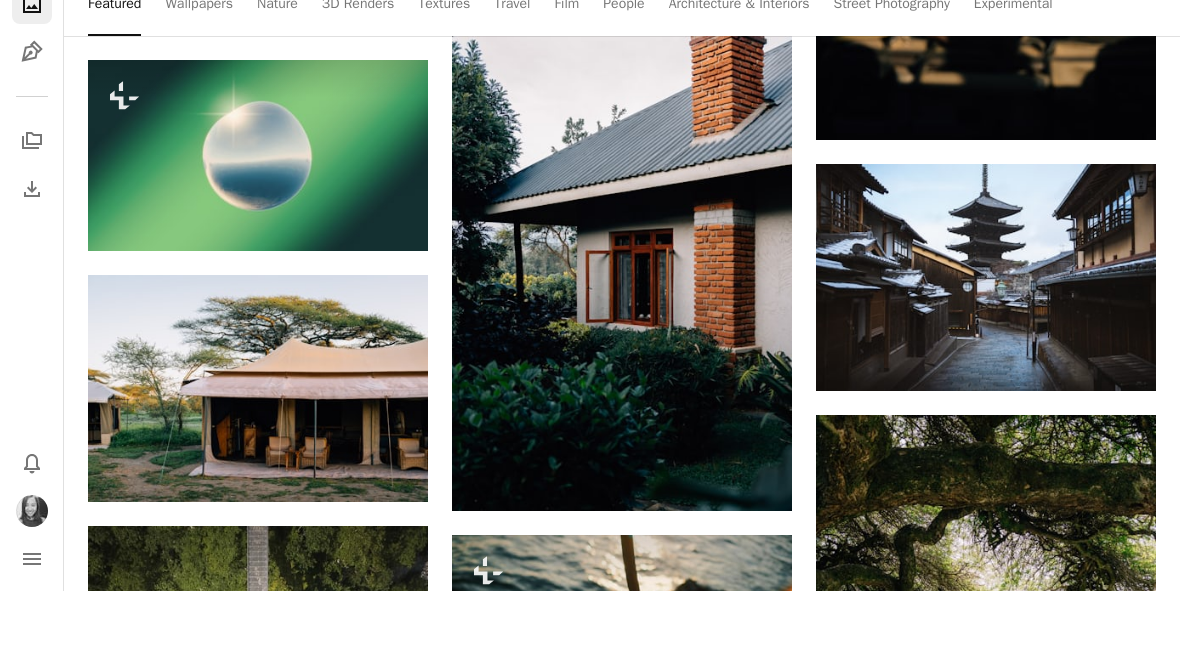 scroll, scrollTop: 9335, scrollLeft: 0, axis: vertical 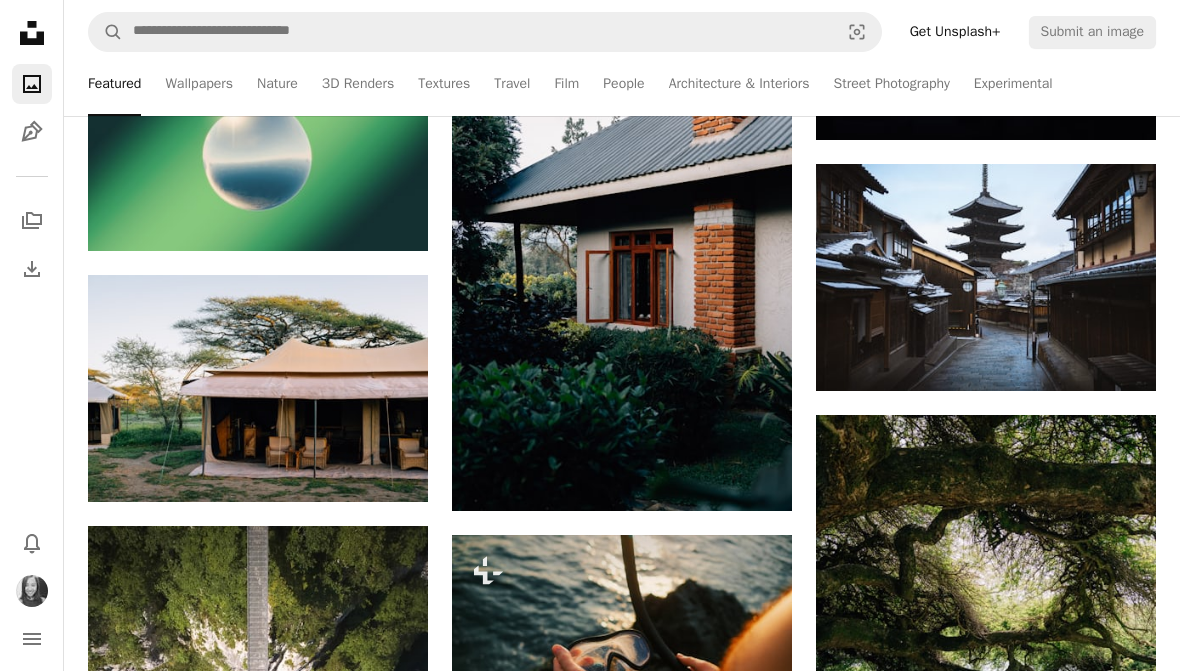 click on "A lock My first collection" at bounding box center (745, 3452) 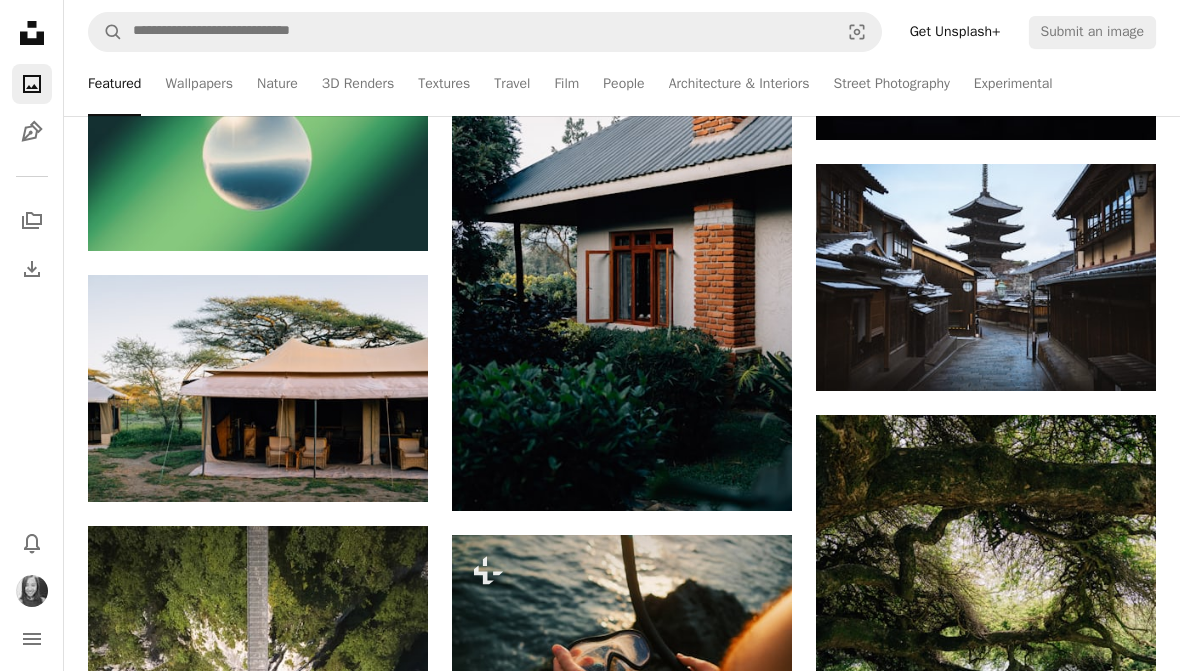 scroll, scrollTop: 9295, scrollLeft: 0, axis: vertical 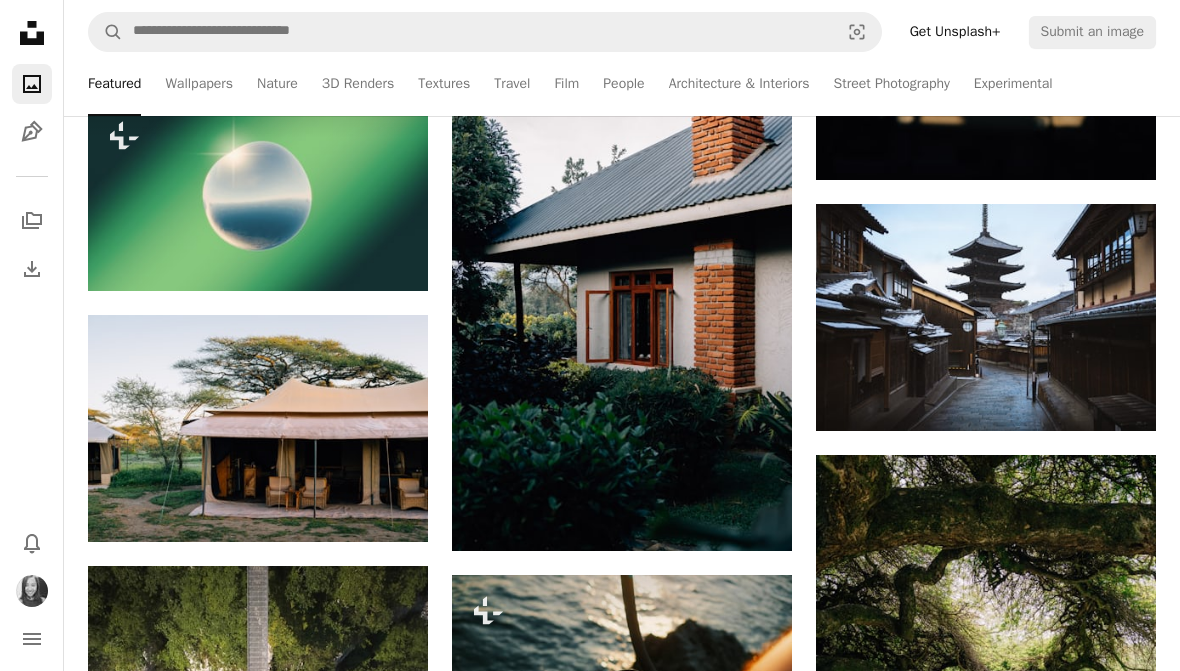click 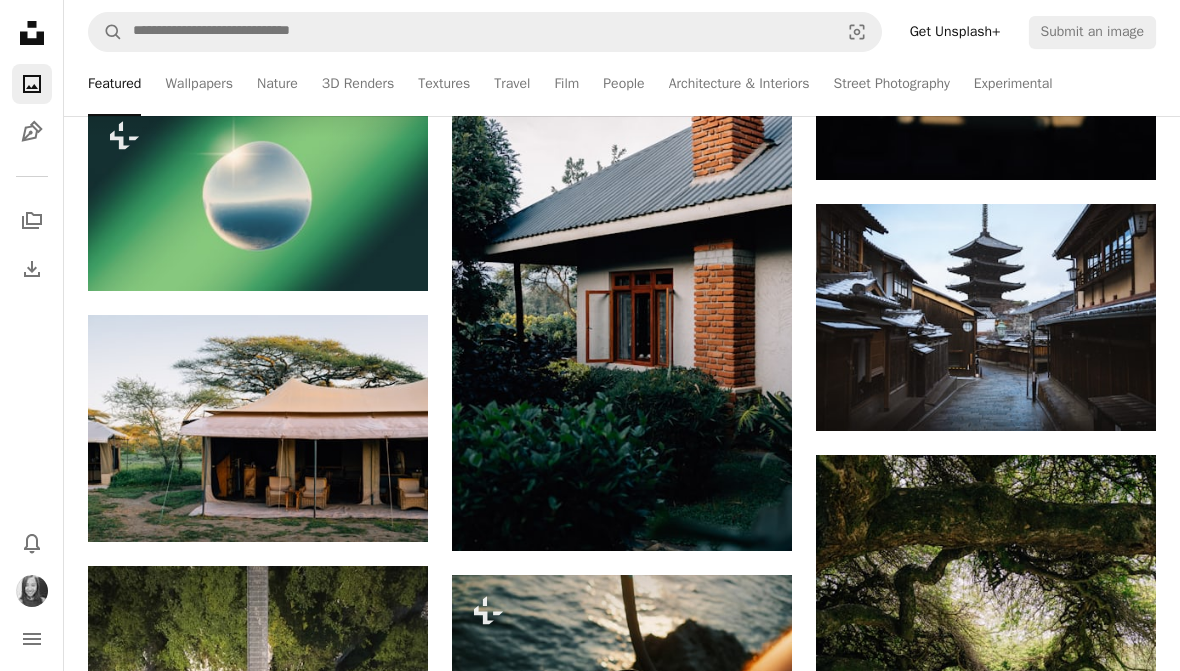 click on "A lock My first collection" at bounding box center [745, 3492] 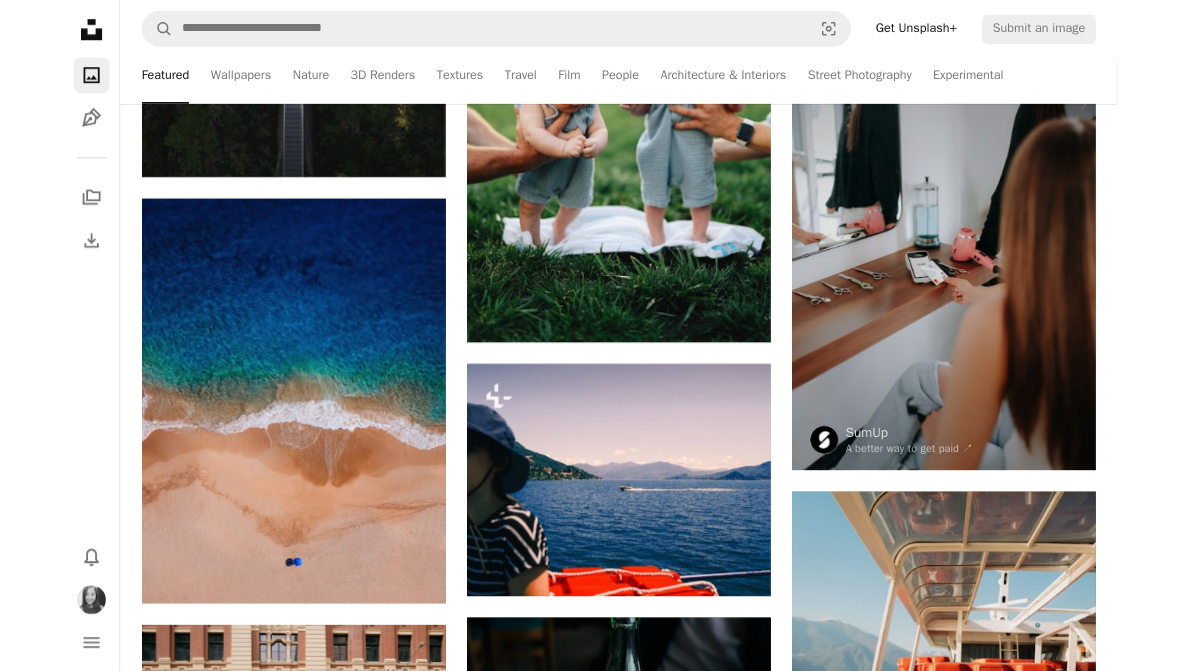 scroll, scrollTop: 10345, scrollLeft: 0, axis: vertical 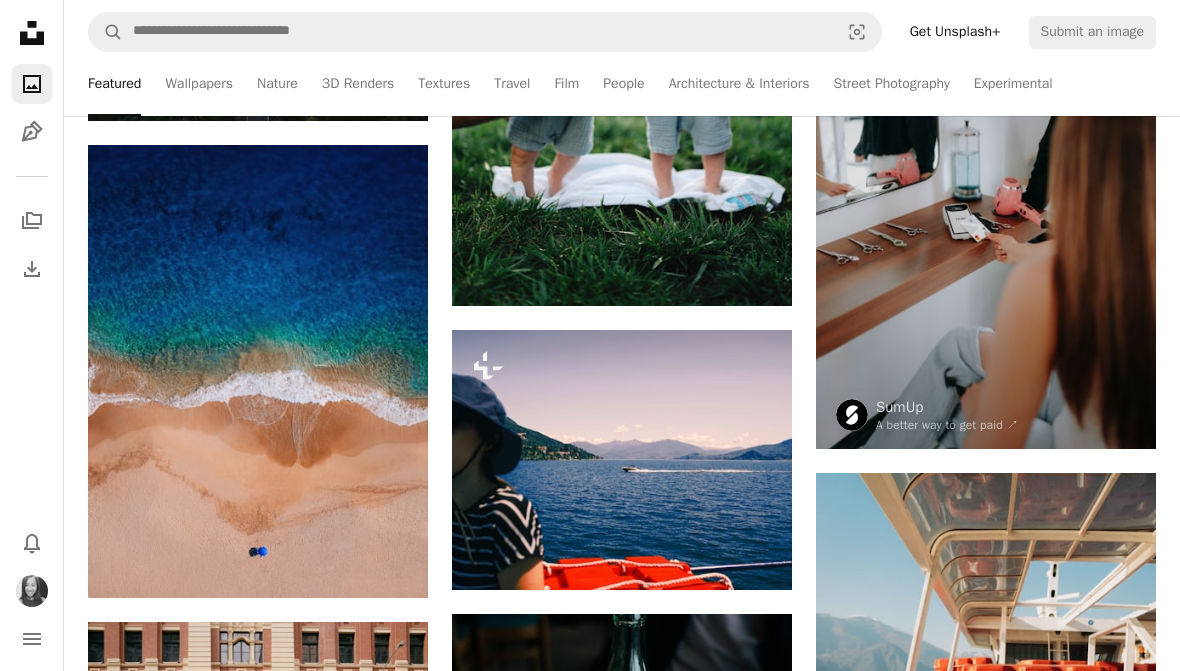 click on "A plus sign" at bounding box center (388, 181) 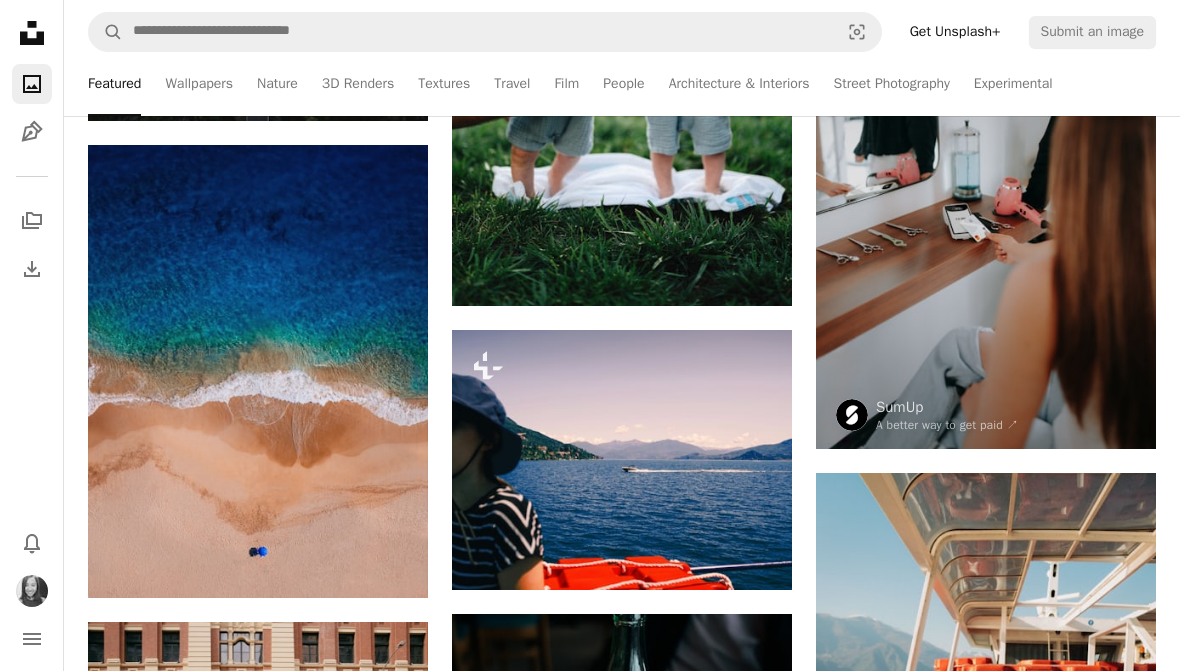 click on "A lock My first collection" at bounding box center [745, 4085] 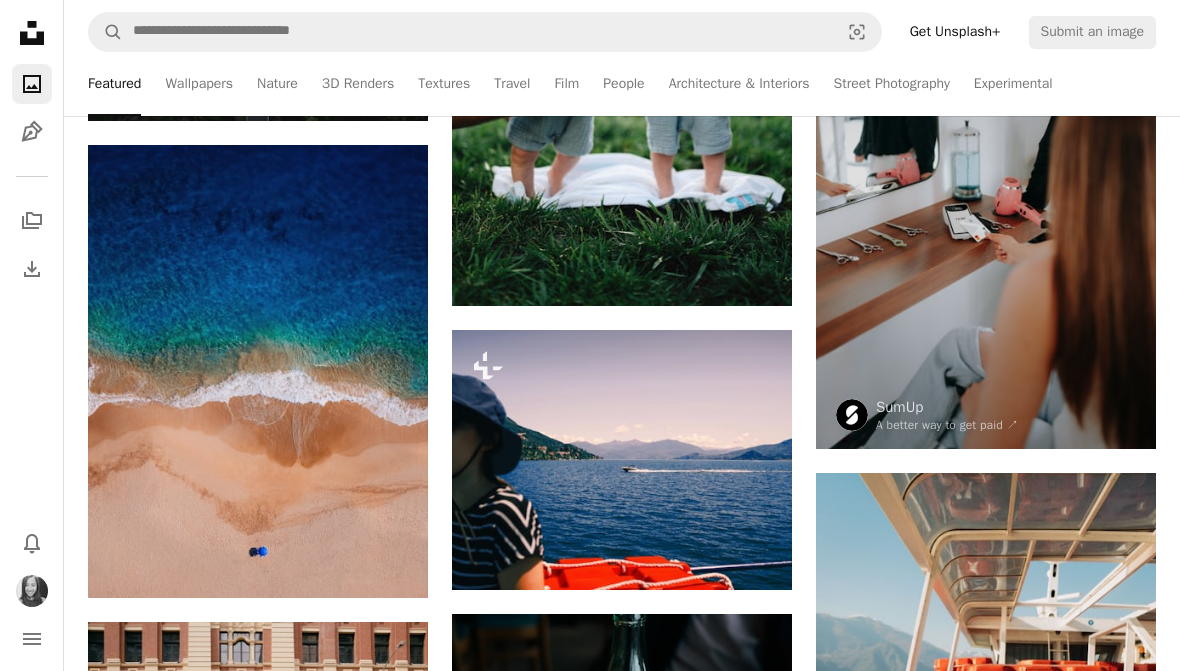 click on "An X shape Add to Collection Confirm your account to create collection A checkmark A minus sign 38 photos A lock My first collection Create new collection Name 60 Description  (optional) 250 Make collection private A lock Cancel Create collection" at bounding box center [590, 4116] 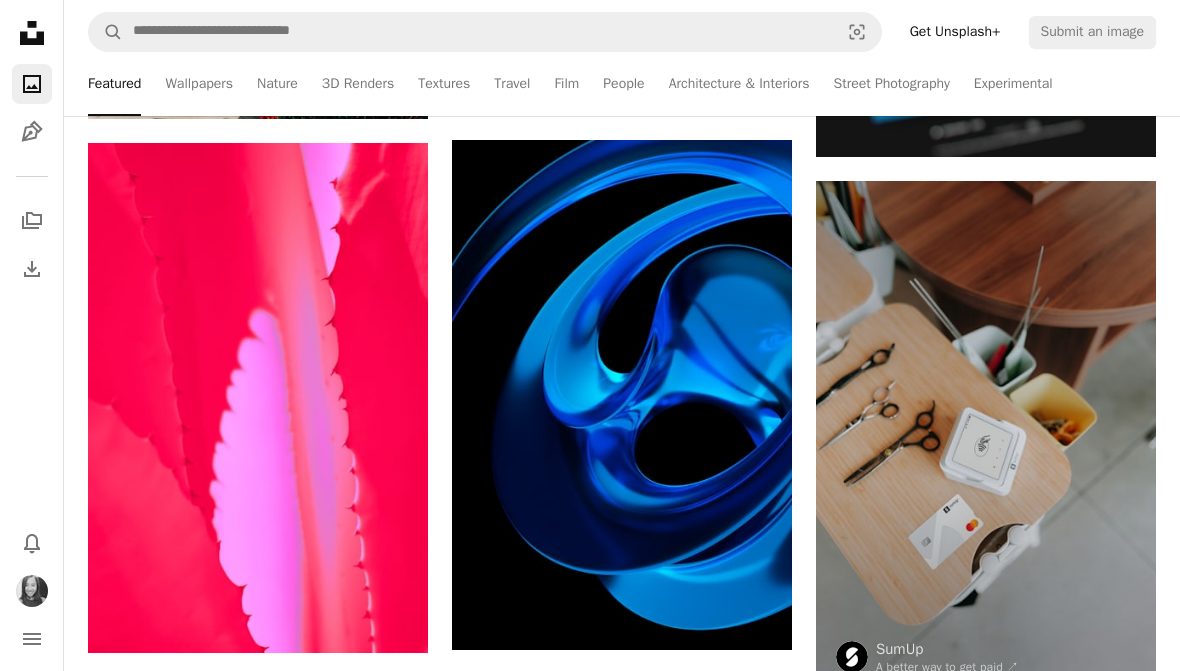 scroll, scrollTop: 11333, scrollLeft: 0, axis: vertical 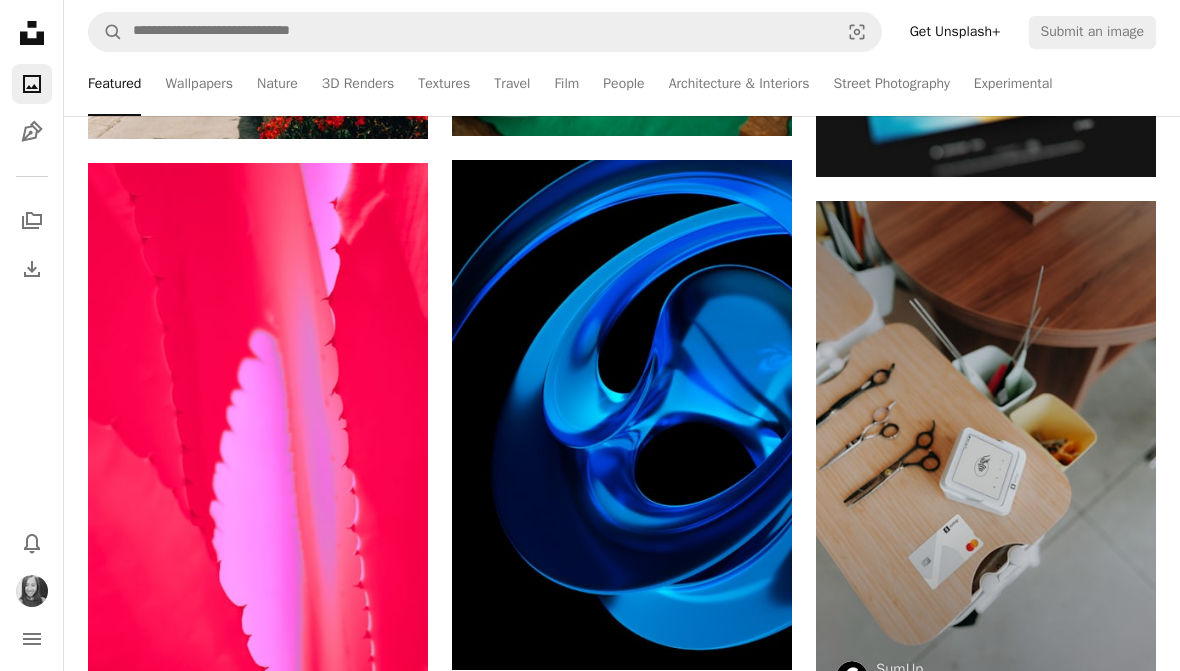 click 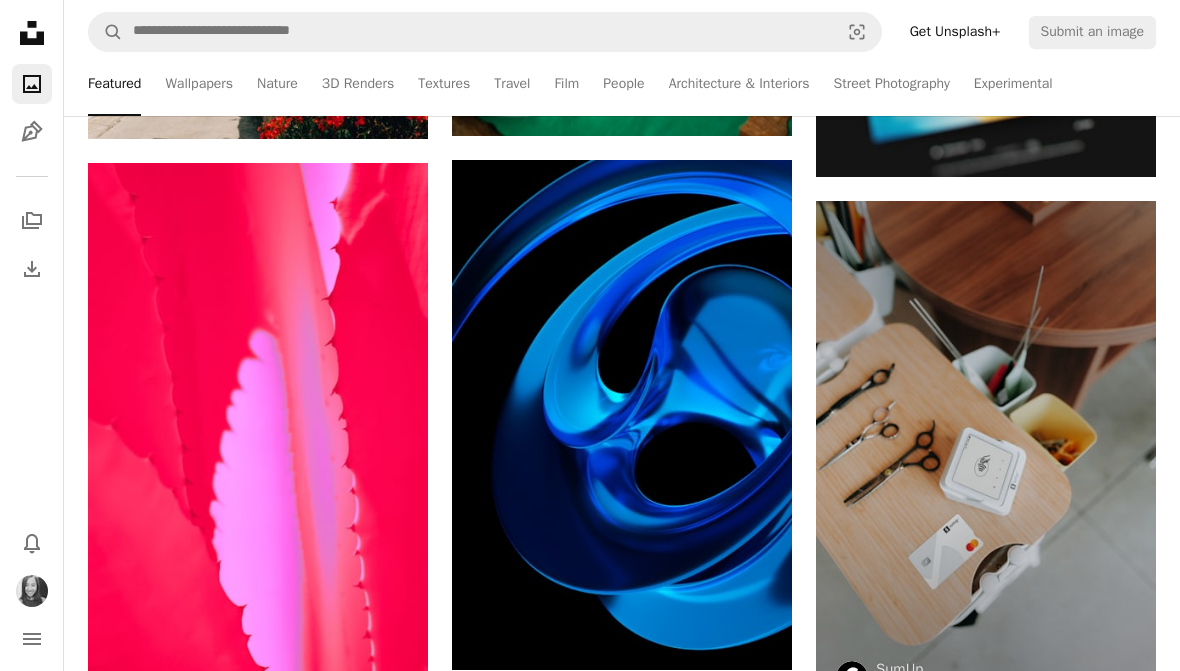 click on "A lock My first collection" at bounding box center [745, 4785] 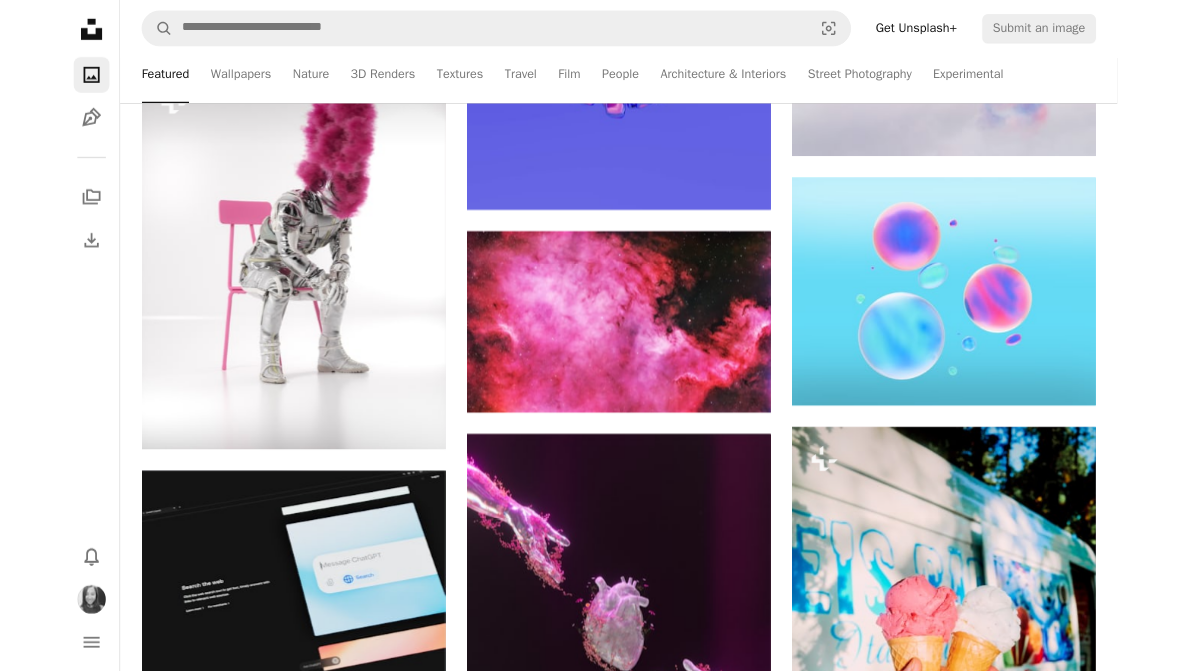 scroll, scrollTop: 13624, scrollLeft: 0, axis: vertical 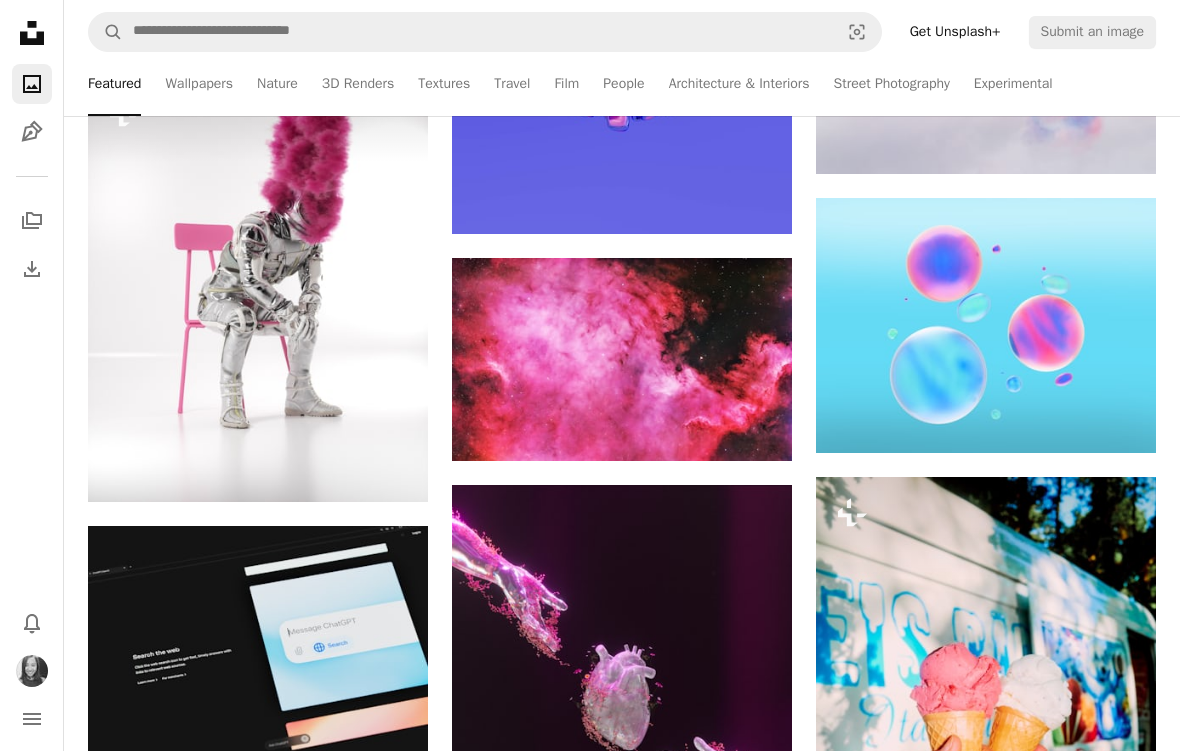 click 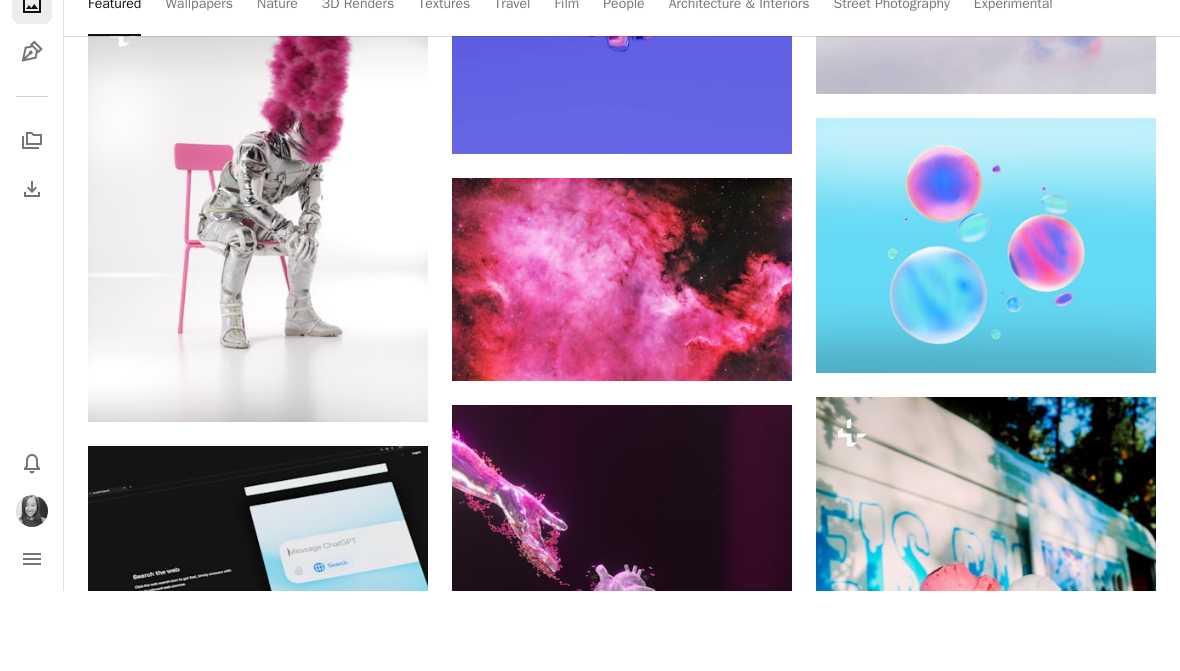 scroll, scrollTop: 13704, scrollLeft: 0, axis: vertical 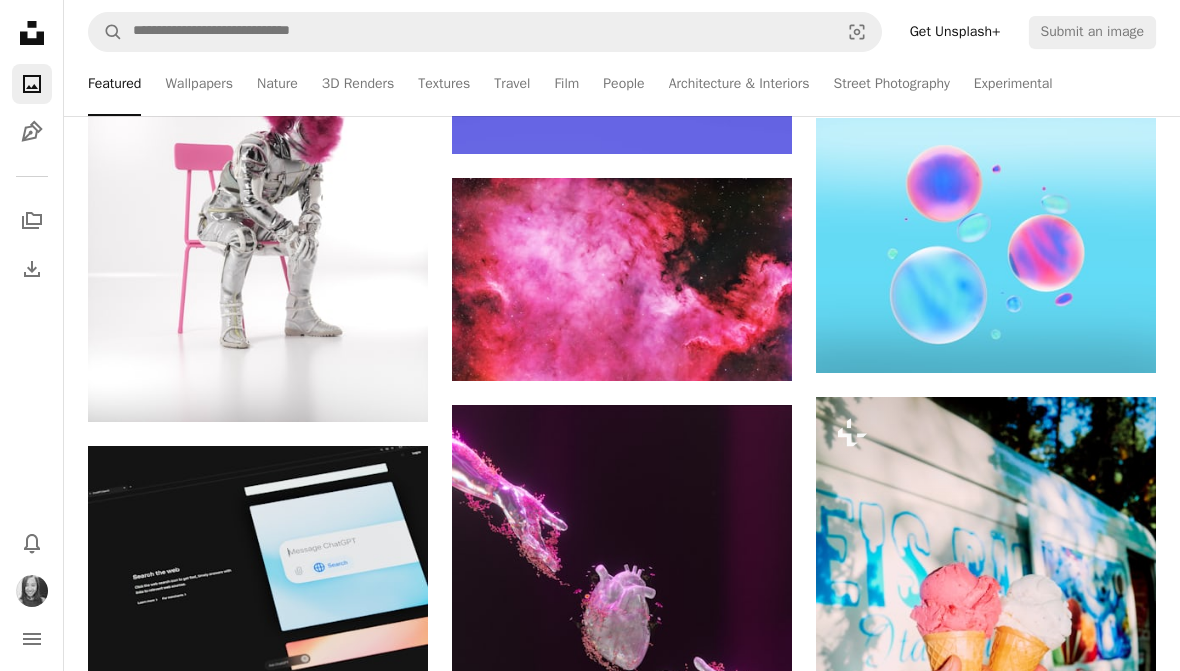 click on "A lock My first collection" at bounding box center [745, 4092] 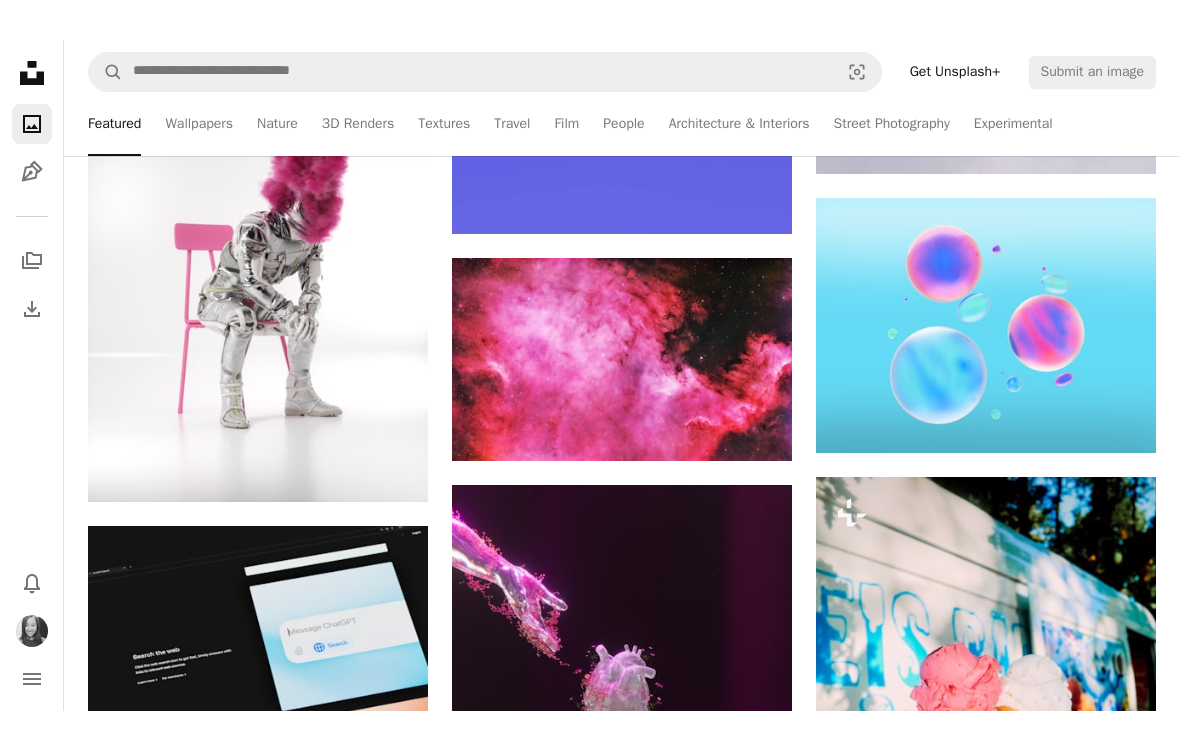 scroll, scrollTop: 13590, scrollLeft: 0, axis: vertical 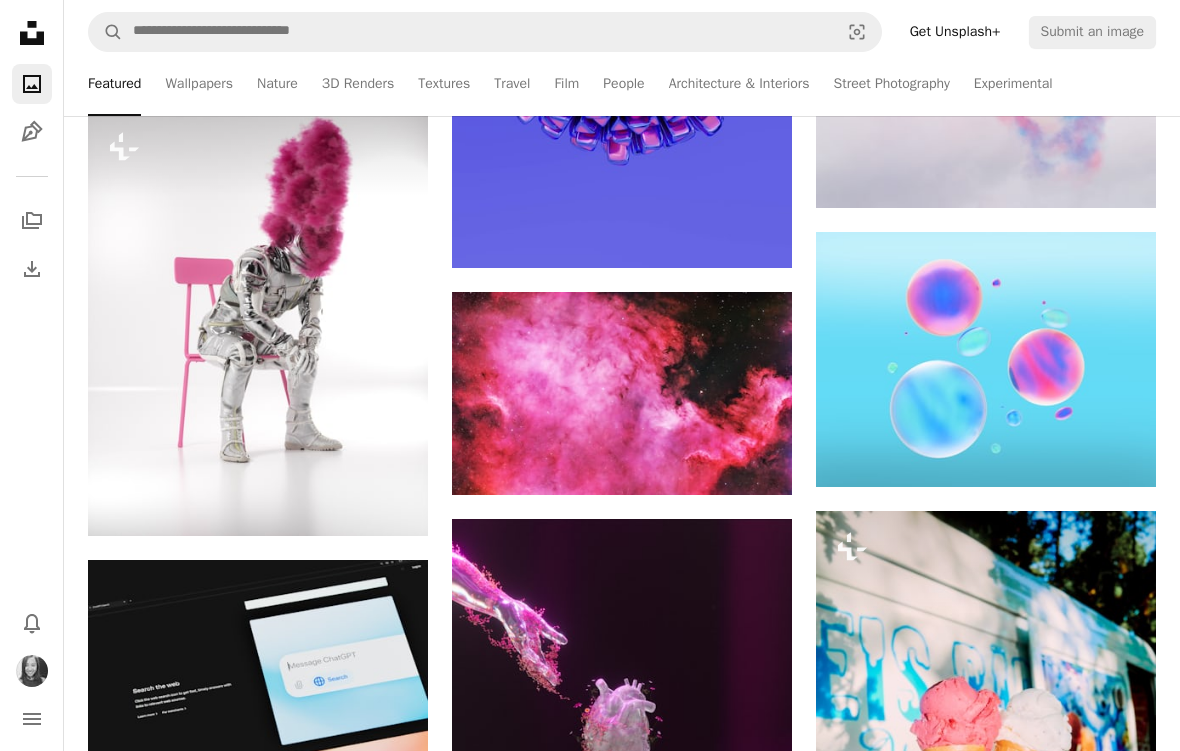 click on "A plus sign" 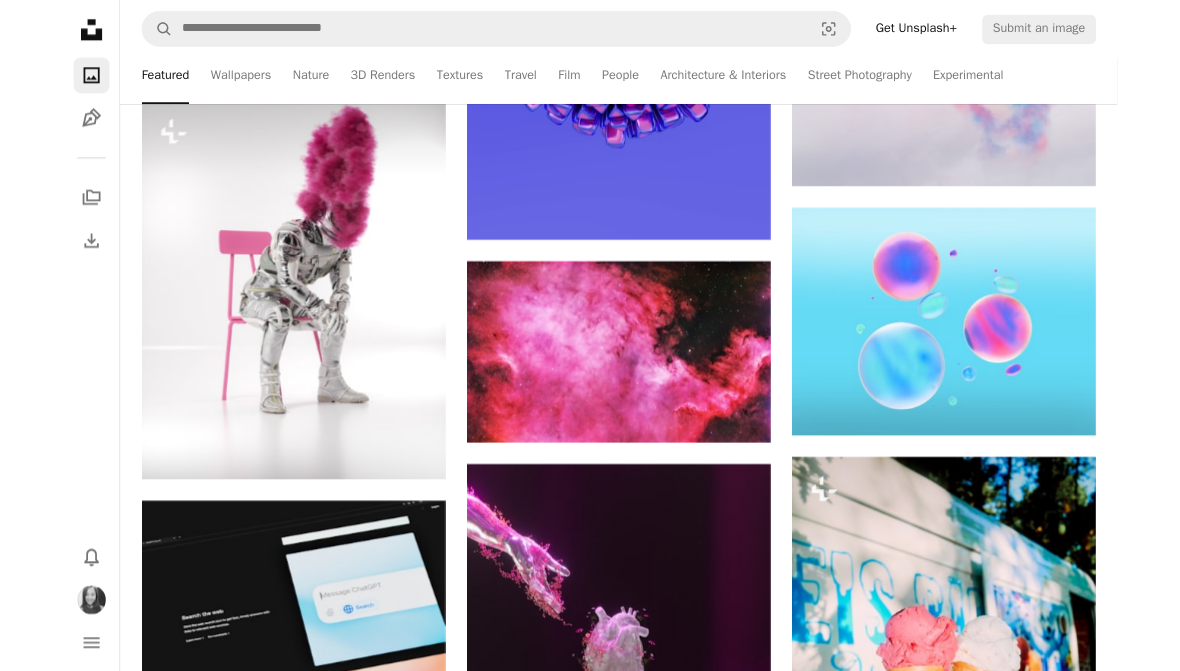 scroll, scrollTop: 13670, scrollLeft: 0, axis: vertical 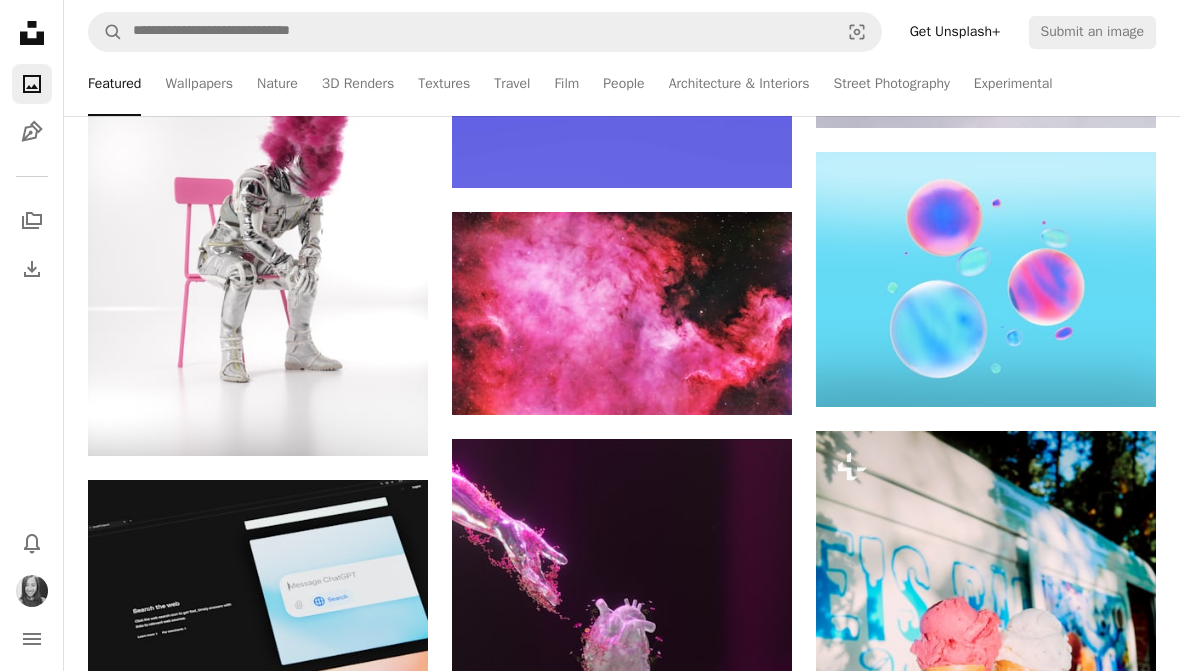 click on "A lock My first collection" at bounding box center (745, 4126) 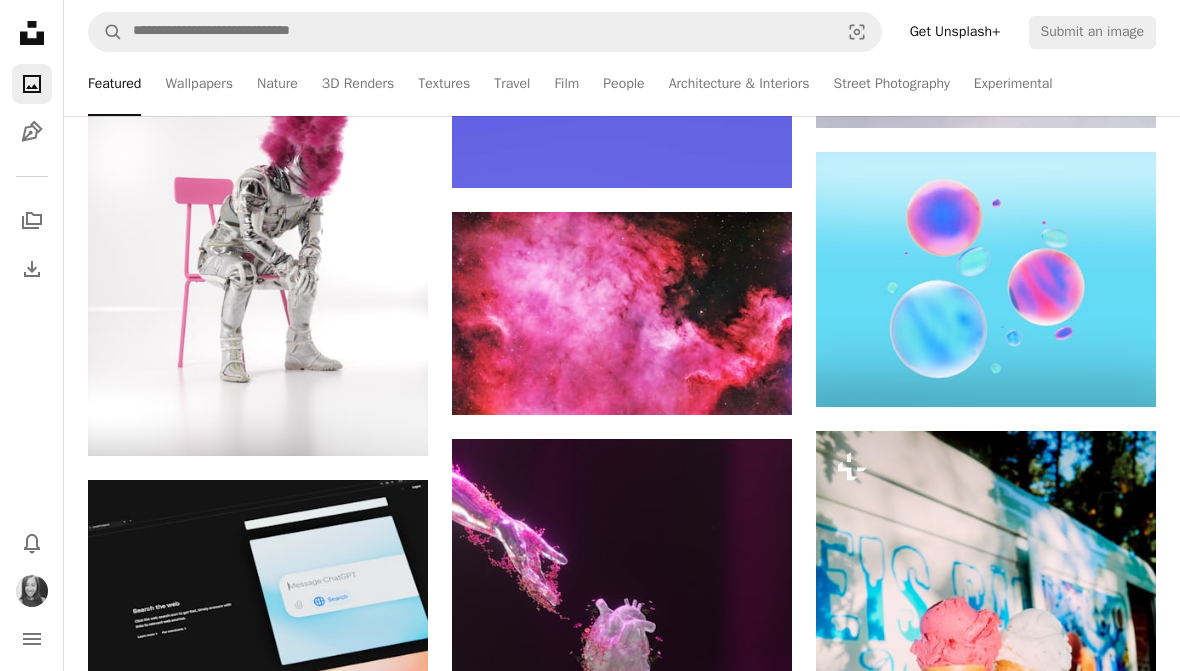 click on "An X shape Add to Collection Confirm your account to create collection A checkmark A minus sign 41 photos A lock My first collection Create new collection Name 60 Description  (optional) 250 Make collection private A lock Cancel Create collection" at bounding box center (590, 4157) 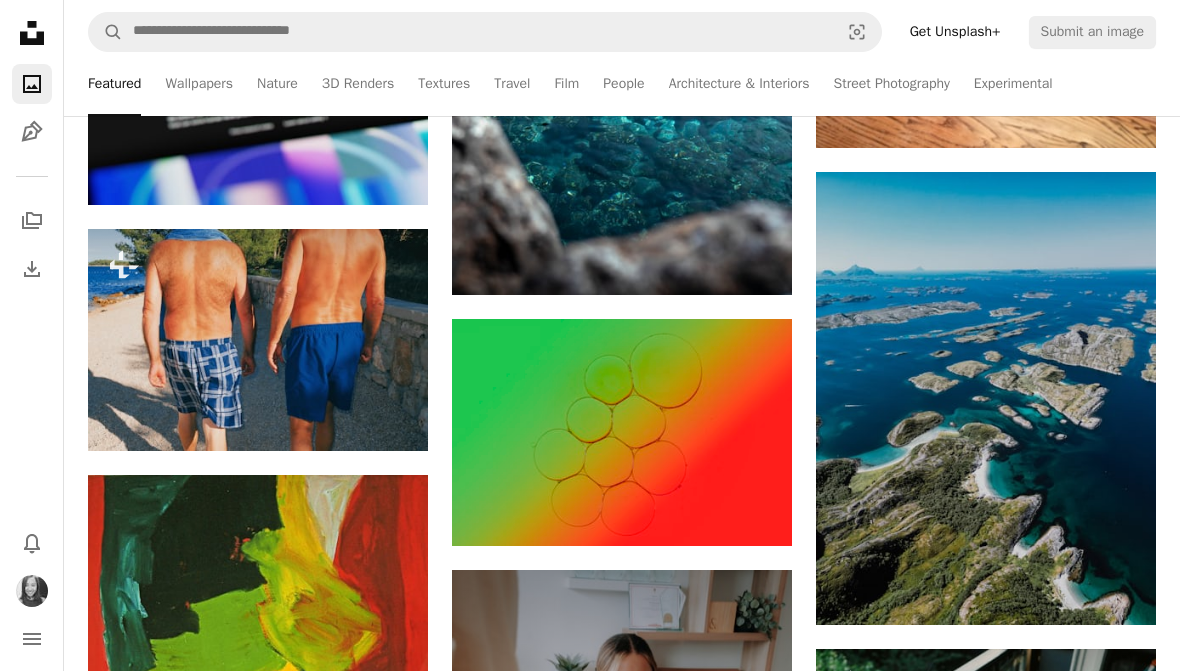 scroll, scrollTop: 16575, scrollLeft: 0, axis: vertical 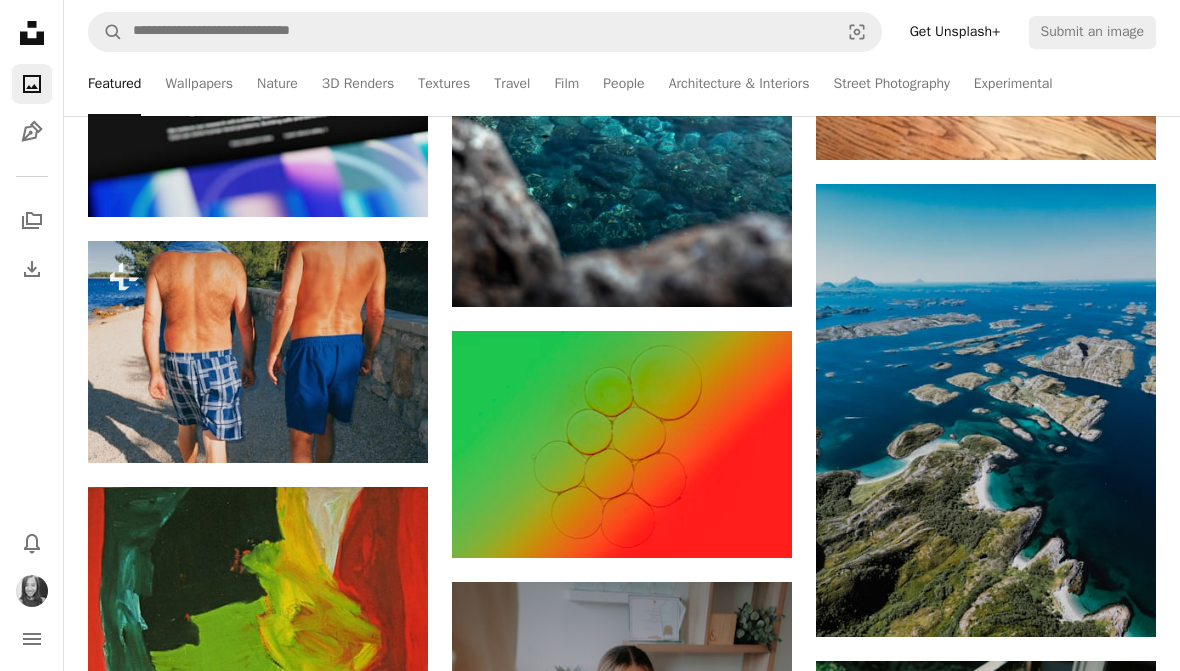 click on "A plus sign" 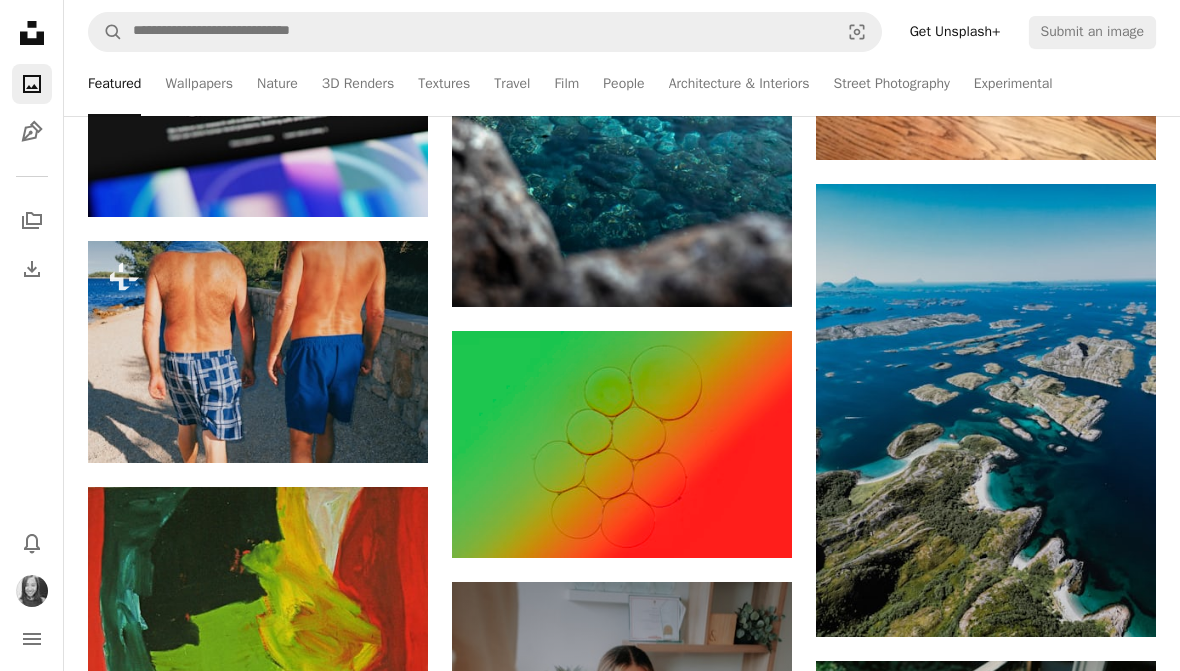 click on "A lock My first collection" at bounding box center (745, 4322) 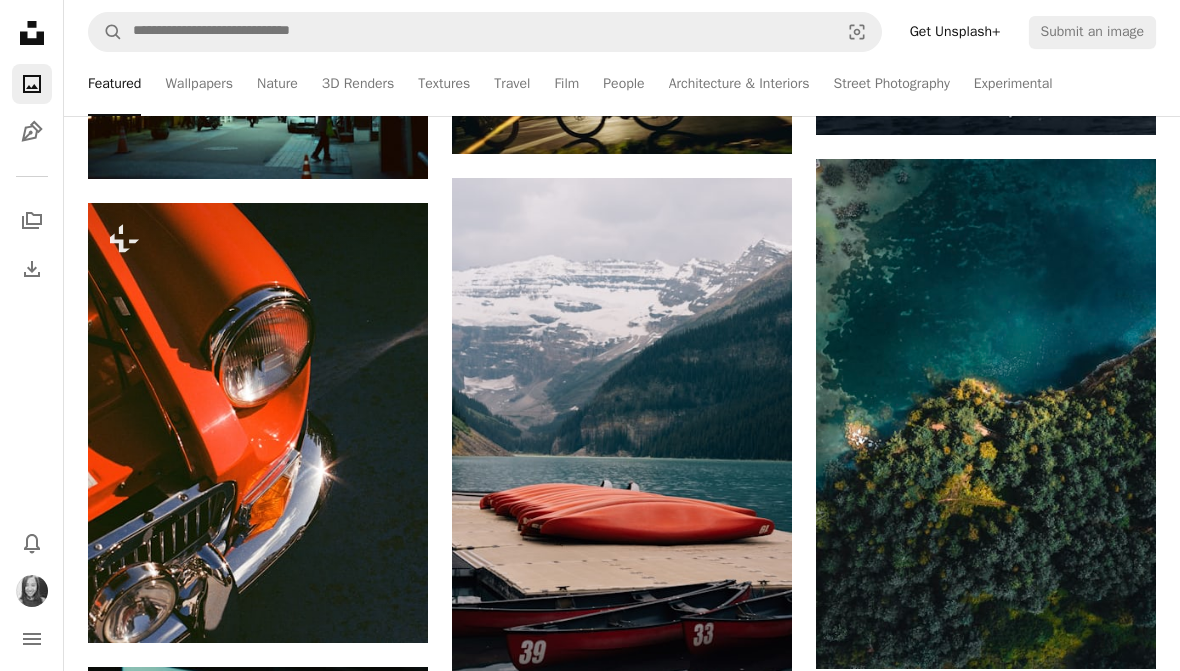 scroll, scrollTop: 20456, scrollLeft: 0, axis: vertical 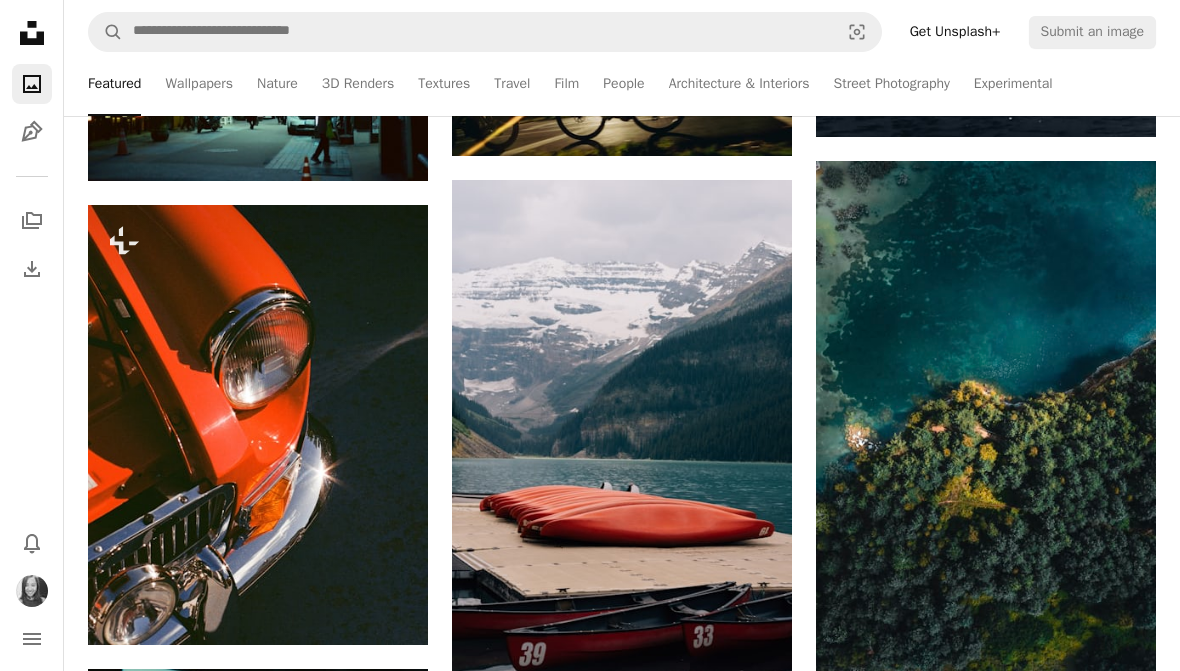 click on "A plus sign" 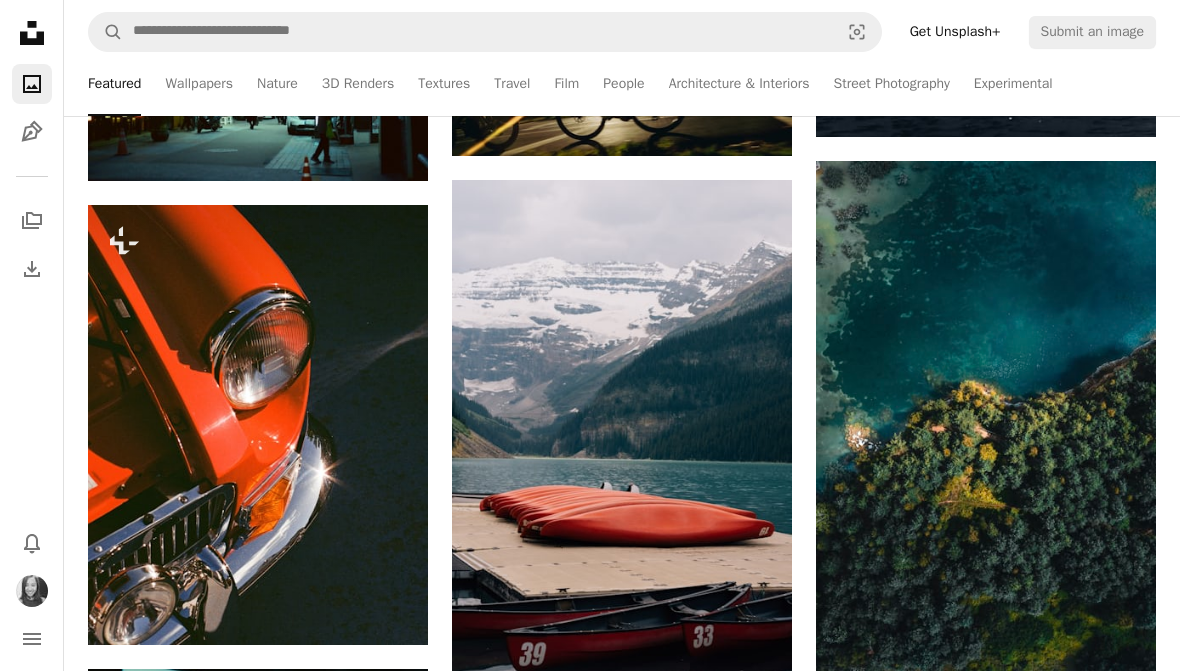 click on "42 photos" at bounding box center [756, 3464] 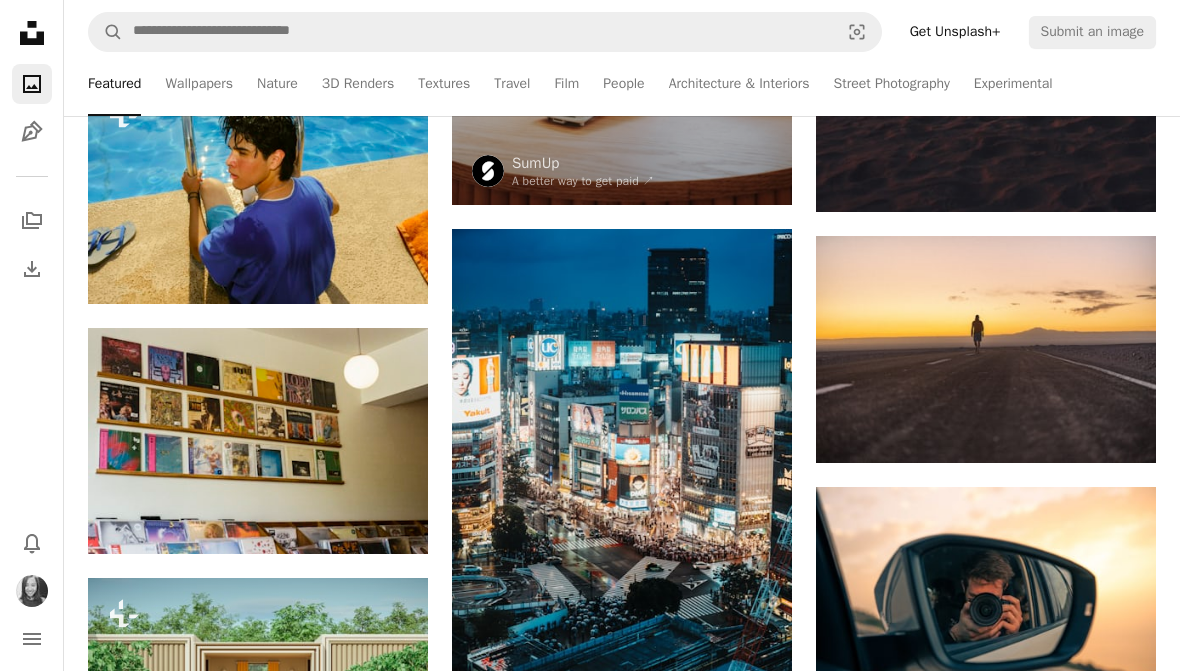 scroll, scrollTop: 26541, scrollLeft: 0, axis: vertical 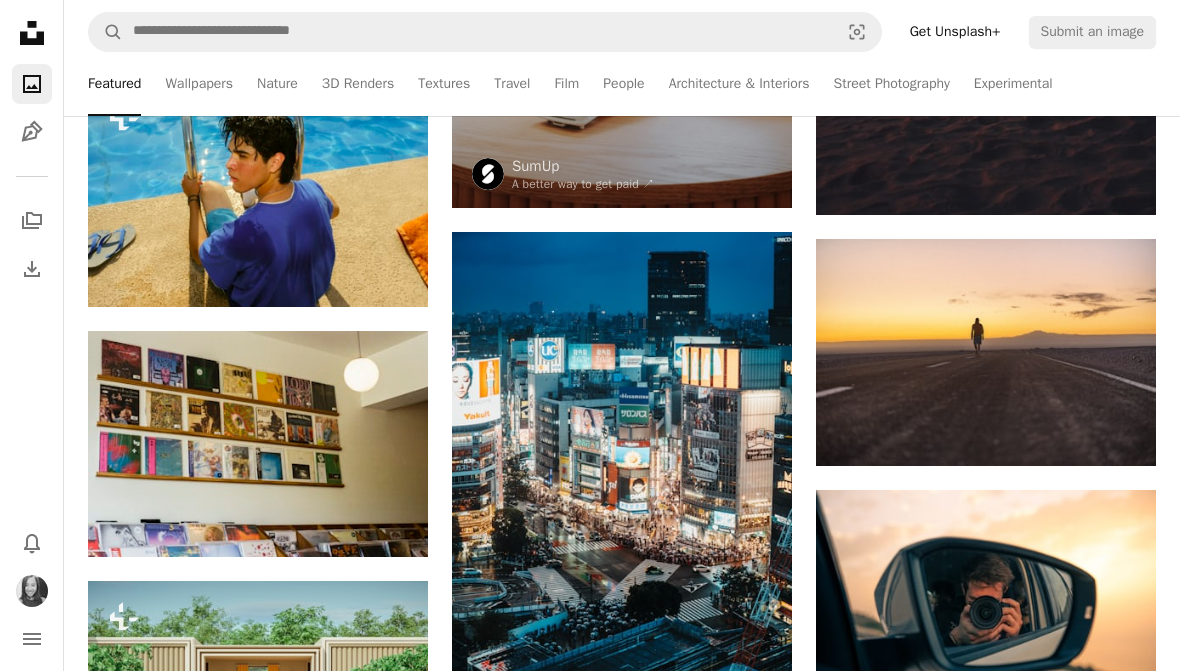 click on "A plus sign" 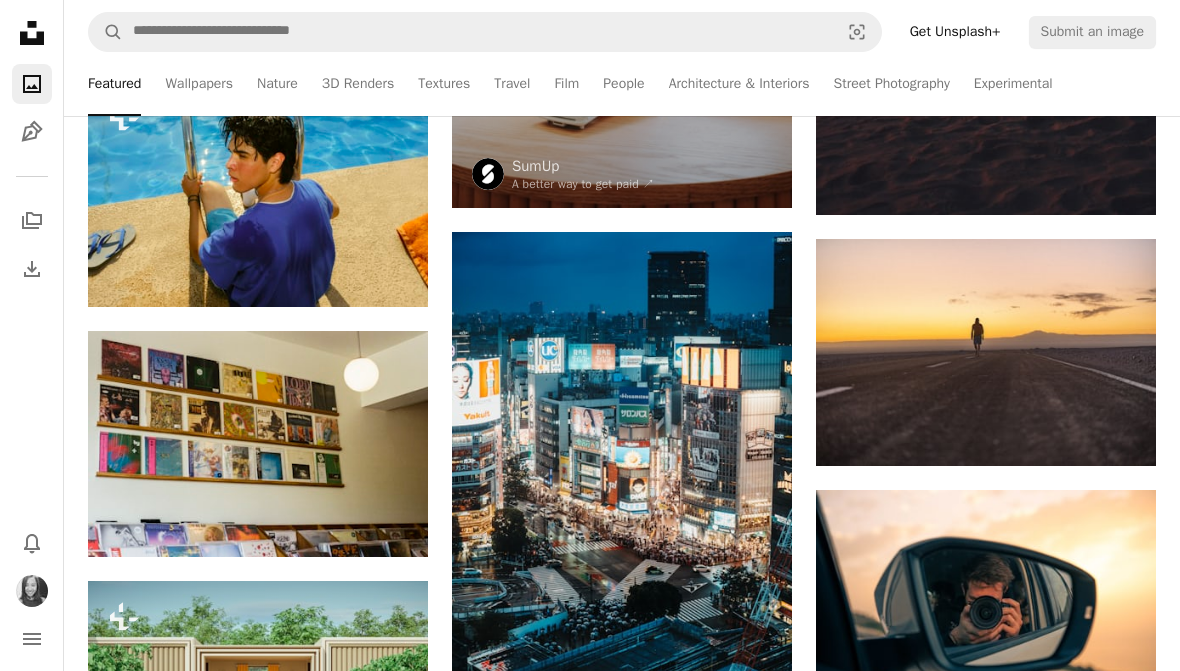 click on "A plus sign" 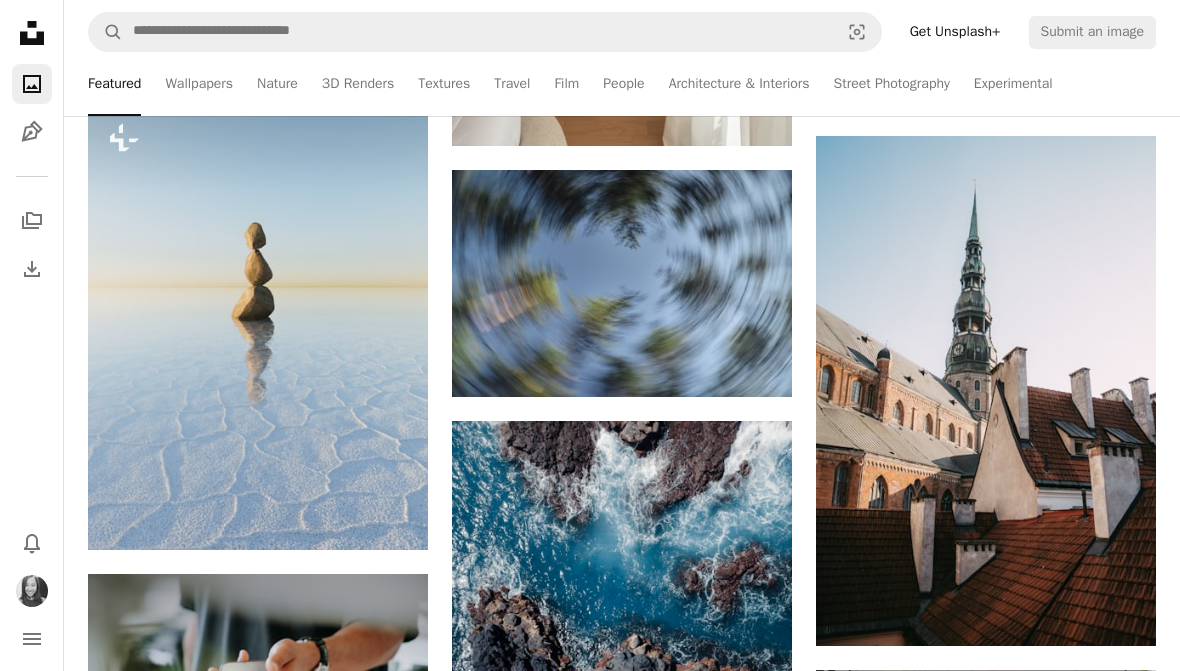 scroll, scrollTop: 31813, scrollLeft: 0, axis: vertical 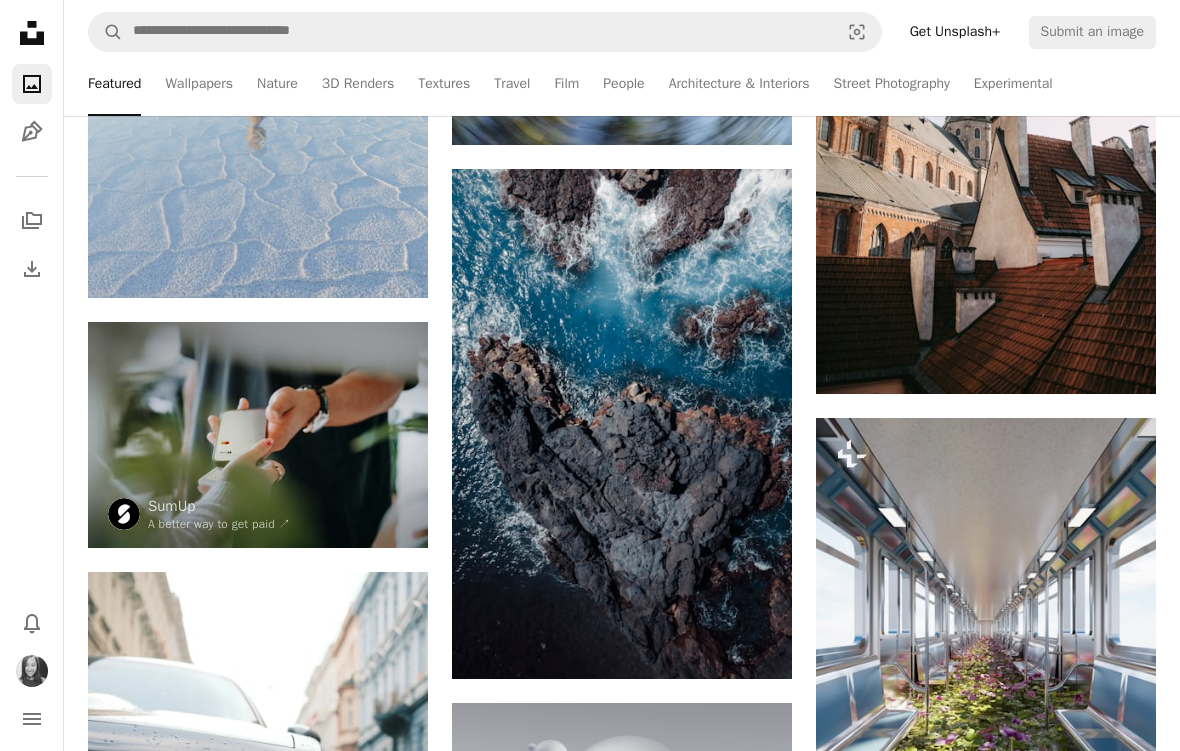 click on "A plus sign" at bounding box center (752, 205) 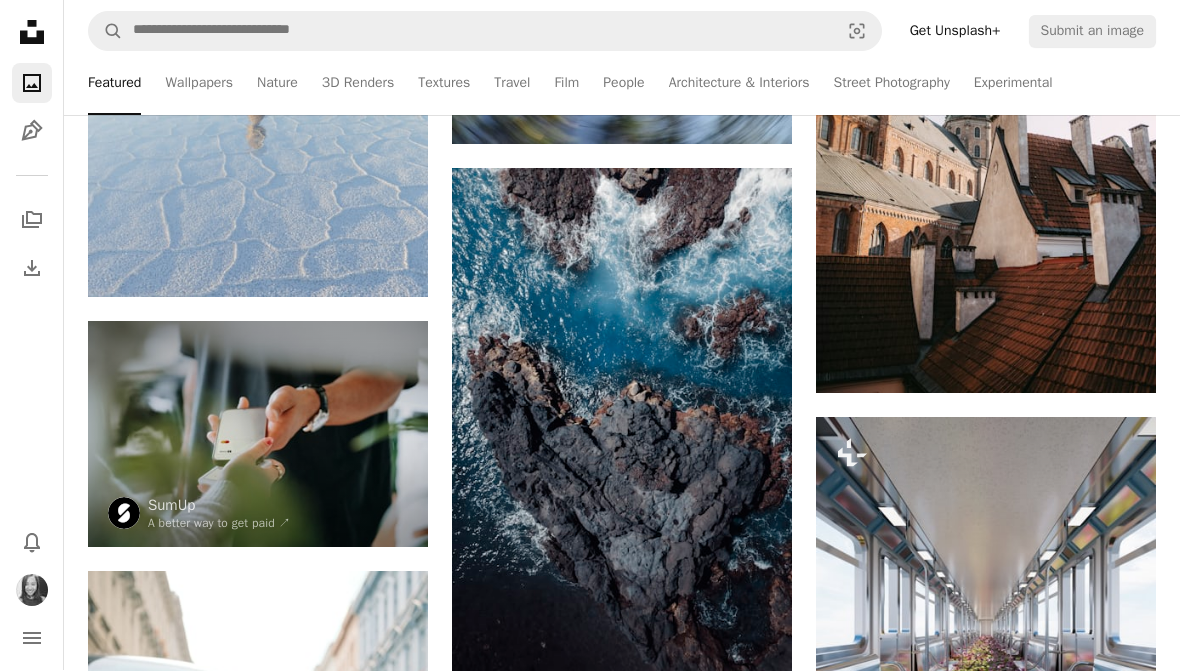 scroll, scrollTop: 32146, scrollLeft: 0, axis: vertical 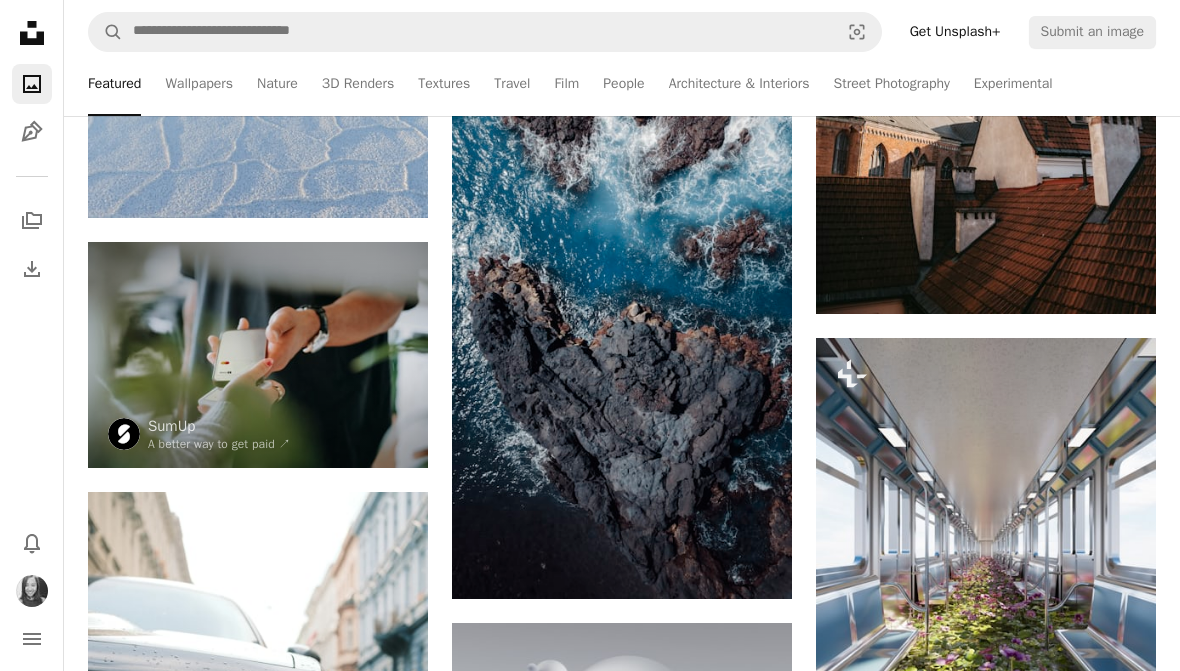click on "A lock My first collection" at bounding box center (745, 3970) 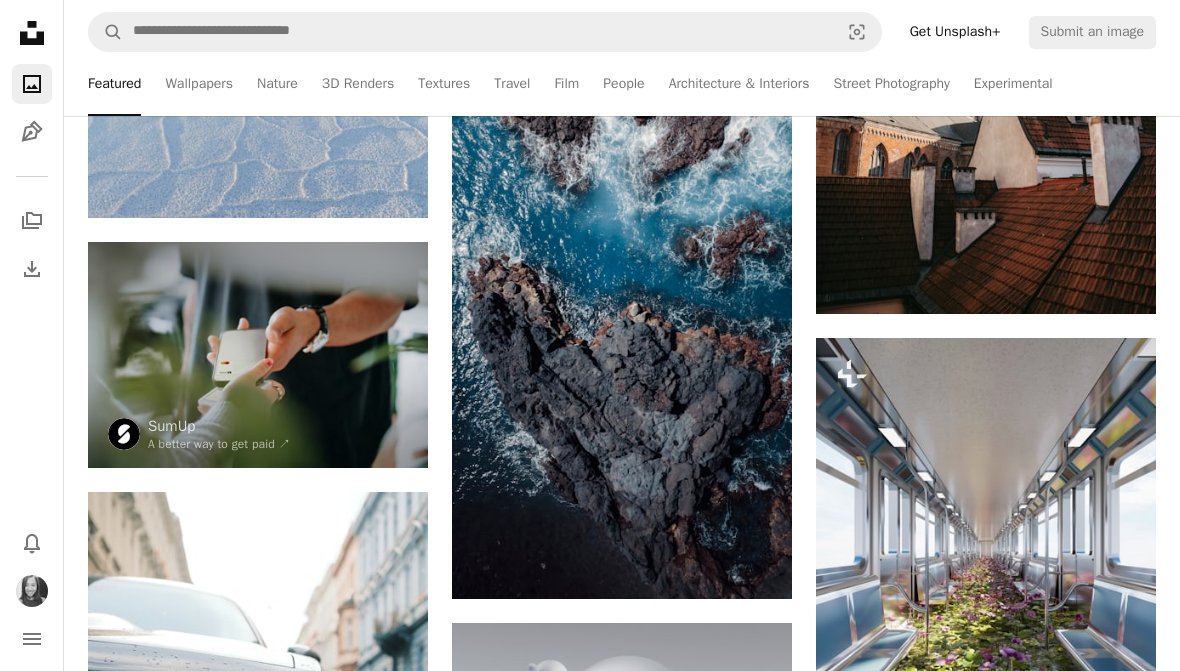 click on "An X shape Add to Collection Confirm your account to create collection A checkmark A minus sign 45 photos A lock My first collection Create new collection Name 60 Description  (optional) 250 Make collection private A lock Cancel Create collection" at bounding box center [590, 4001] 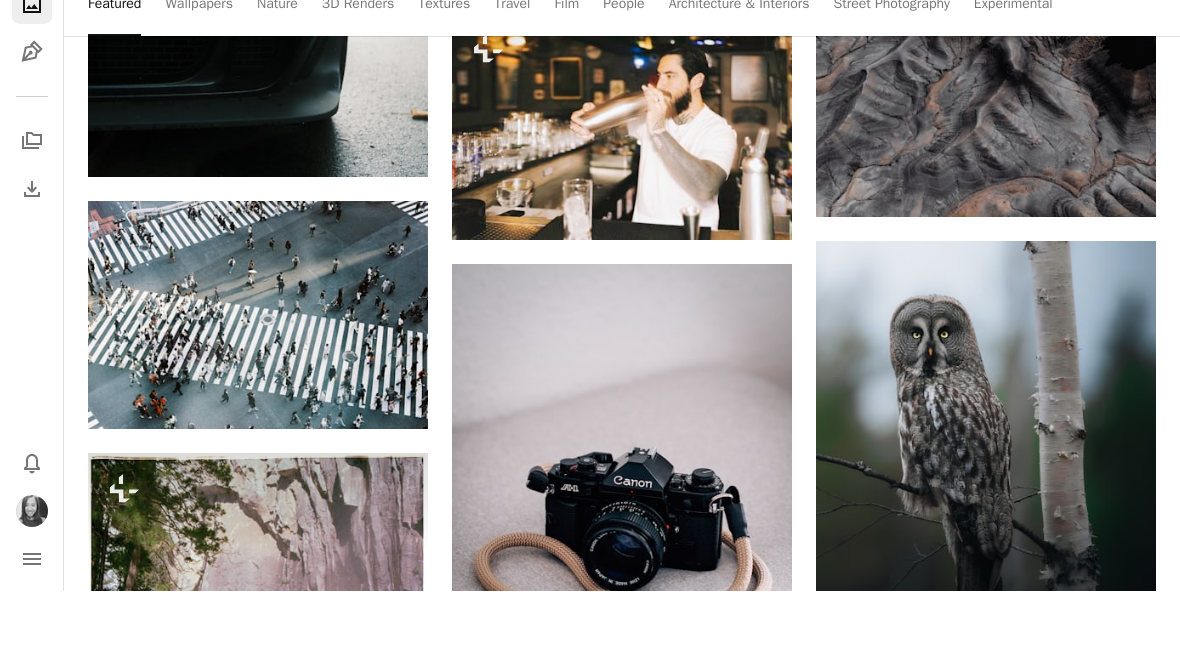 scroll, scrollTop: 32971, scrollLeft: 0, axis: vertical 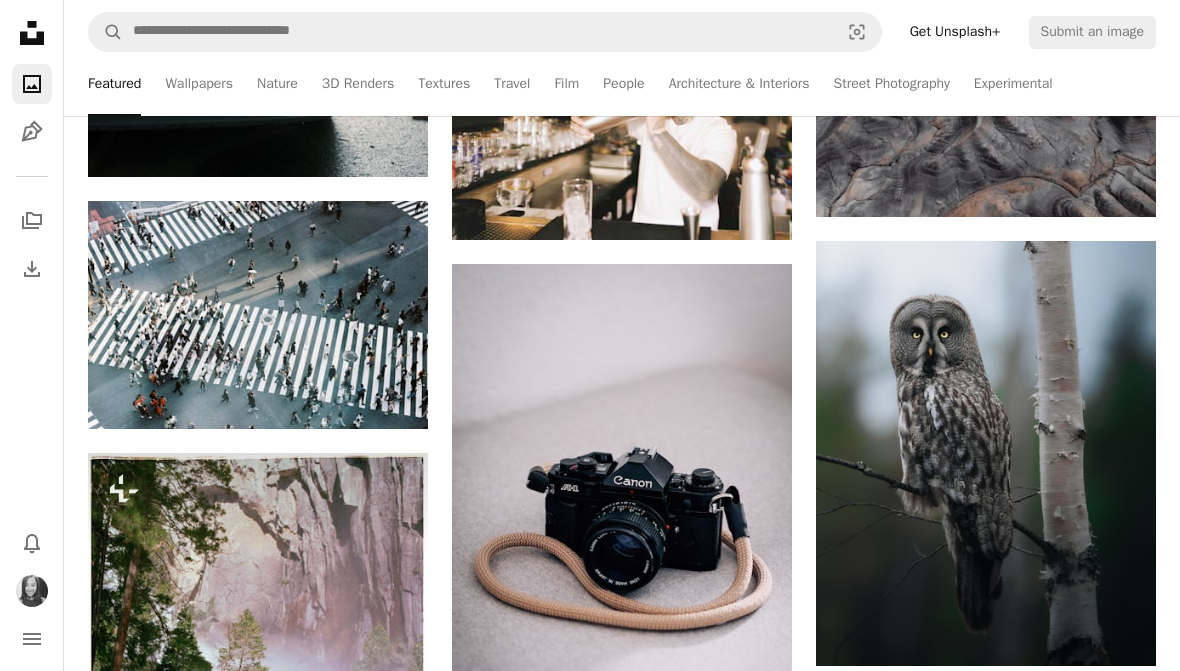 click on "A plus sign" 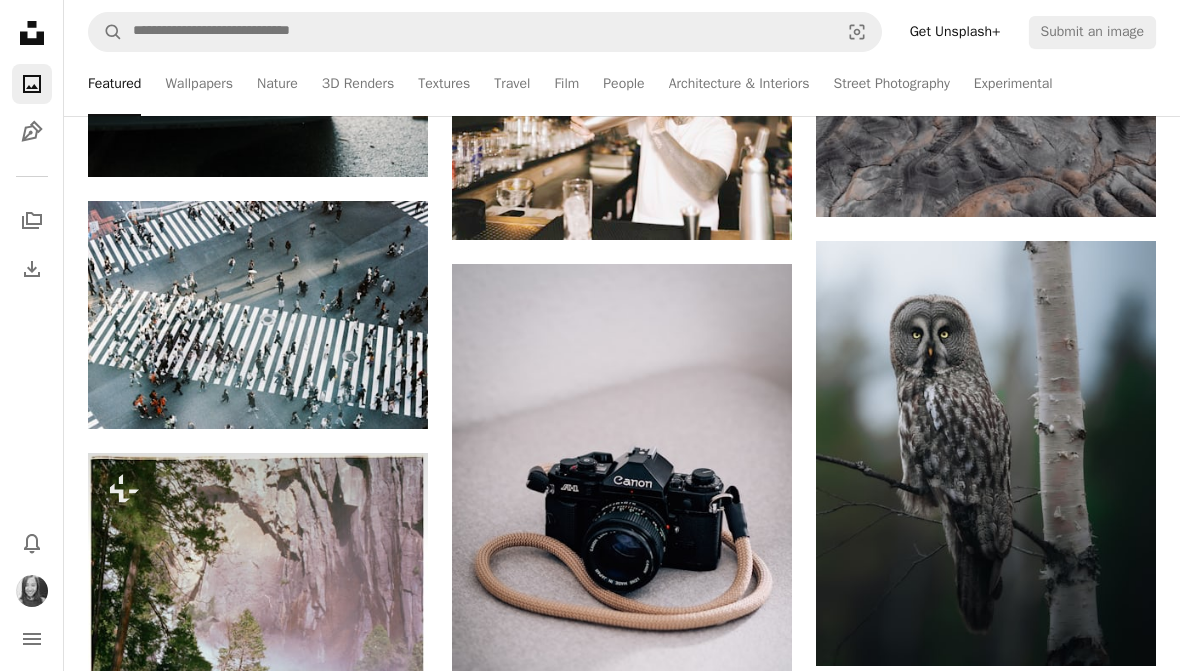 click on "A lock My first collection" at bounding box center (745, 3145) 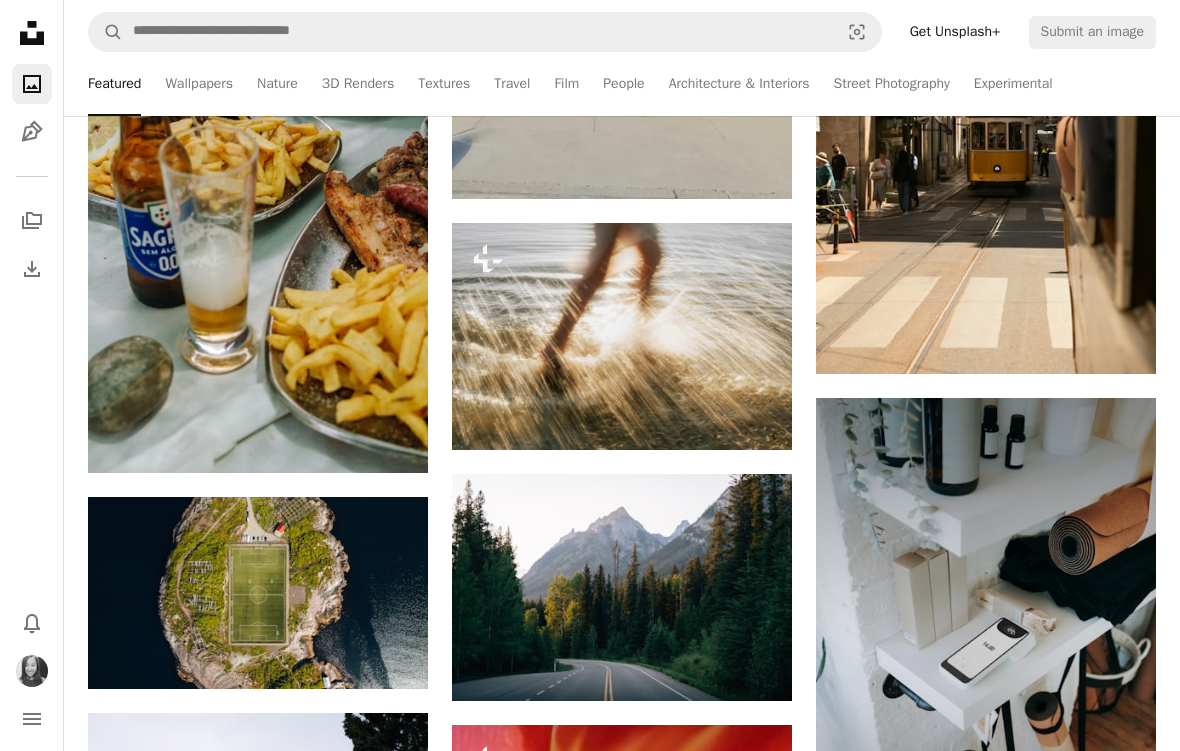 scroll, scrollTop: 45035, scrollLeft: 0, axis: vertical 